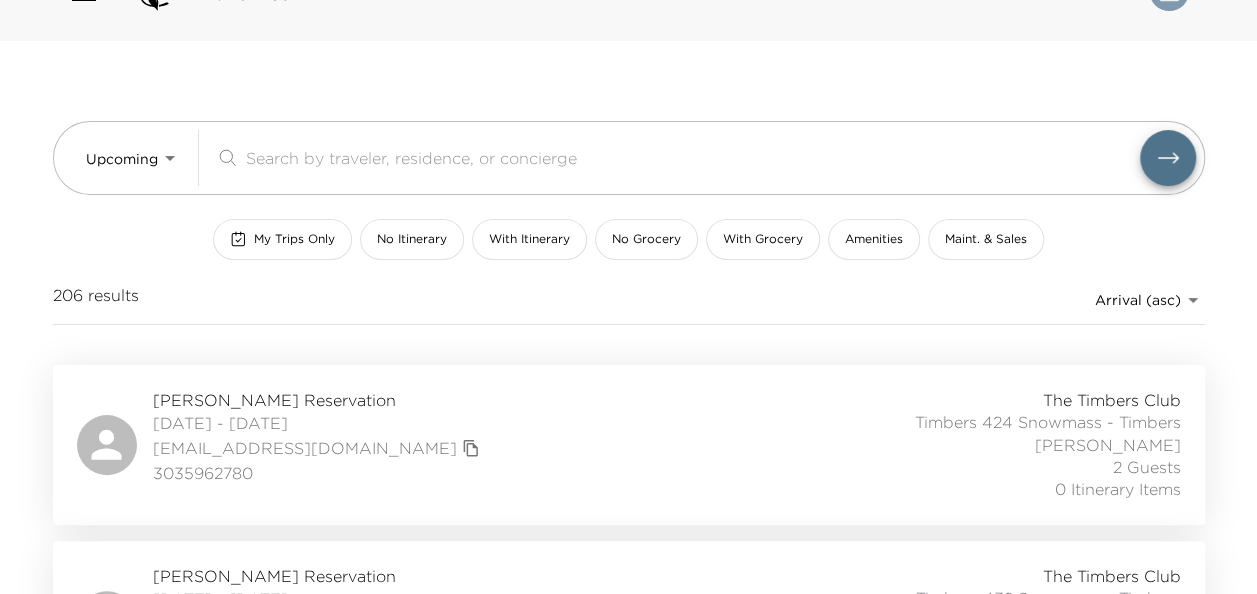 scroll, scrollTop: 52, scrollLeft: 0, axis: vertical 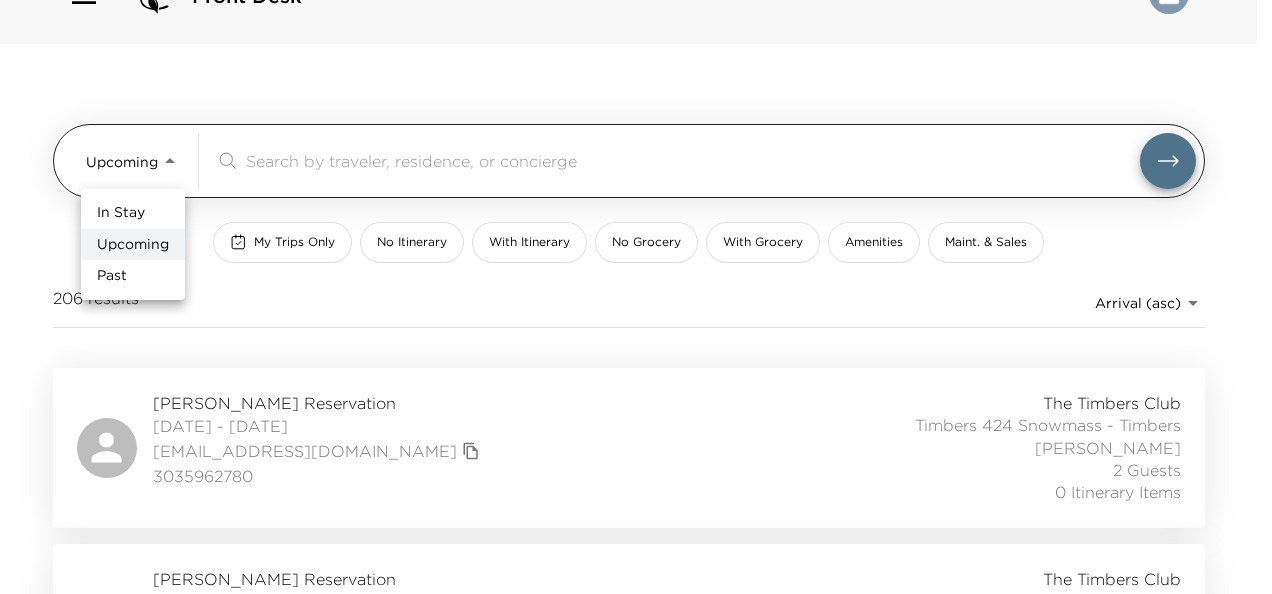 click on "Front Desk Upcoming Upcoming ​ My Trips Only No Itinerary With Itinerary No Grocery With Grocery Amenities Maint. & Sales 206 results Arrival (asc) reservations_prod_arrival_asc [PERSON_NAME] Reservation [DATE] - [DATE] [EMAIL_ADDRESS][DOMAIN_NAME] 3035962780 The Timbers Club Timbers 424 Snowmass - Timbers [PERSON_NAME] 2 Guests 0 Itinerary Items [PERSON_NAME] Reservation [DATE] - [DATE] [EMAIL_ADDRESS][DOMAIN_NAME] 3035962780 The Timbers Club Timbers 432 Snowmass - Timbers [PERSON_NAME] 2 Guests 0 Itinerary Items [PERSON_NAME] Reservation [DATE] - [DATE] [EMAIL_ADDRESS][DOMAIN_NAME] 4044497373 Ultra The Timbers Club Timbers 422 Snowmass - Timbers [PERSON_NAME] 1 Guest 0 Itinerary Items [PERSON_NAME] Reservation [DATE] - [DATE] [EMAIL_ADDRESS][DOMAIN_NAME] [PHONE_NUMBER] The Timbers Club Timbers 431 Snowmass - Timbers [PERSON_NAME] 2 Guests 0 Itinerary Items [PERSON_NAME] Reservation [DATE] - [DATE] [PERSON_NAME][EMAIL_ADDRESS][DOMAIN_NAME] [PHONE_NUMBER] Ultra The Timbers Club Timbers 424 Snowmass - Timbers Ultra" at bounding box center (636, 245) 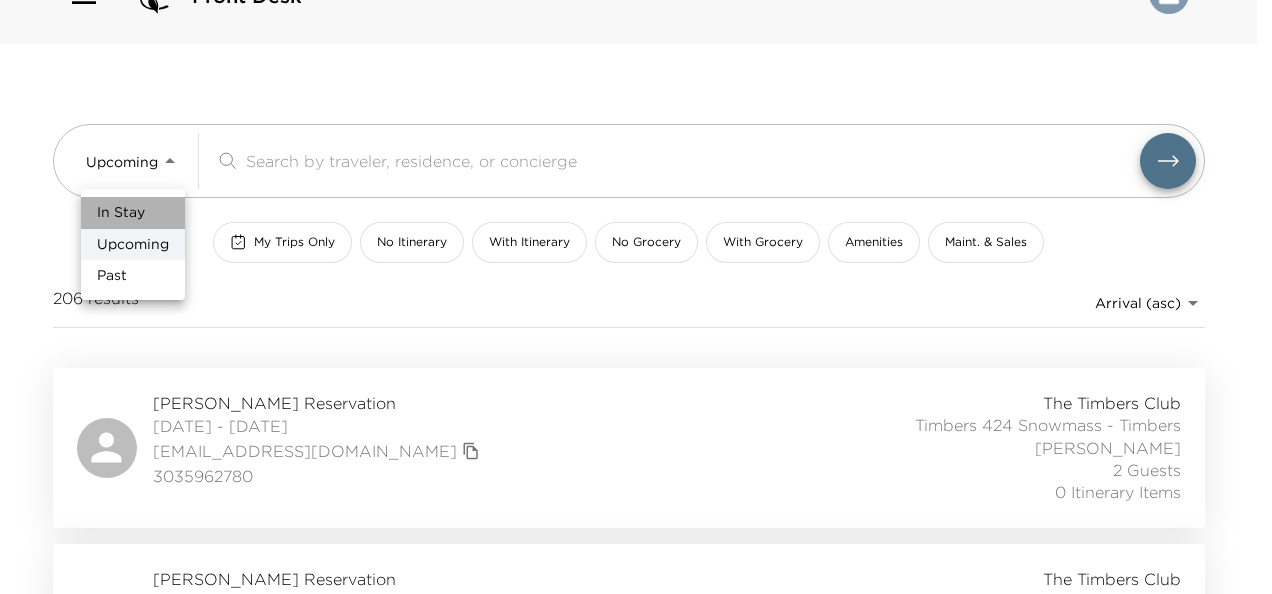 click on "In Stay" at bounding box center [121, 213] 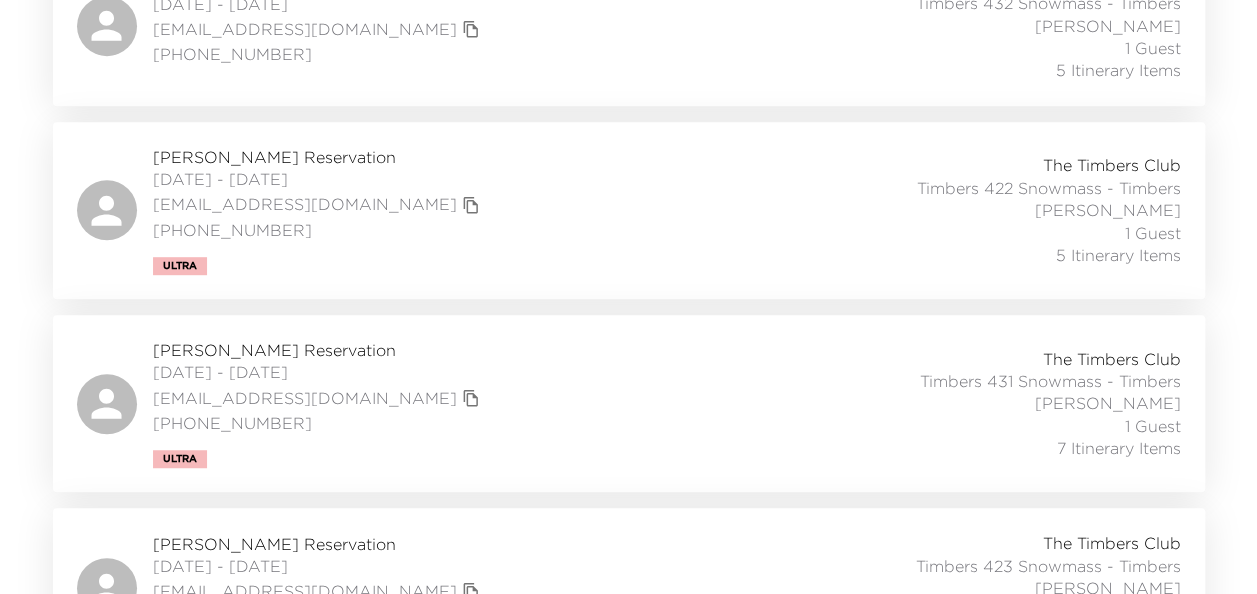 scroll, scrollTop: 0, scrollLeft: 0, axis: both 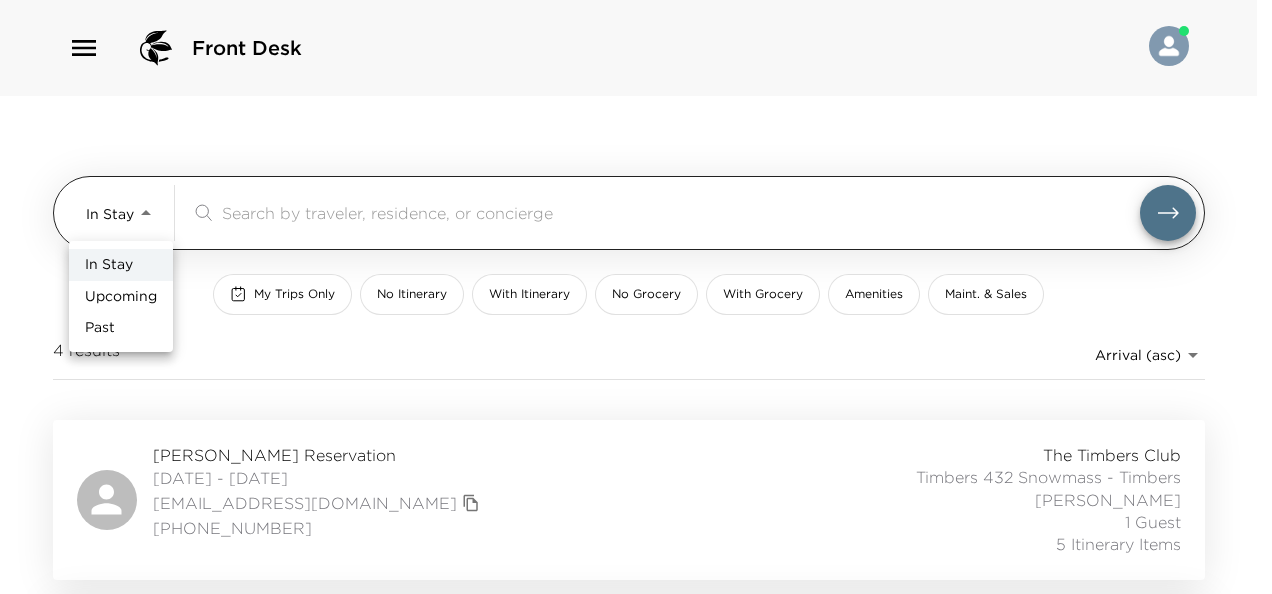 click on "Front Desk In Stay In-Stay ​ My Trips Only No Itinerary With Itinerary No Grocery With Grocery Amenities Maint. & Sales 4 results Arrival (asc) reservations_prod_arrival_asc [PERSON_NAME] Reservation [DATE] - [DATE] [EMAIL_ADDRESS][DOMAIN_NAME] [PHONE_NUMBER] The Timbers Club Timbers 432 Snowmass - Timbers [PERSON_NAME] 1 Guest 5 Itinerary Items [PERSON_NAME] Reservation [DATE] - [DATE] [EMAIL_ADDRESS][DOMAIN_NAME] [PHONE_NUMBER] Ultra The Timbers Club Timbers 422 Snowmass - Timbers [PERSON_NAME] 1 Guest 5 Itinerary Items [PERSON_NAME] Reservation [DATE] - [DATE] [EMAIL_ADDRESS][DOMAIN_NAME] [PHONE_NUMBER] Ultra The Timbers Club Timbers 431 Snowmass - Timbers [PERSON_NAME] 1 Guest 7 Itinerary Items [PERSON_NAME] Reservation [DATE] - [DATE] [EMAIL_ADDRESS][DOMAIN_NAME] [PHONE_NUMBER] The Timbers Club Timbers 423 Snowmass - Timbers [PERSON_NAME] 1 Guest 5 Itinerary Items In Stay Upcoming Past" at bounding box center [636, 297] 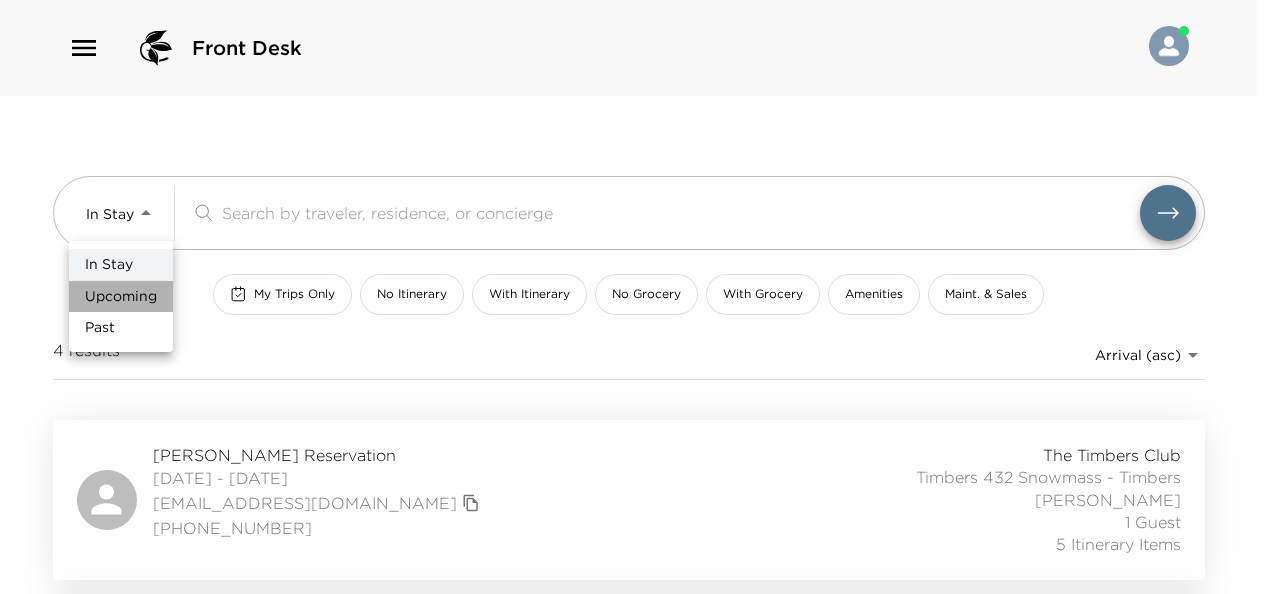 click on "Upcoming" at bounding box center (121, 297) 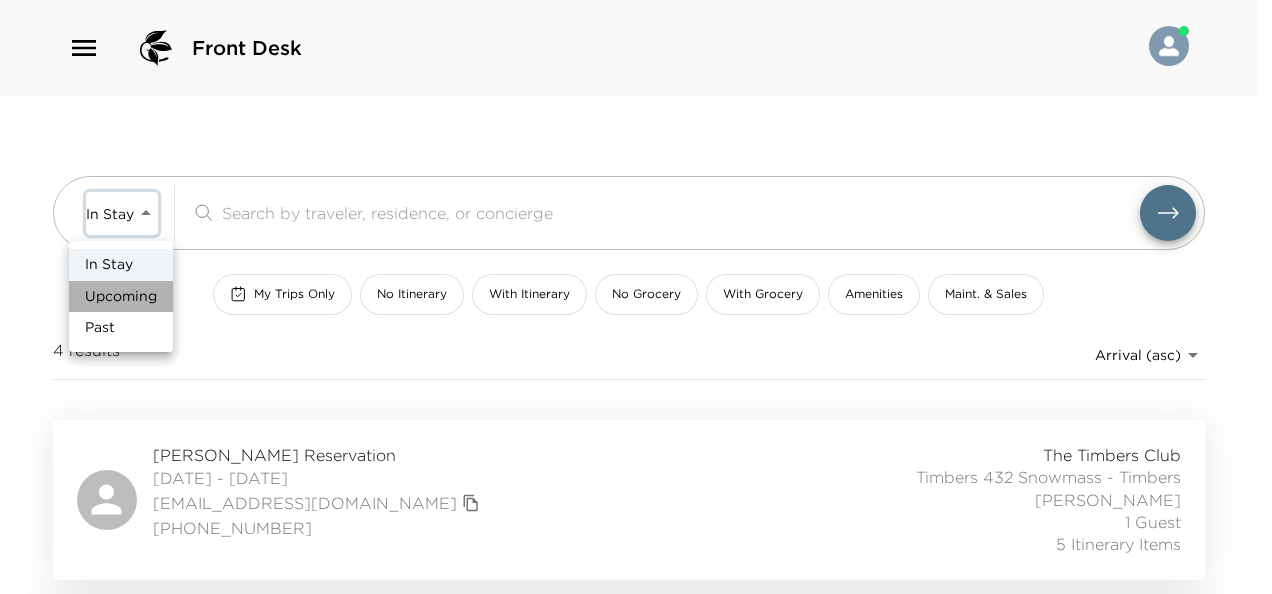type on "Upcoming" 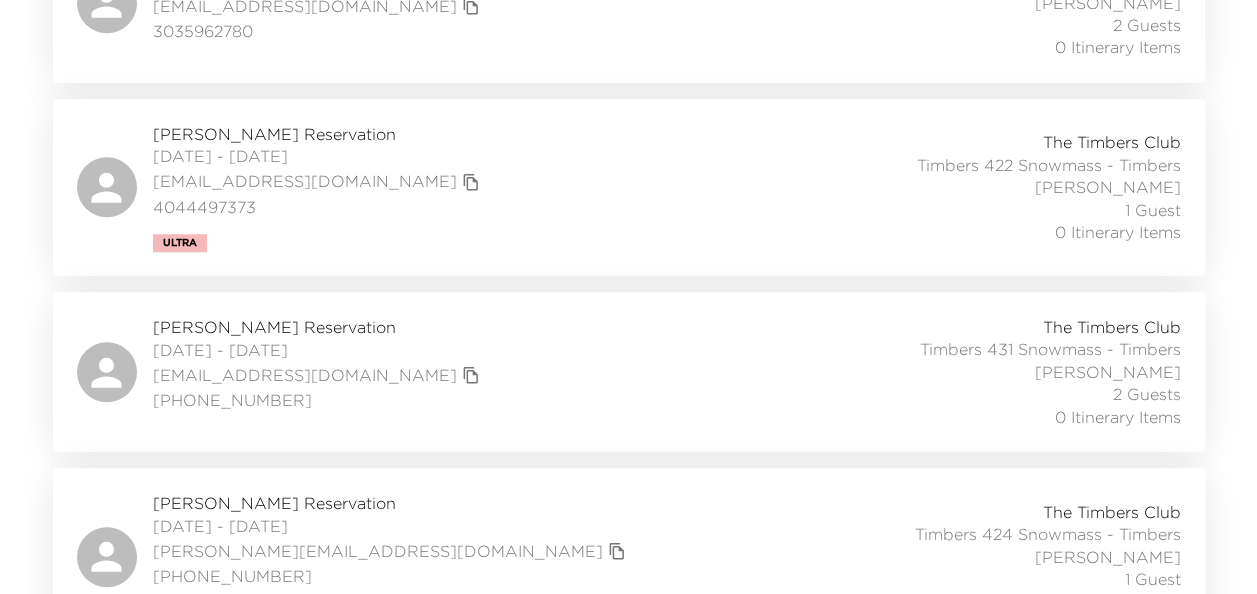 scroll, scrollTop: 679, scrollLeft: 0, axis: vertical 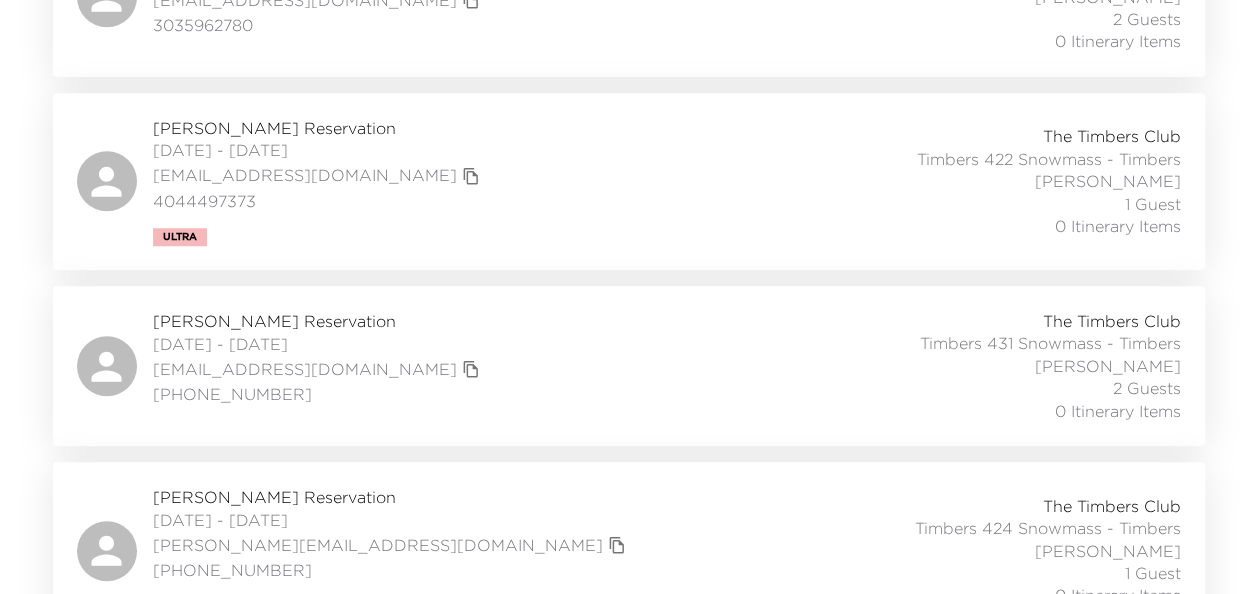 click on "[PERSON_NAME] Reservation" at bounding box center (319, 321) 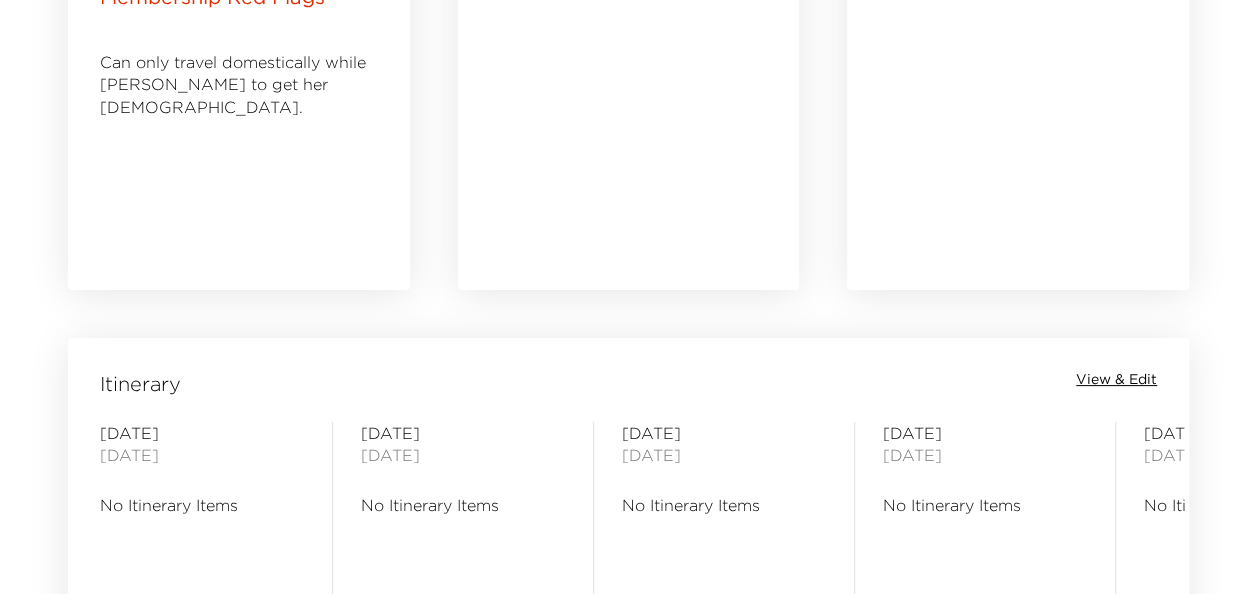 scroll, scrollTop: 1333, scrollLeft: 0, axis: vertical 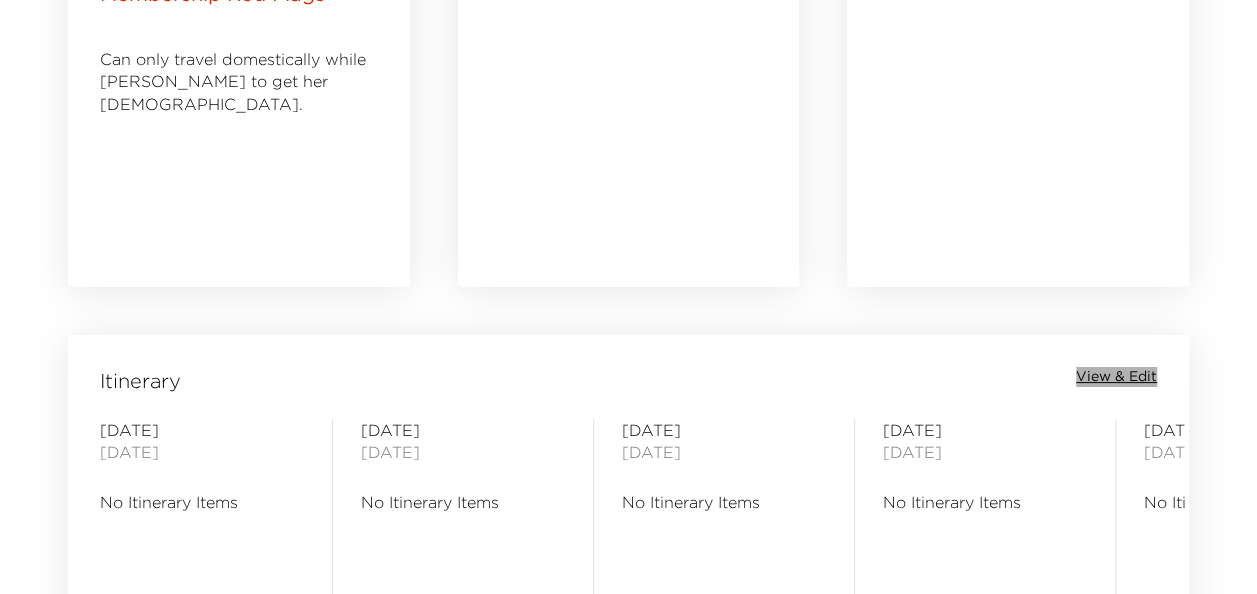 click on "View & Edit" at bounding box center (1116, 377) 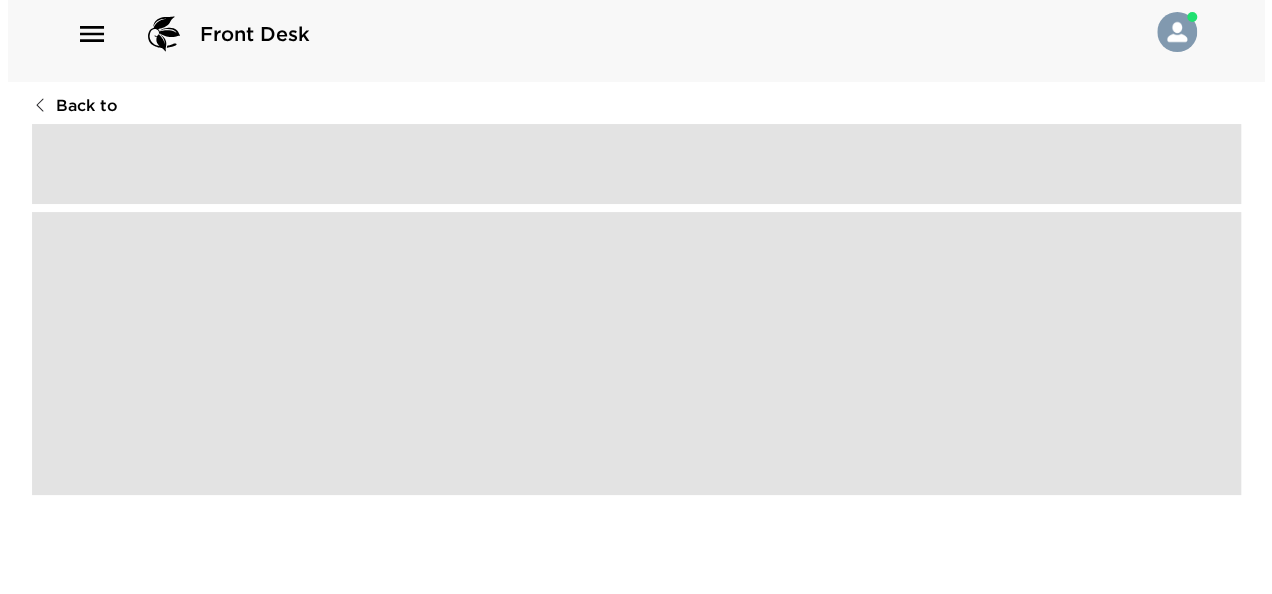scroll, scrollTop: 0, scrollLeft: 0, axis: both 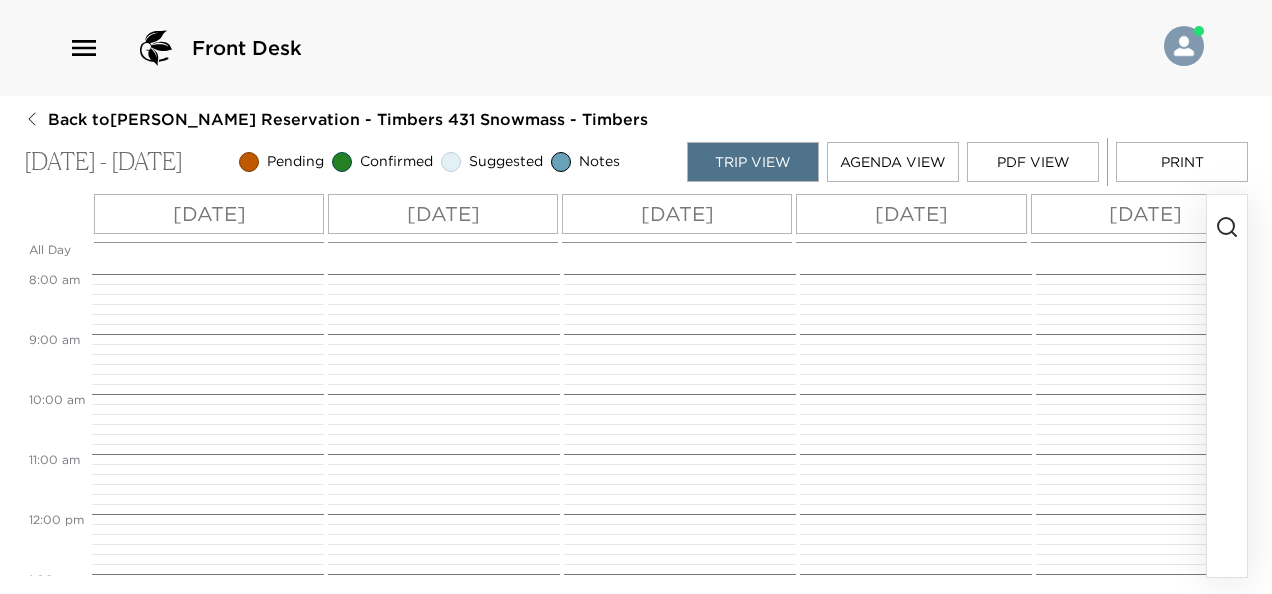 click 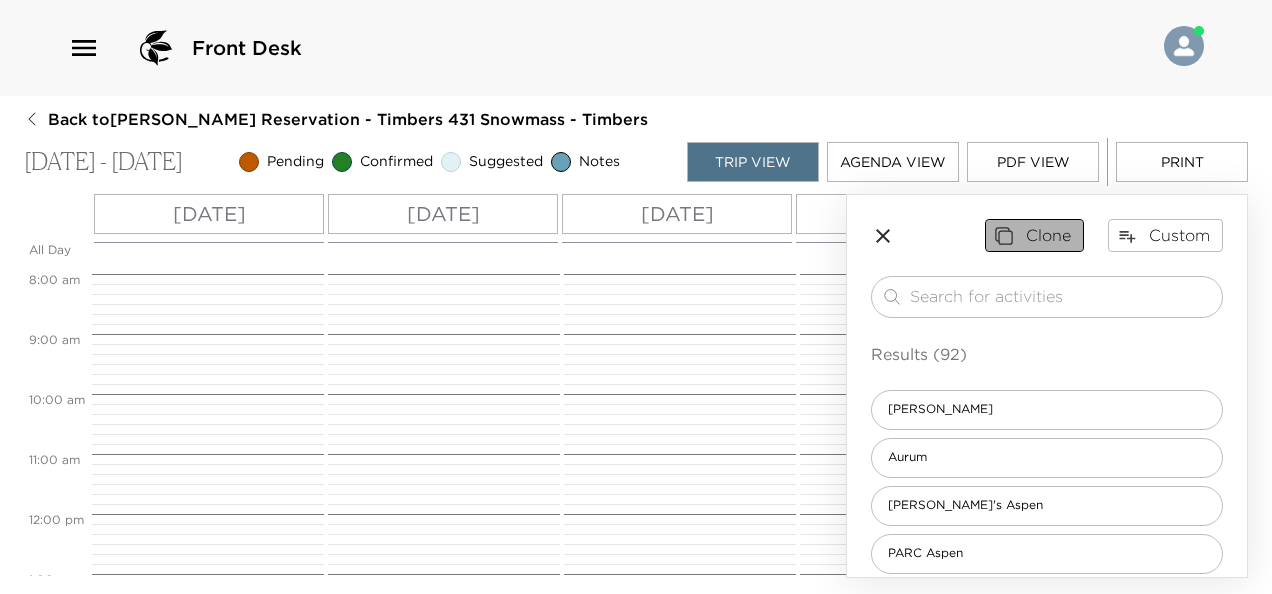 click on "Clone" at bounding box center [1034, 235] 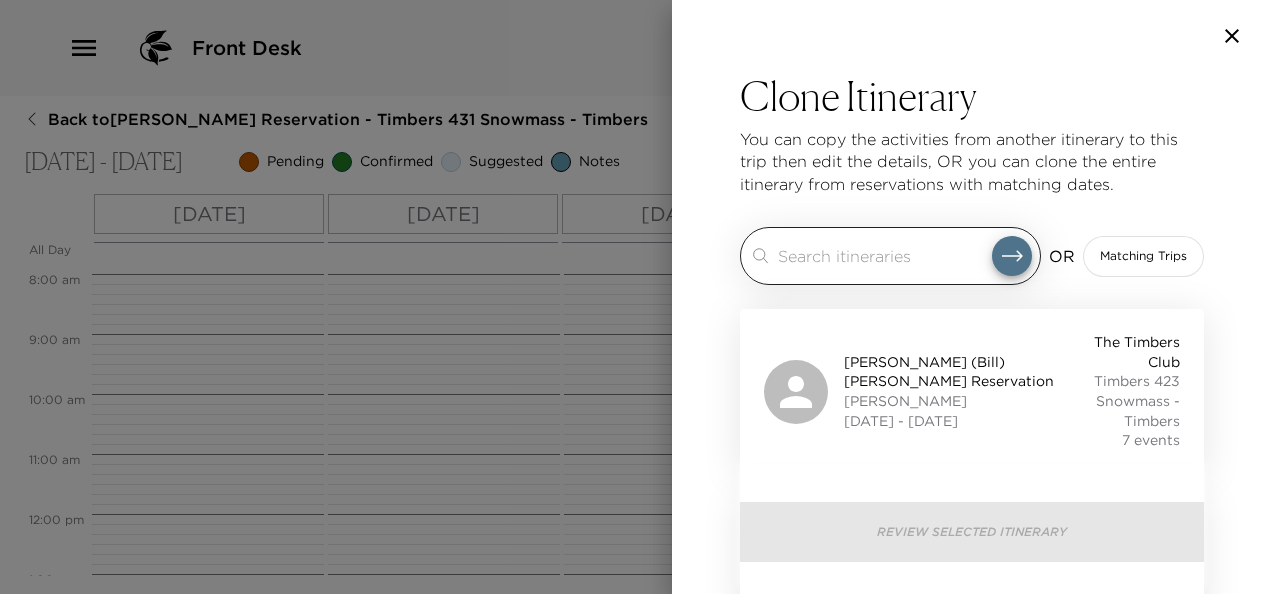 click at bounding box center (885, 255) 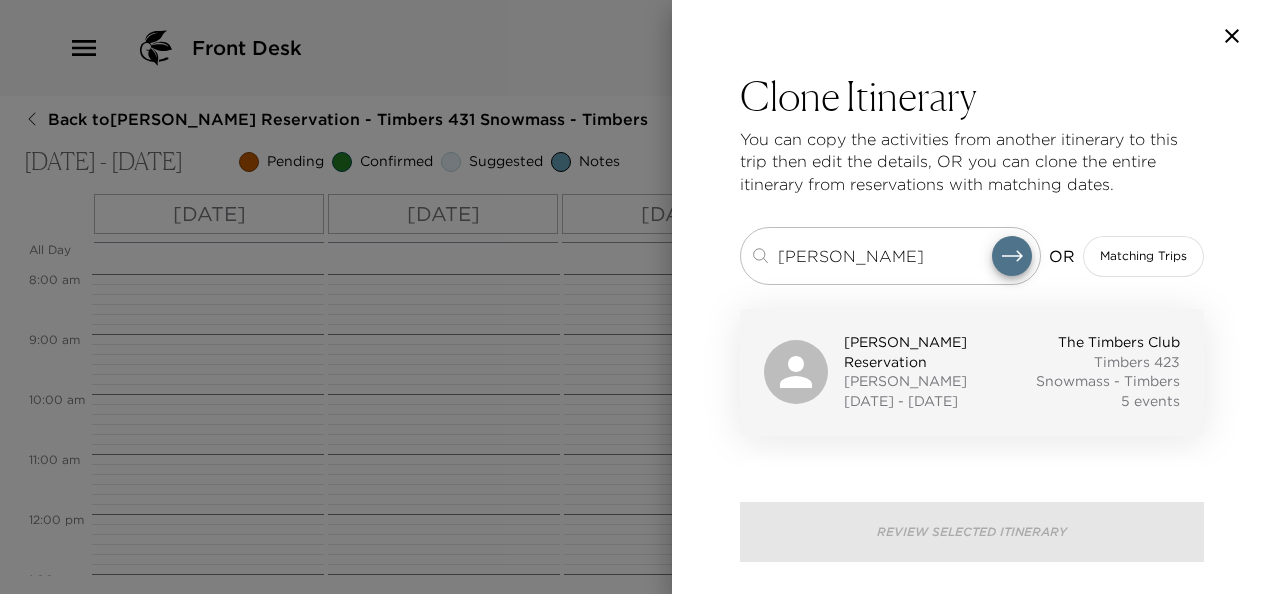 type on "ryan kelly" 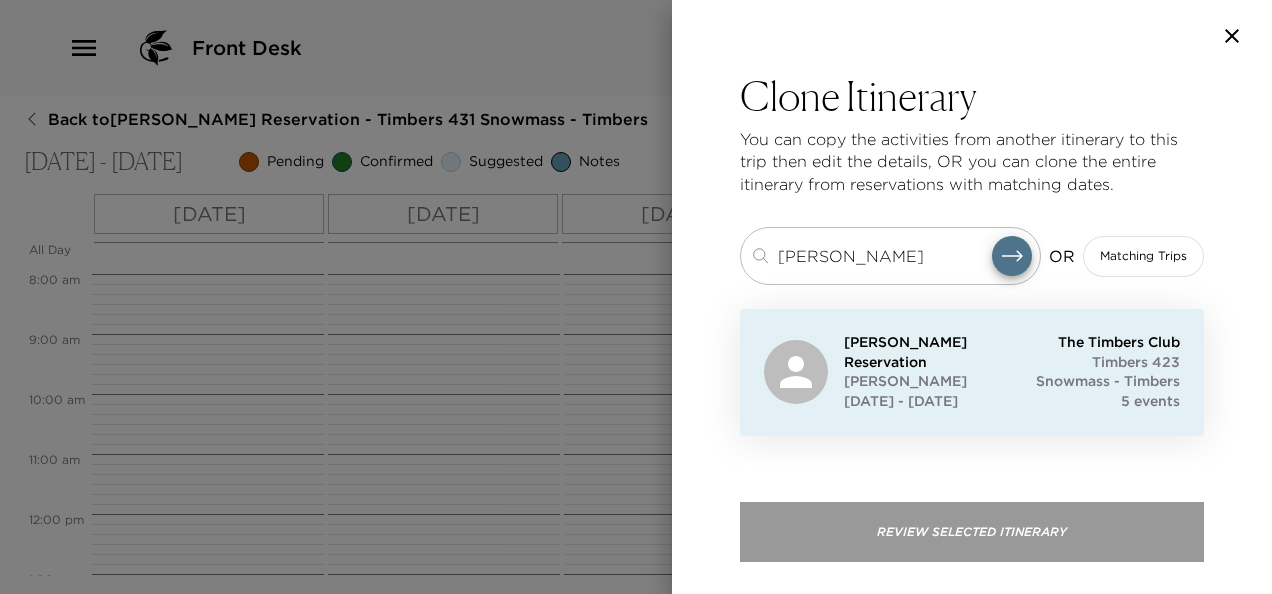 click on "Review Selected Itinerary" at bounding box center (972, 532) 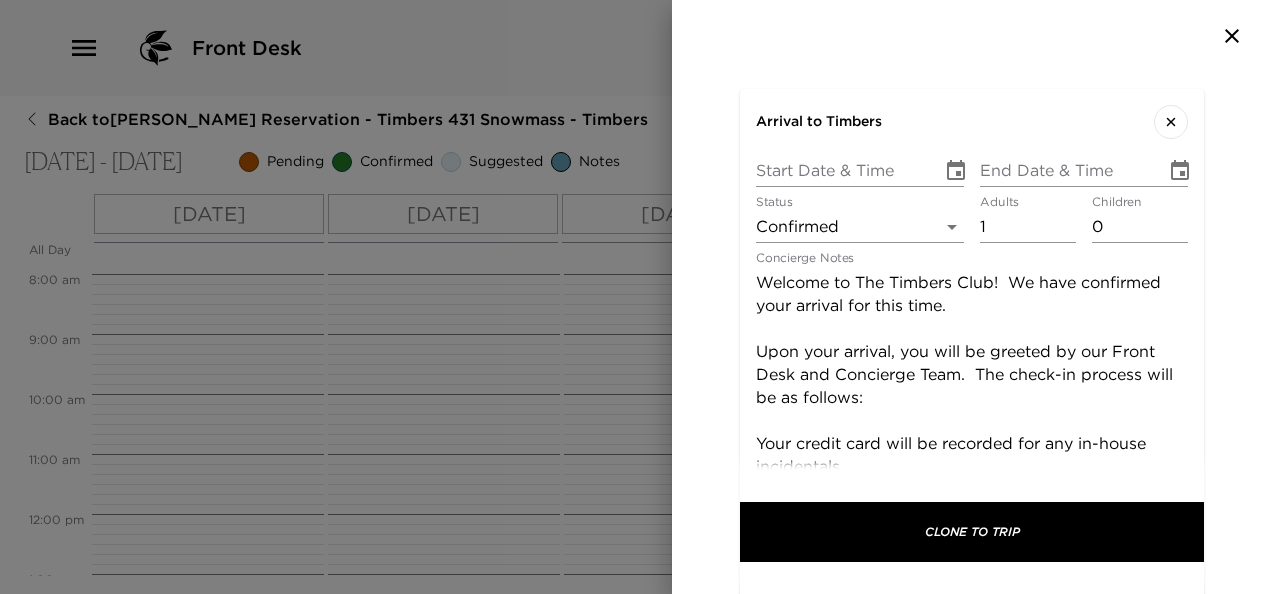 scroll, scrollTop: 490, scrollLeft: 0, axis: vertical 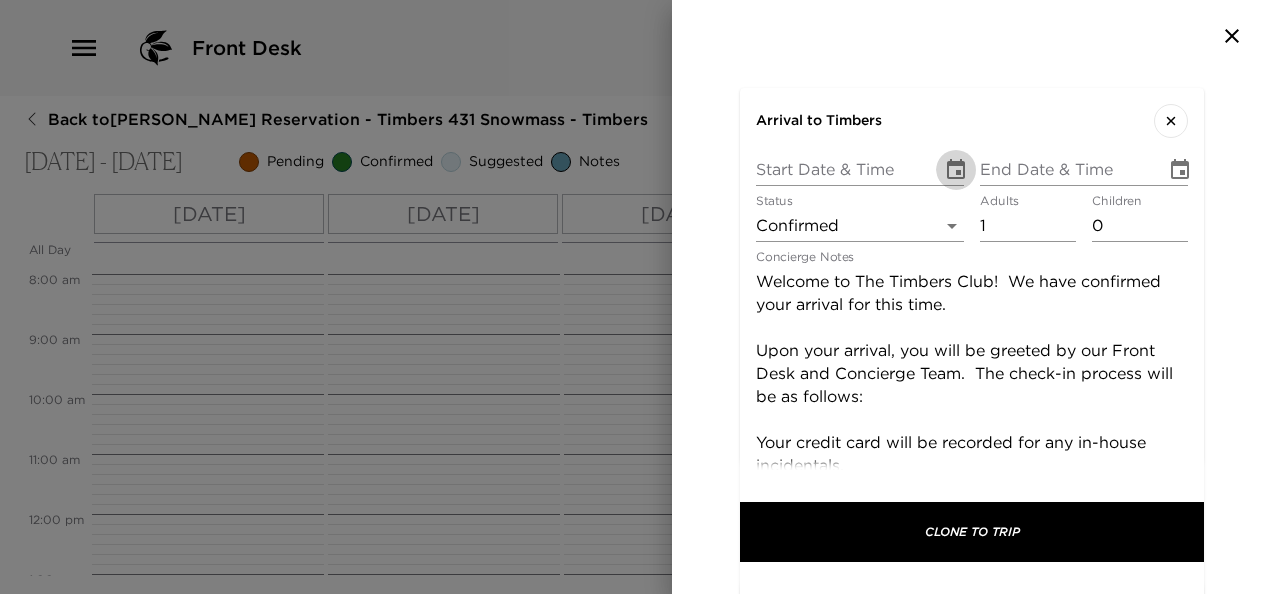 click 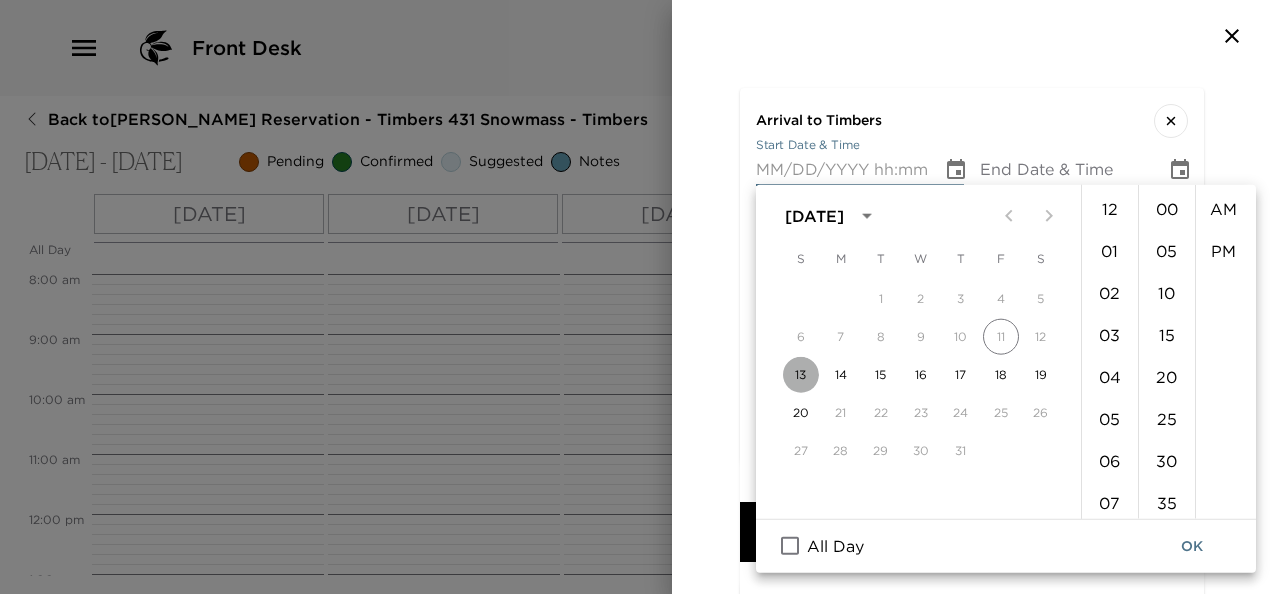 click on "13" at bounding box center [801, 375] 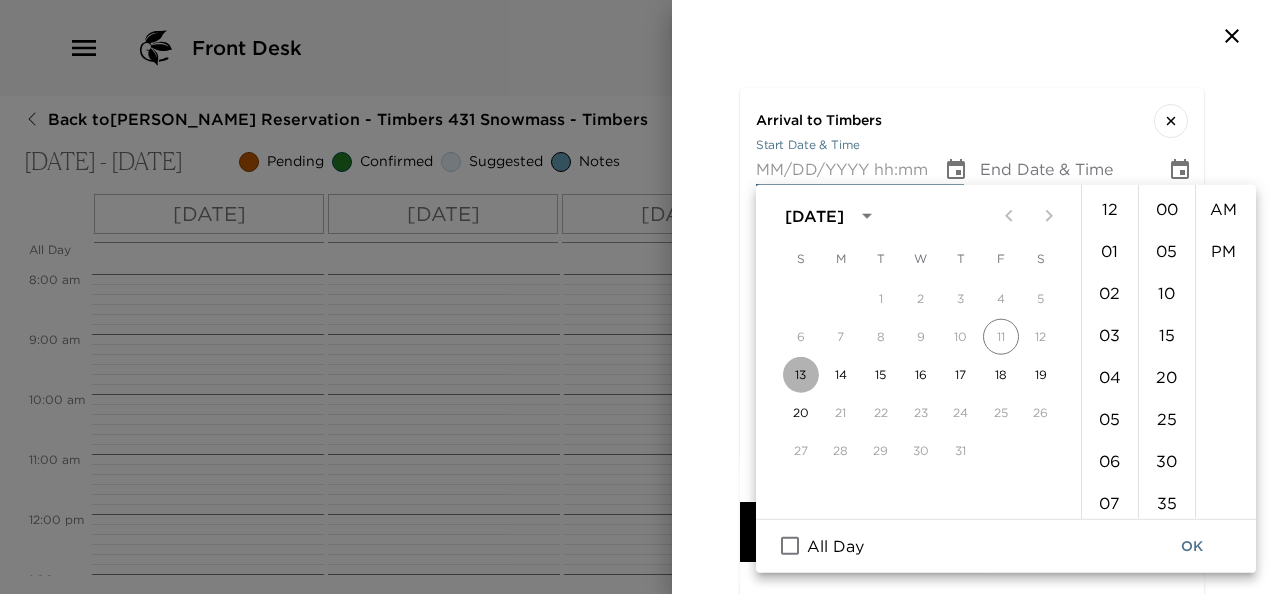 type on "07/13/2025 12:00 AM" 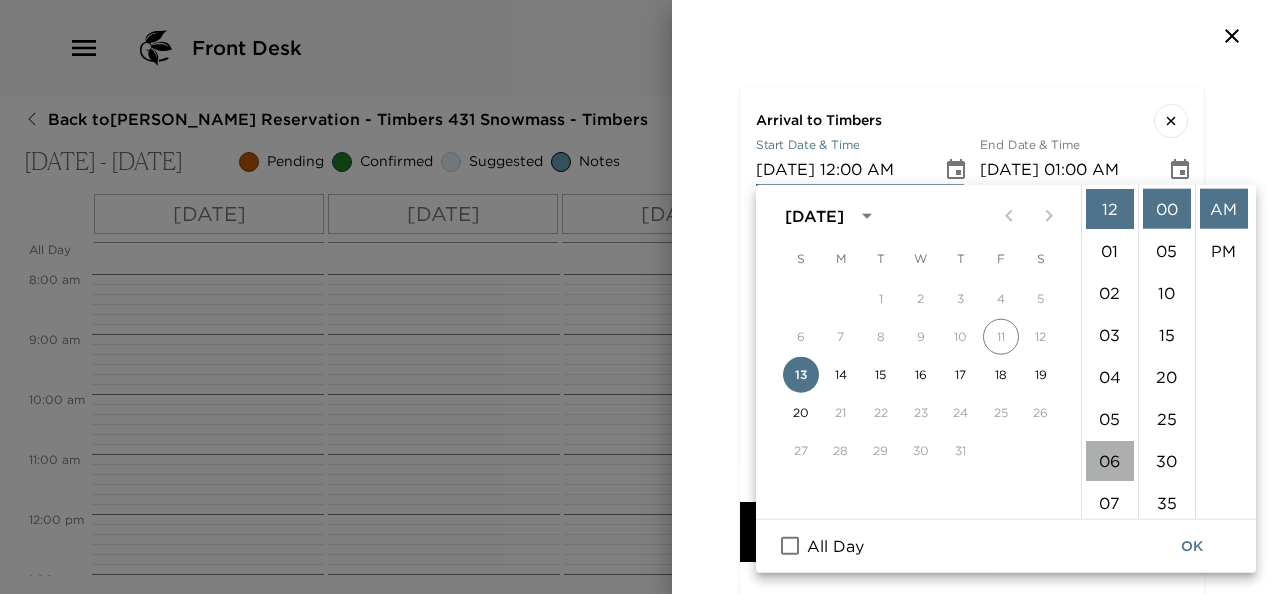 click on "06" at bounding box center [1110, 461] 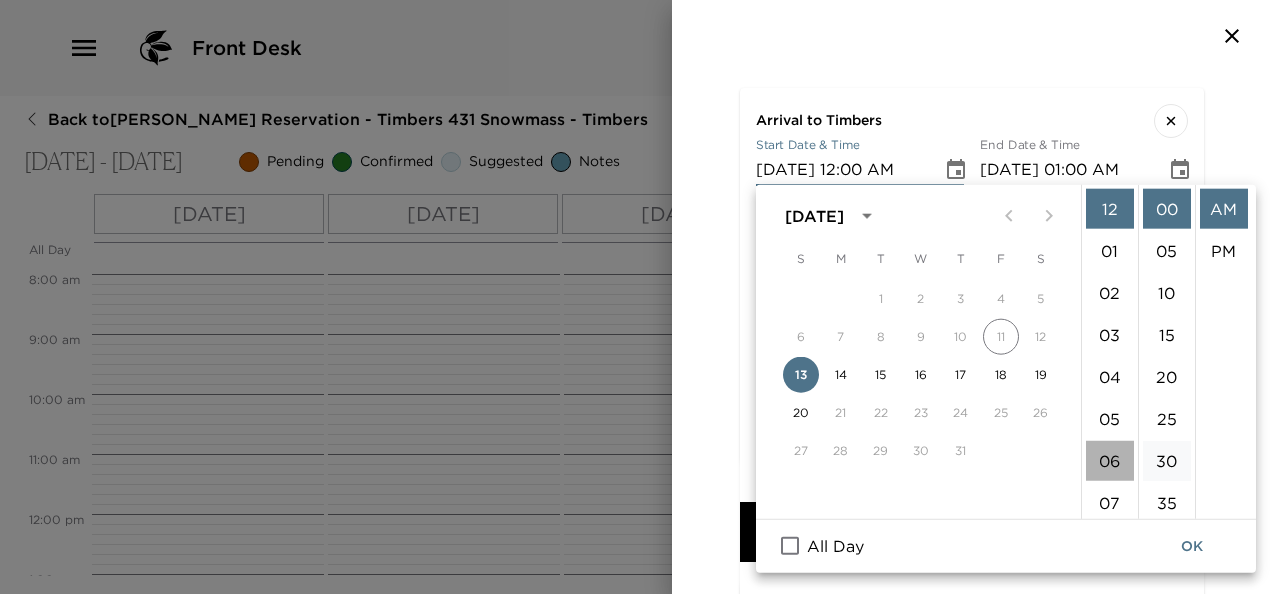 type on "07/13/2025 06:00 AM" 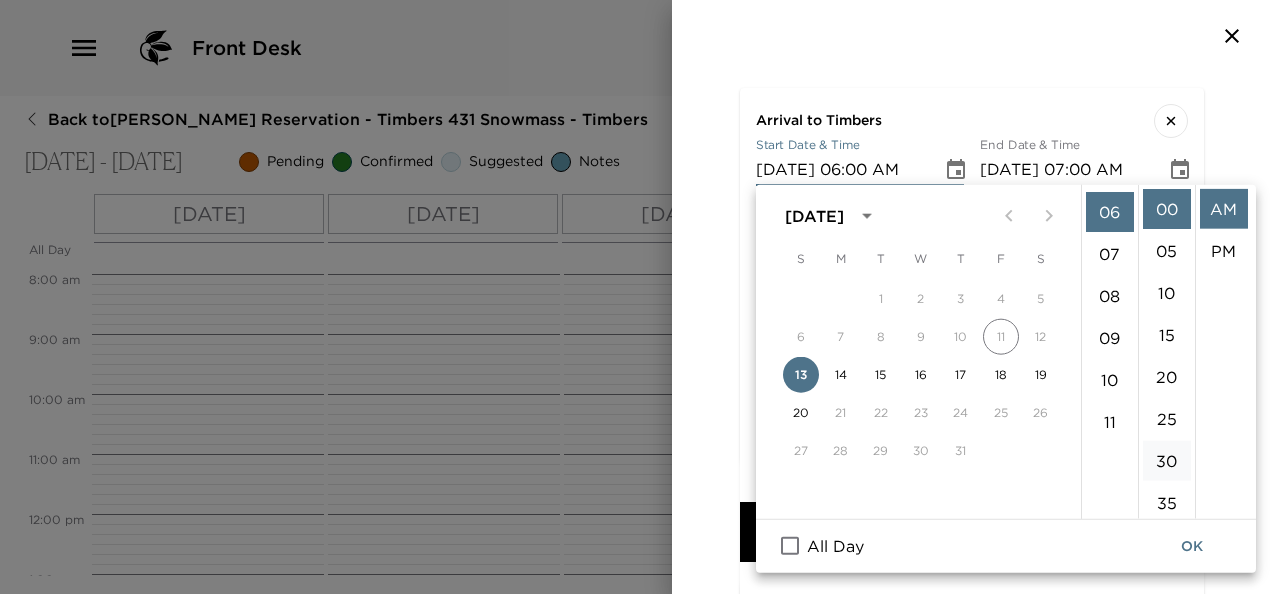 scroll, scrollTop: 252, scrollLeft: 0, axis: vertical 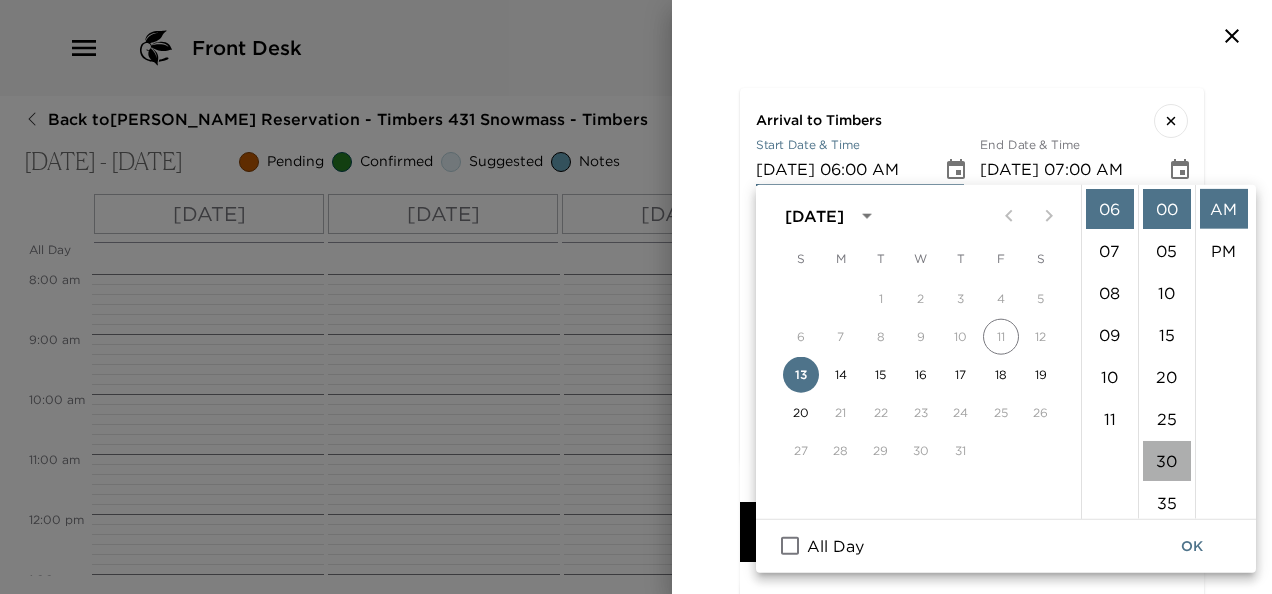 click on "30" at bounding box center (1167, 461) 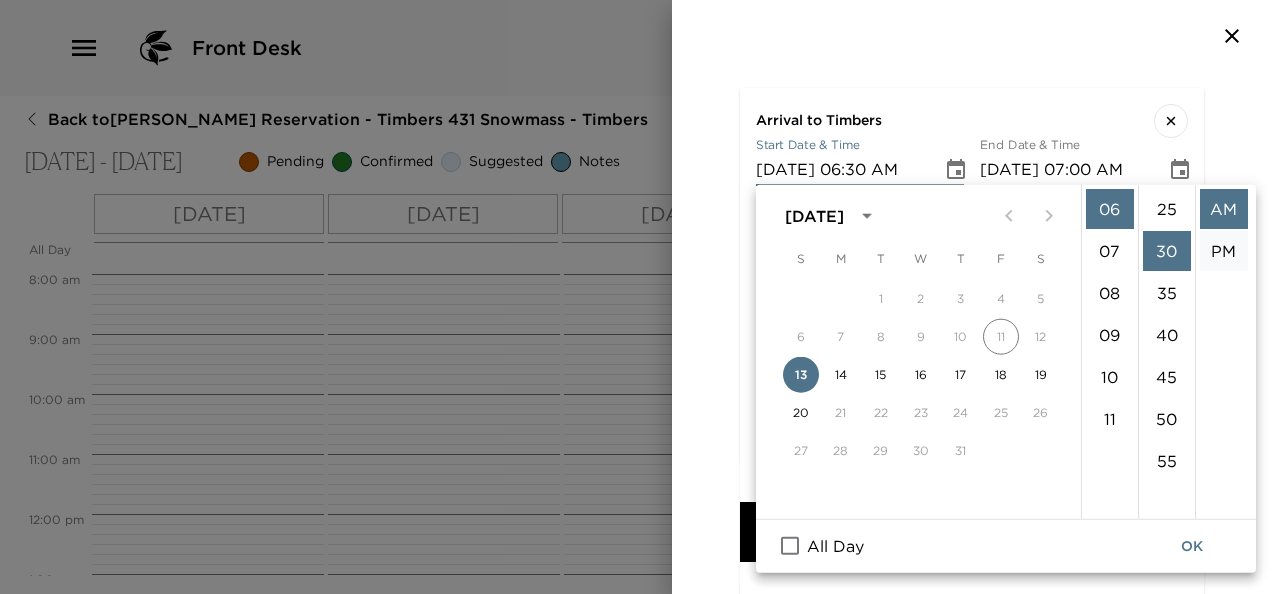 scroll, scrollTop: 252, scrollLeft: 0, axis: vertical 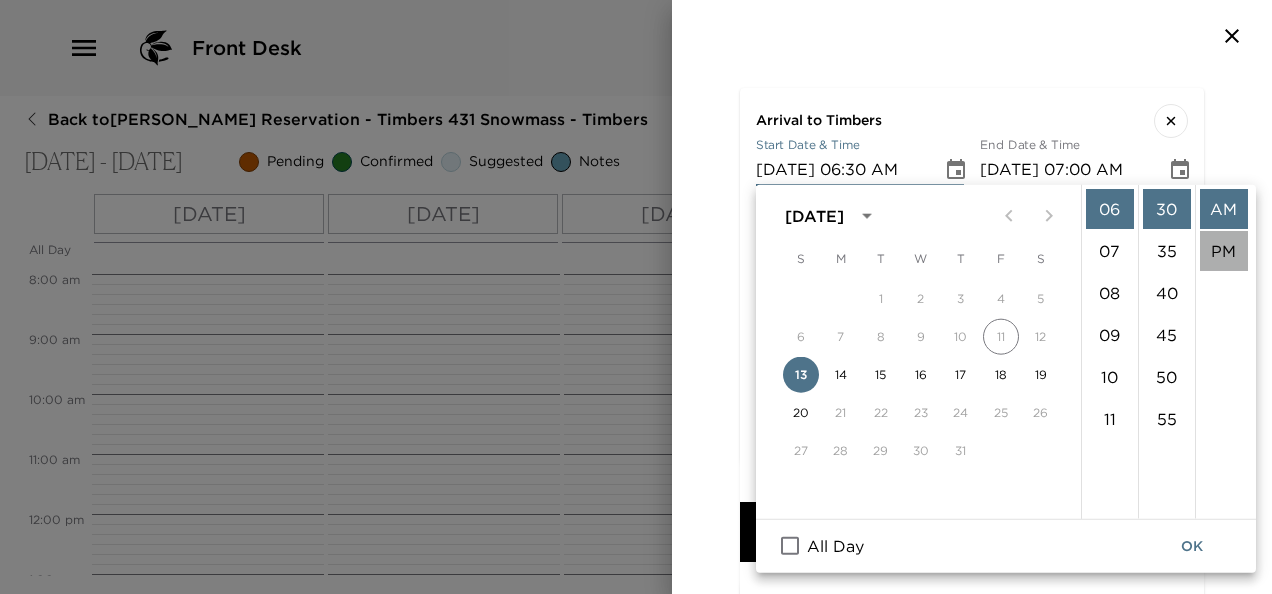click on "PM" at bounding box center [1224, 251] 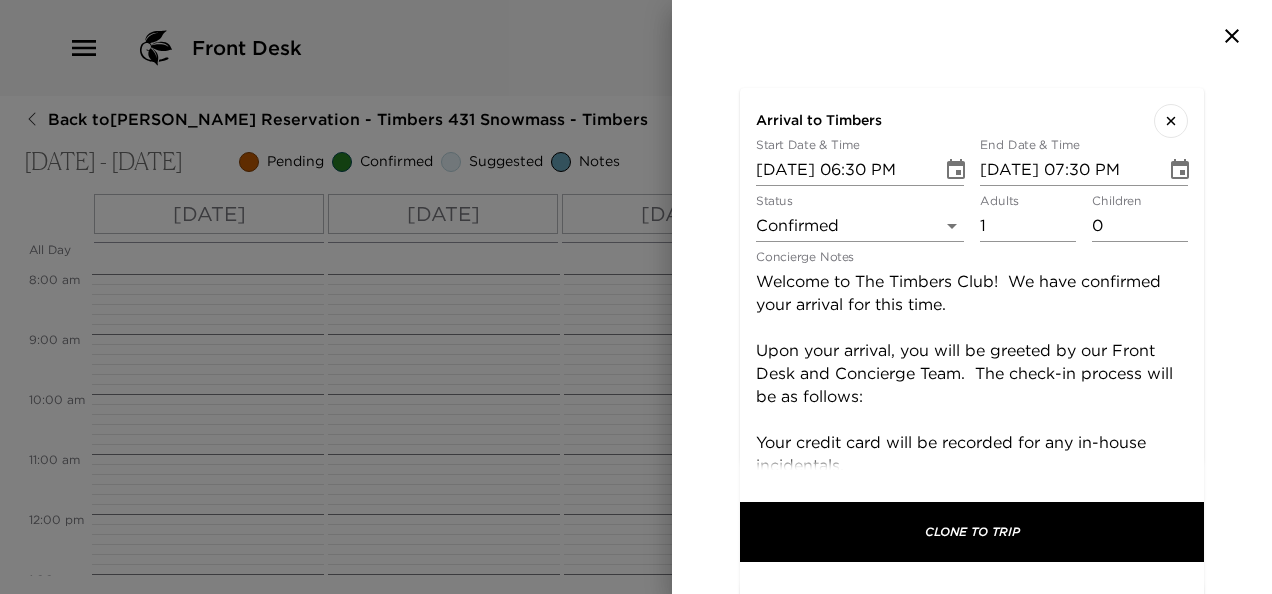 scroll, scrollTop: 42, scrollLeft: 0, axis: vertical 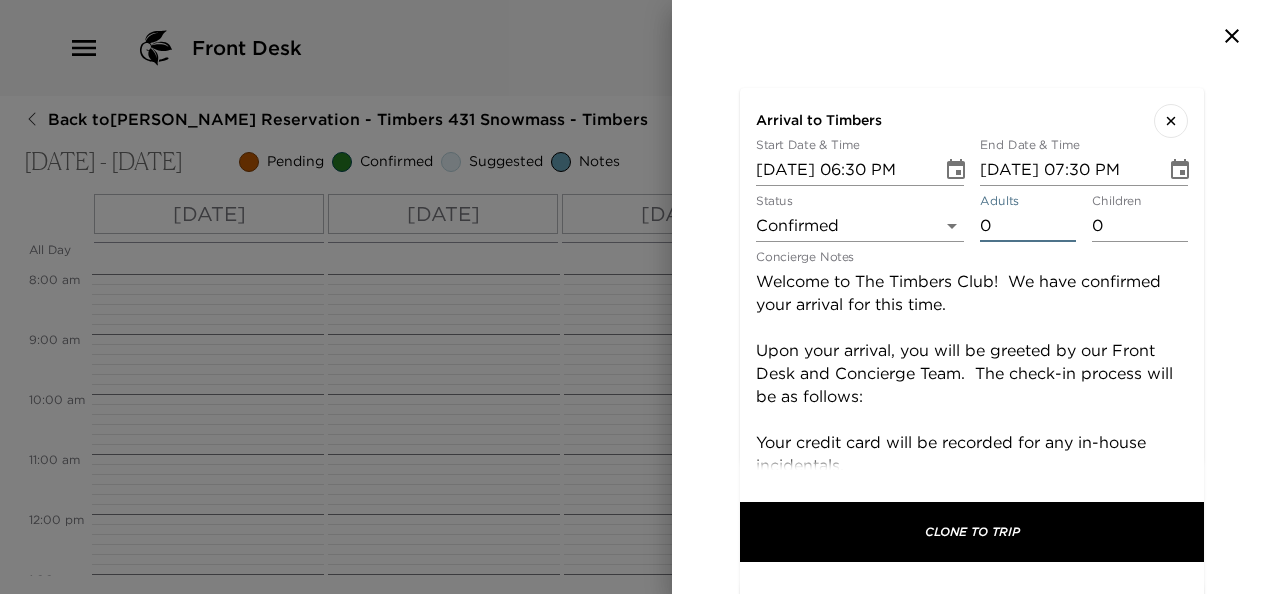 type on "0" 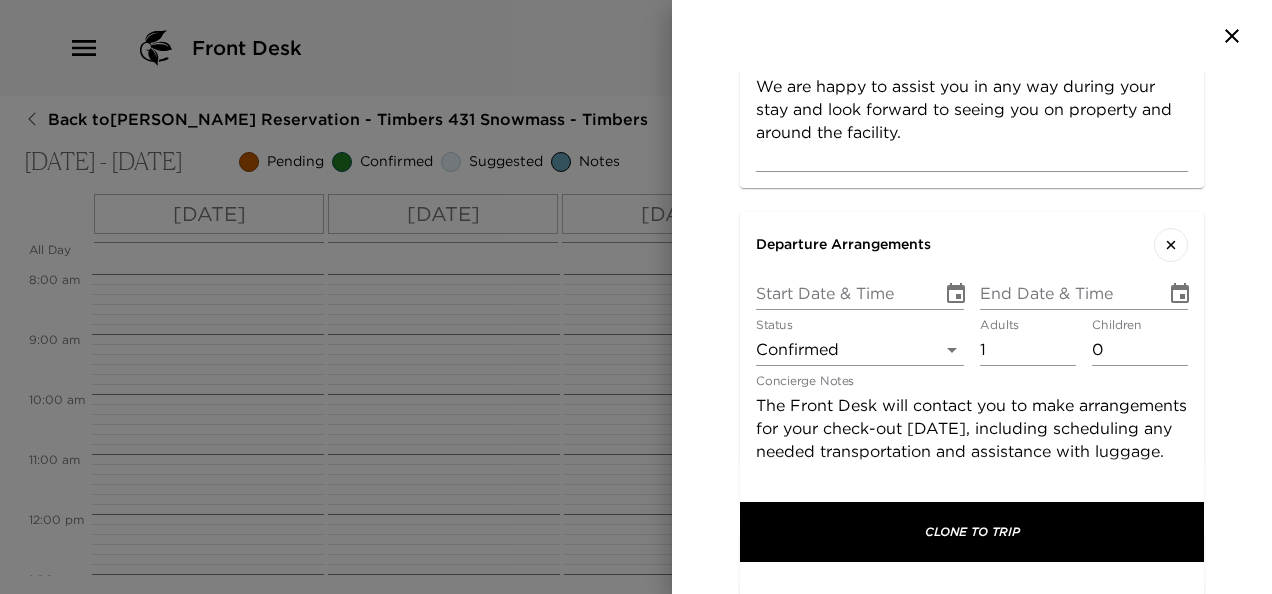 scroll, scrollTop: 1008, scrollLeft: 0, axis: vertical 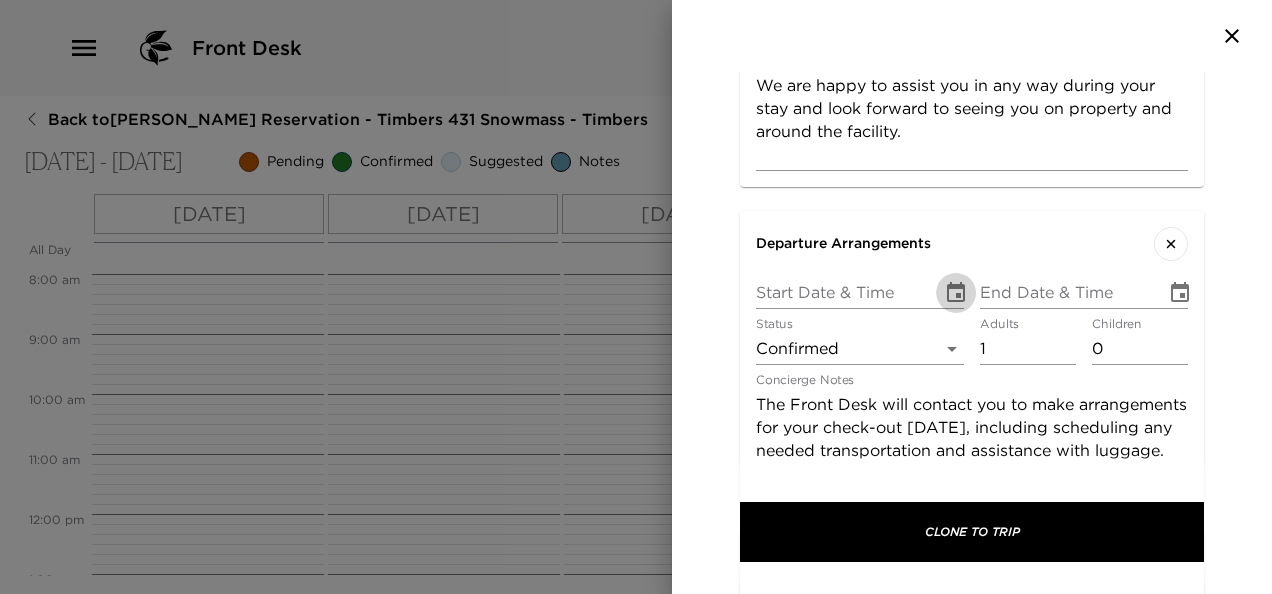 click 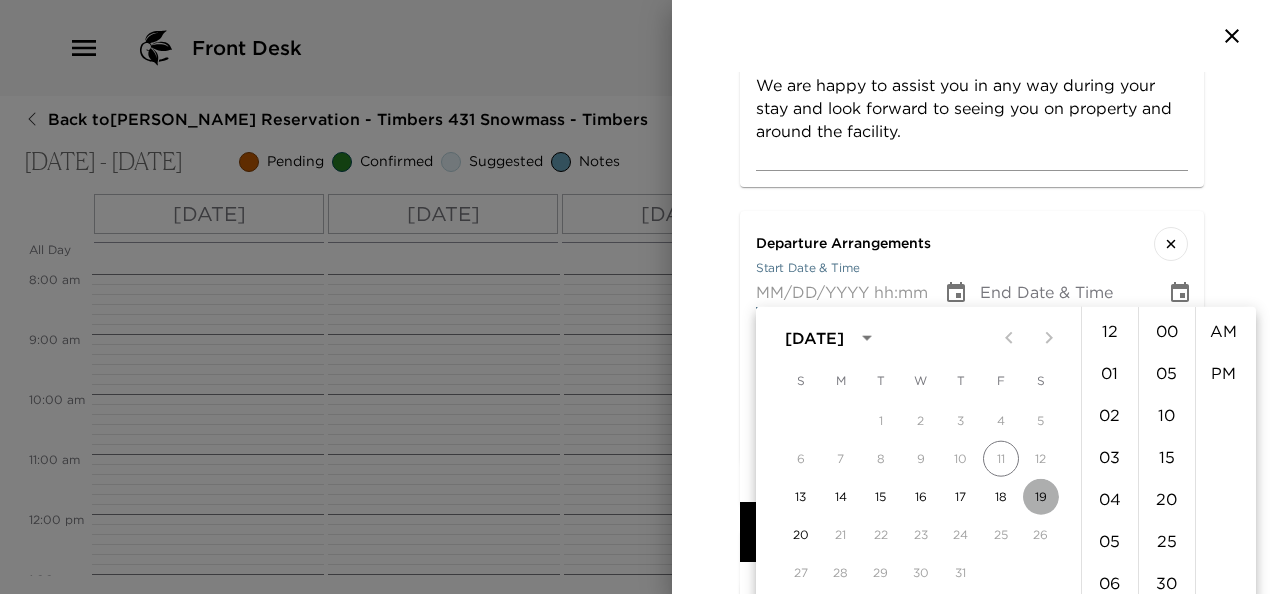 click on "19" at bounding box center (1041, 497) 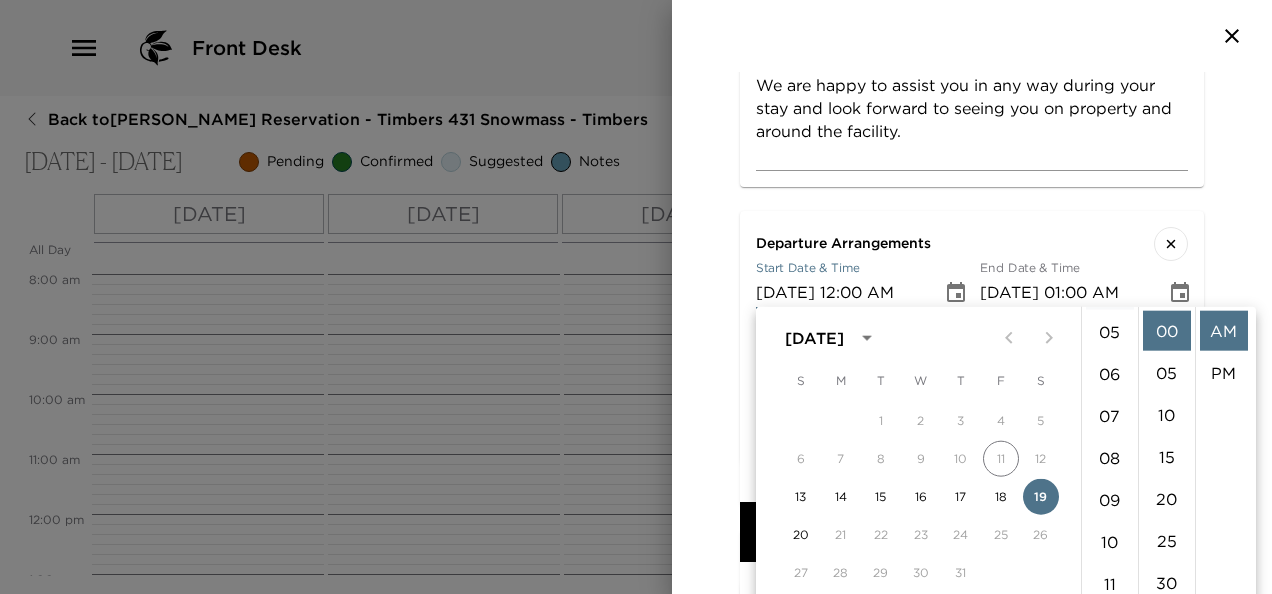 scroll, scrollTop: 210, scrollLeft: 0, axis: vertical 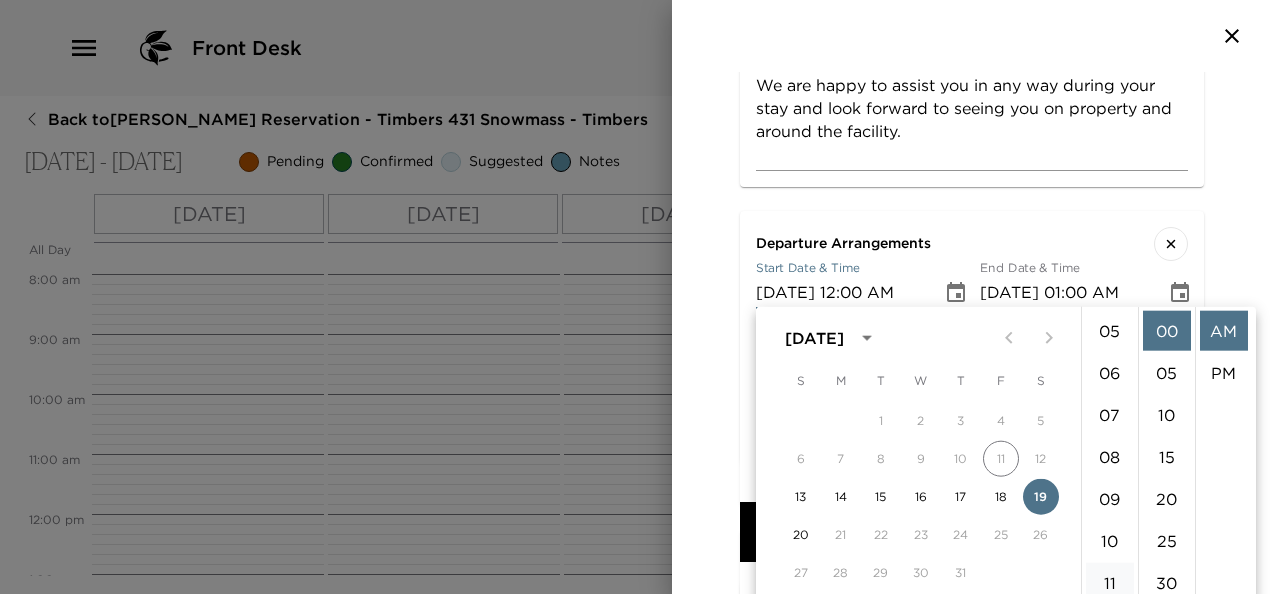 click on "11" at bounding box center (1110, 583) 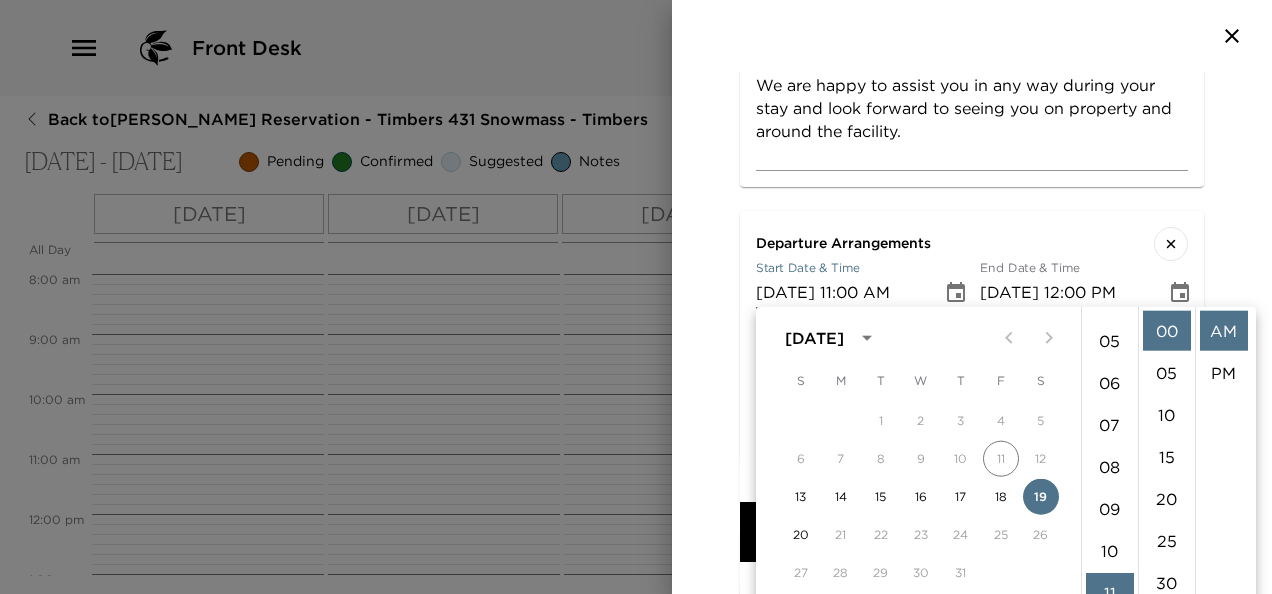 scroll, scrollTop: 200, scrollLeft: 0, axis: vertical 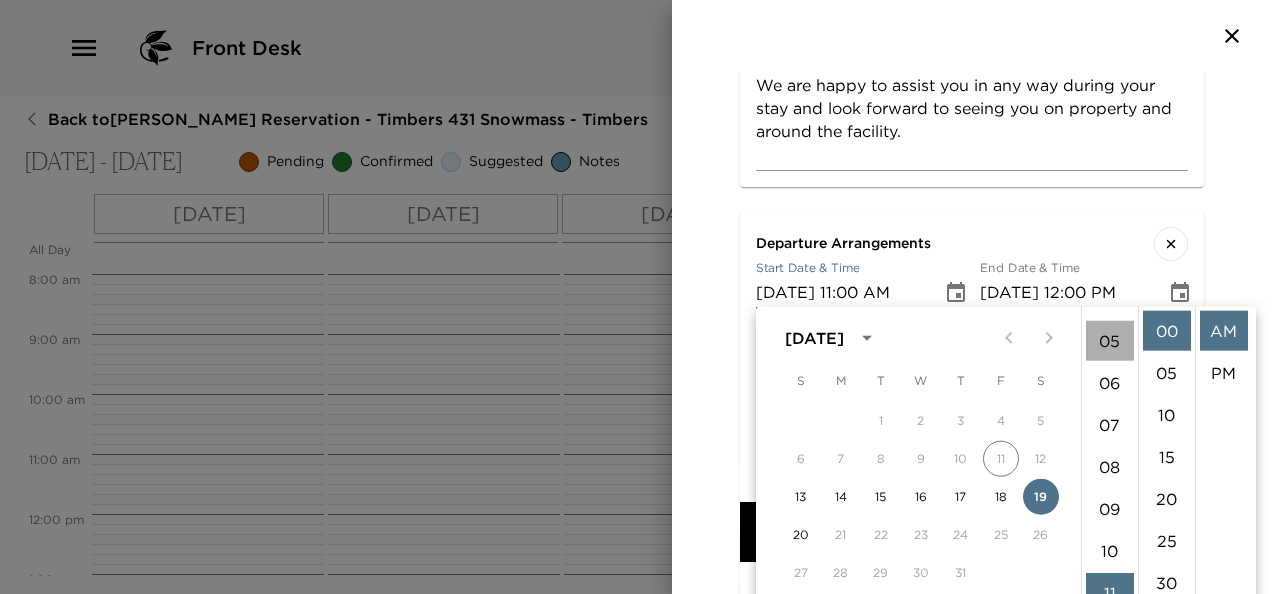 click on "05" at bounding box center [1110, 341] 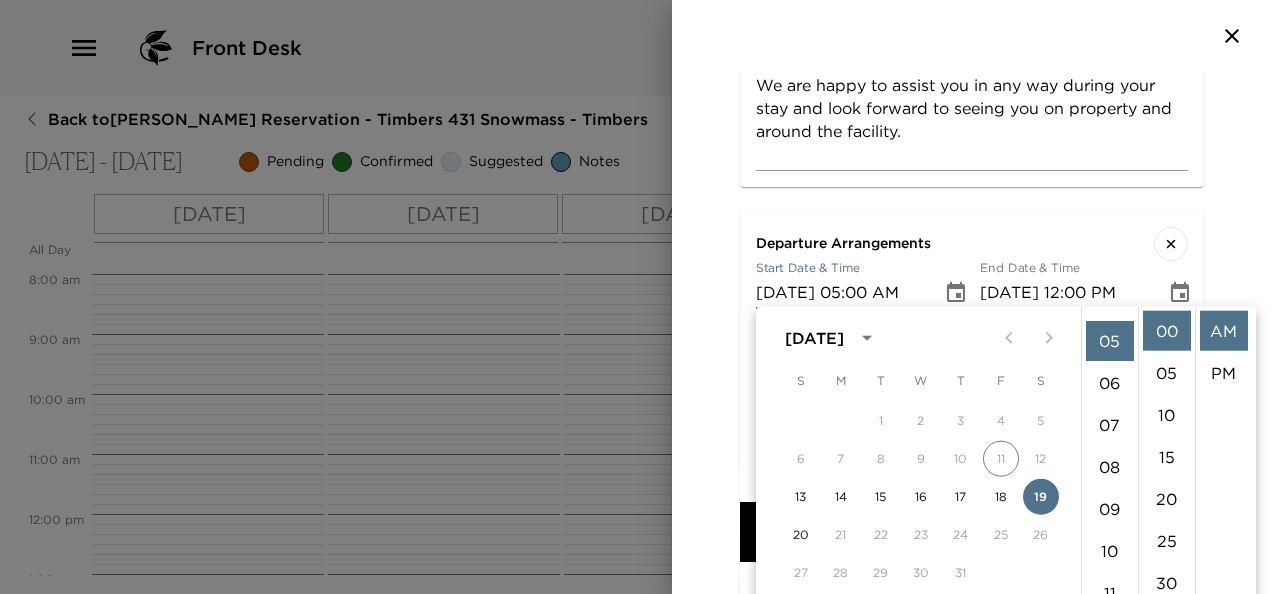scroll, scrollTop: 210, scrollLeft: 0, axis: vertical 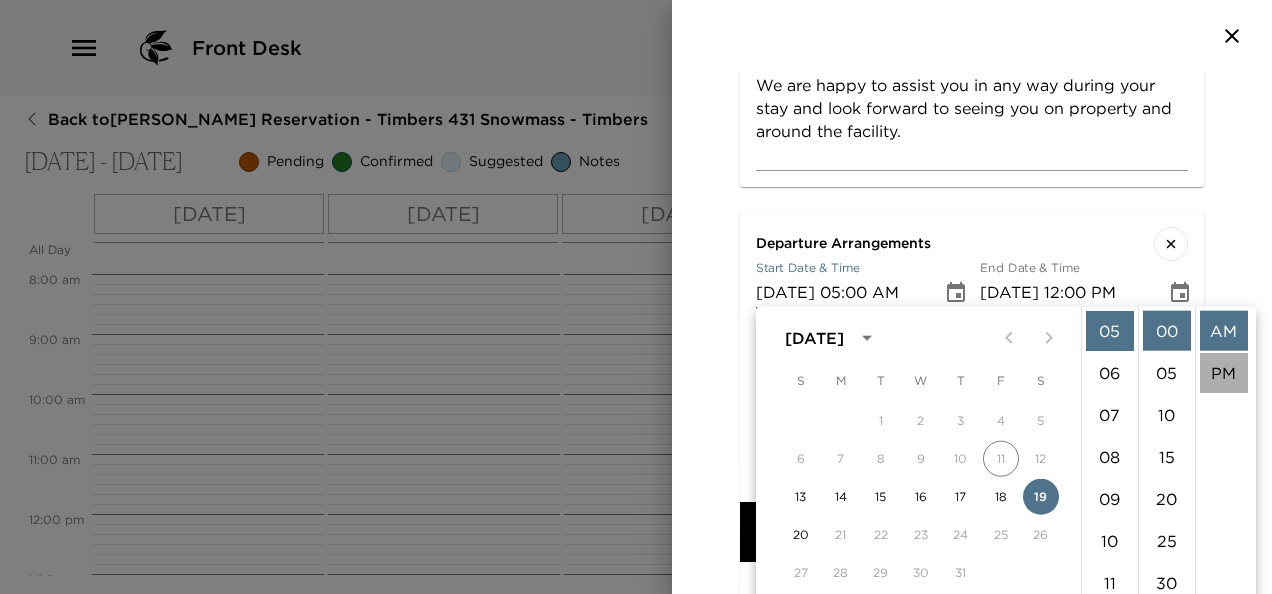 click on "PM" at bounding box center [1224, 373] 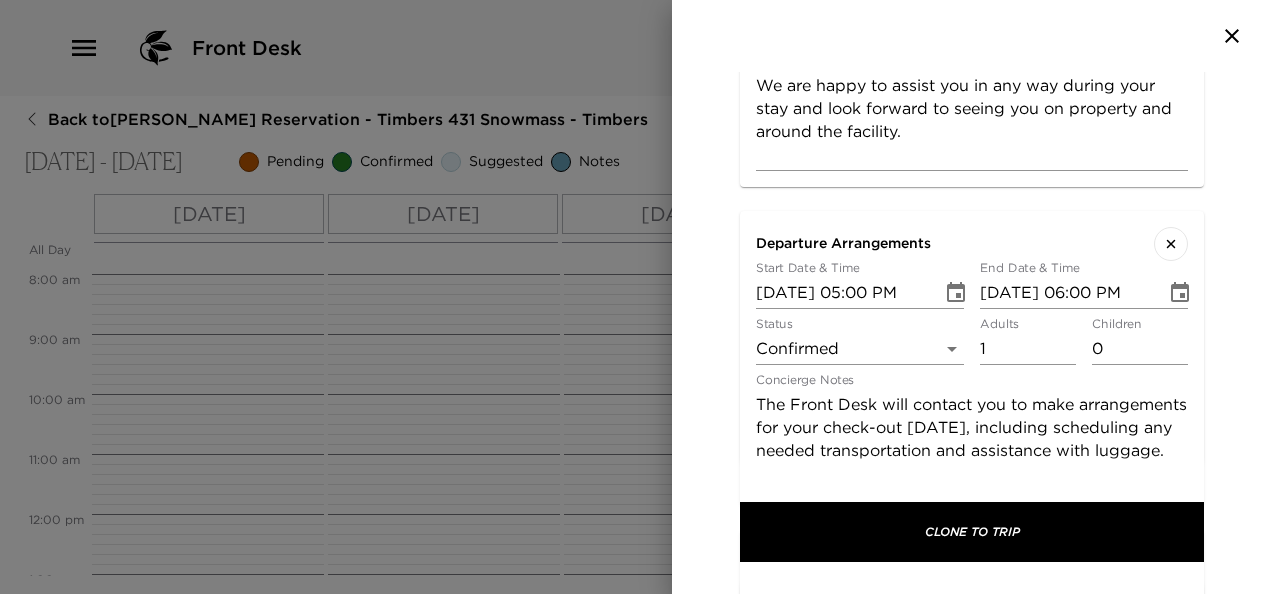 scroll, scrollTop: 42, scrollLeft: 0, axis: vertical 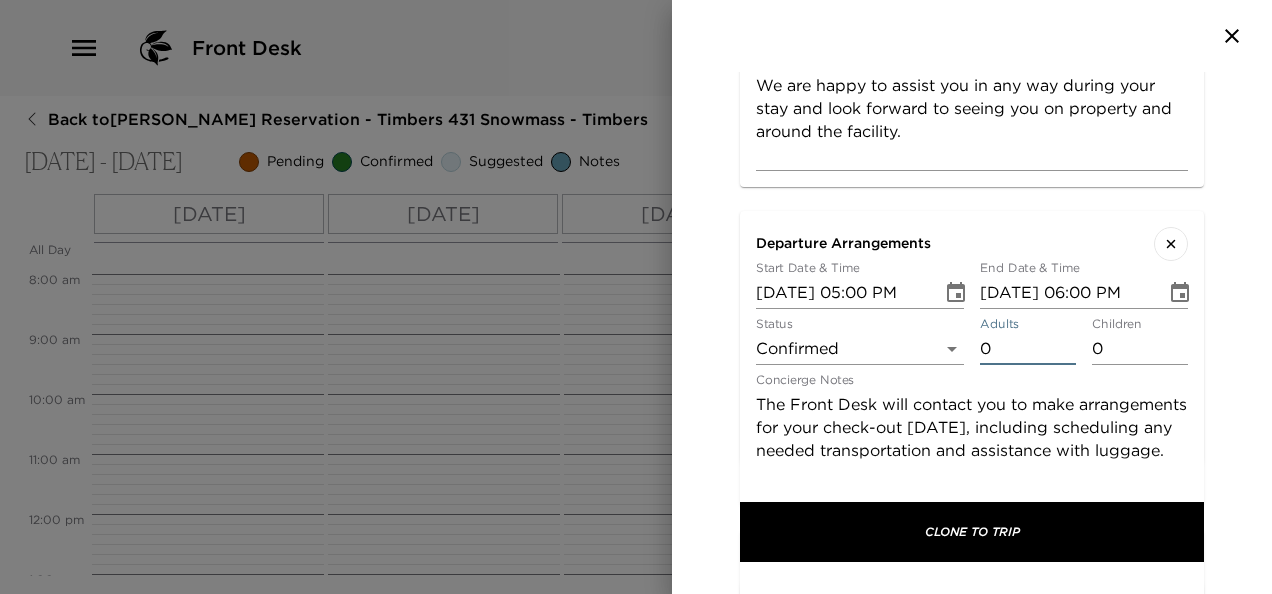 type on "0" 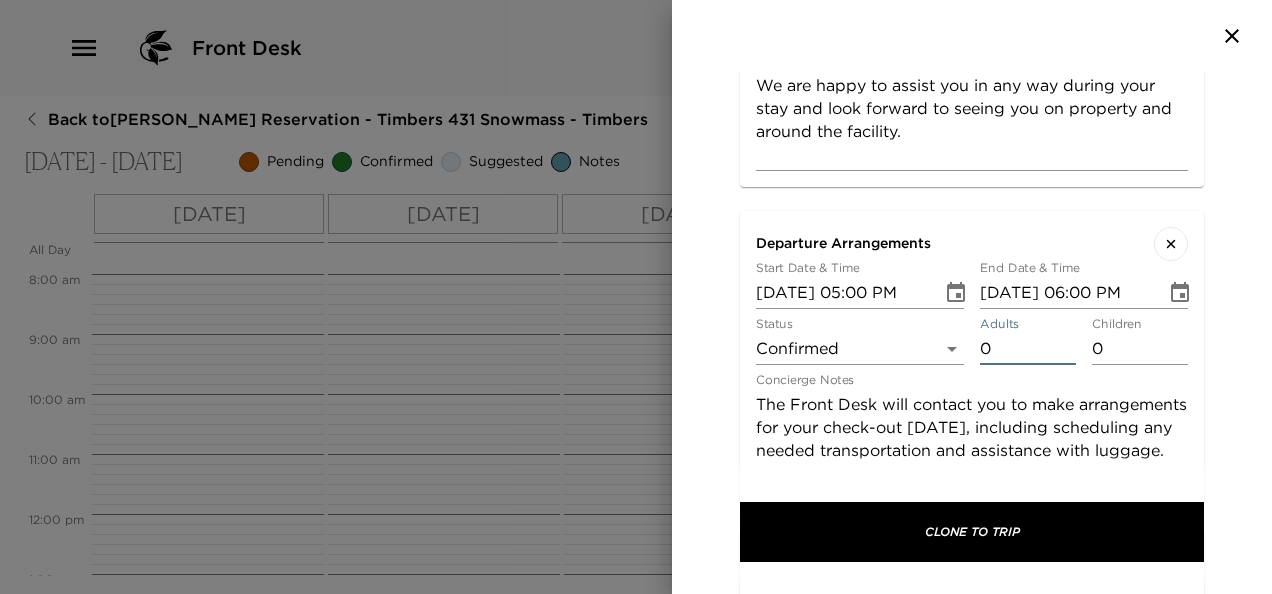scroll, scrollTop: 1134, scrollLeft: 0, axis: vertical 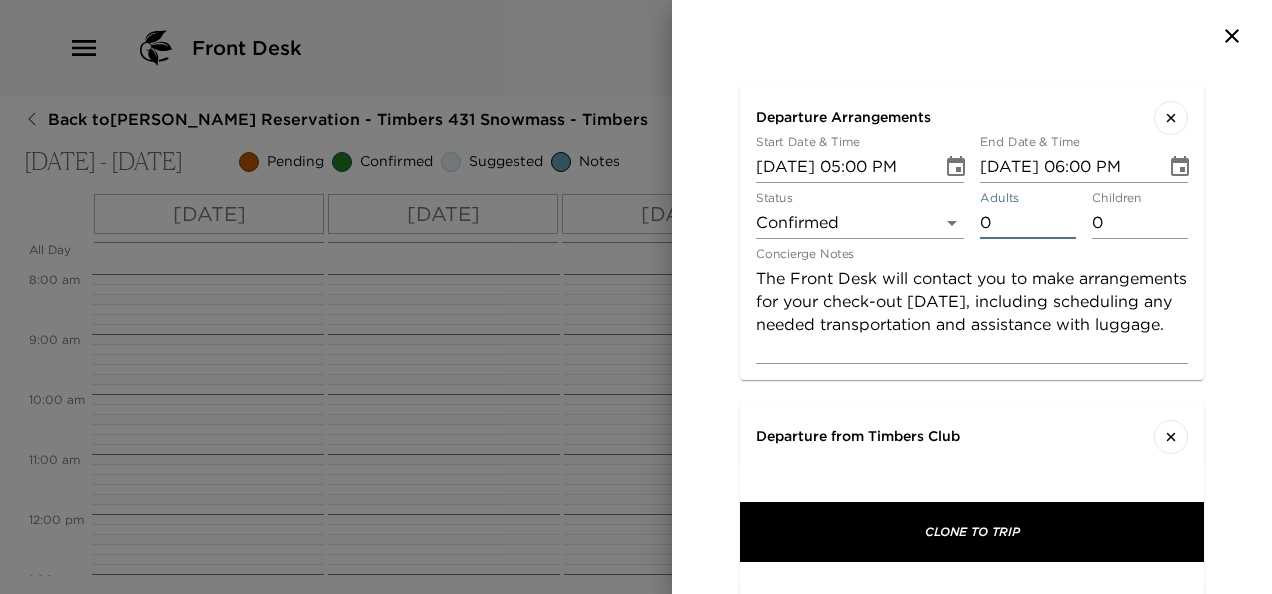 click on "The Front Desk will contact you to make arrangements for your check-out tomorrow, including scheduling any needed transportation and assistance with luggage." at bounding box center (972, 313) 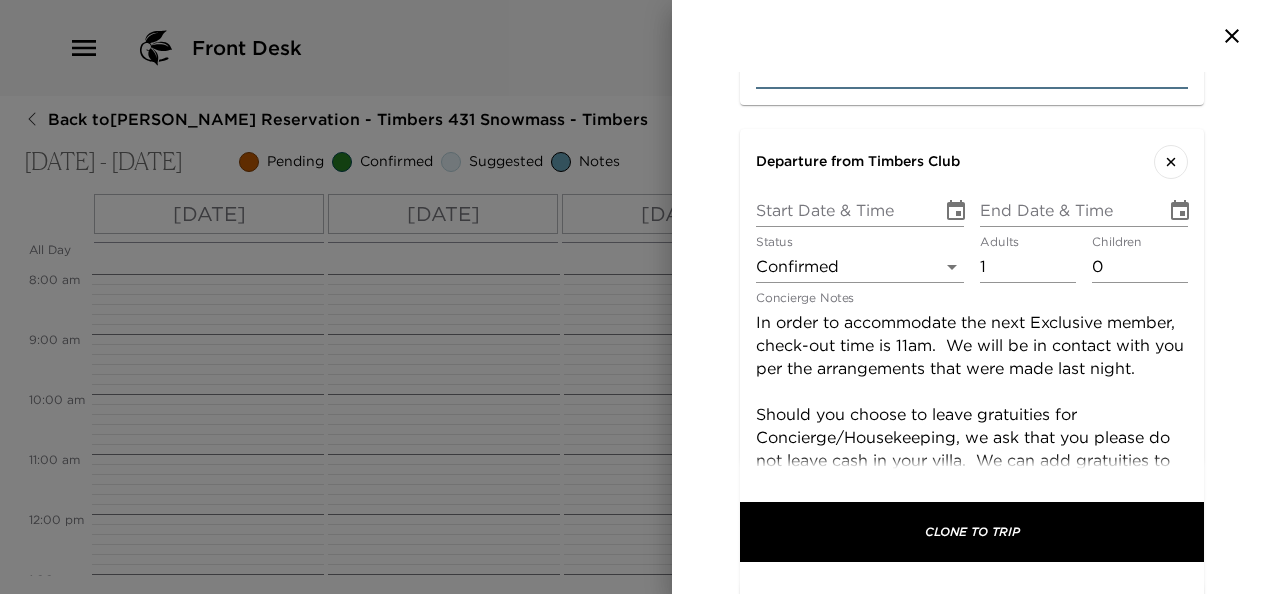 scroll, scrollTop: 1408, scrollLeft: 0, axis: vertical 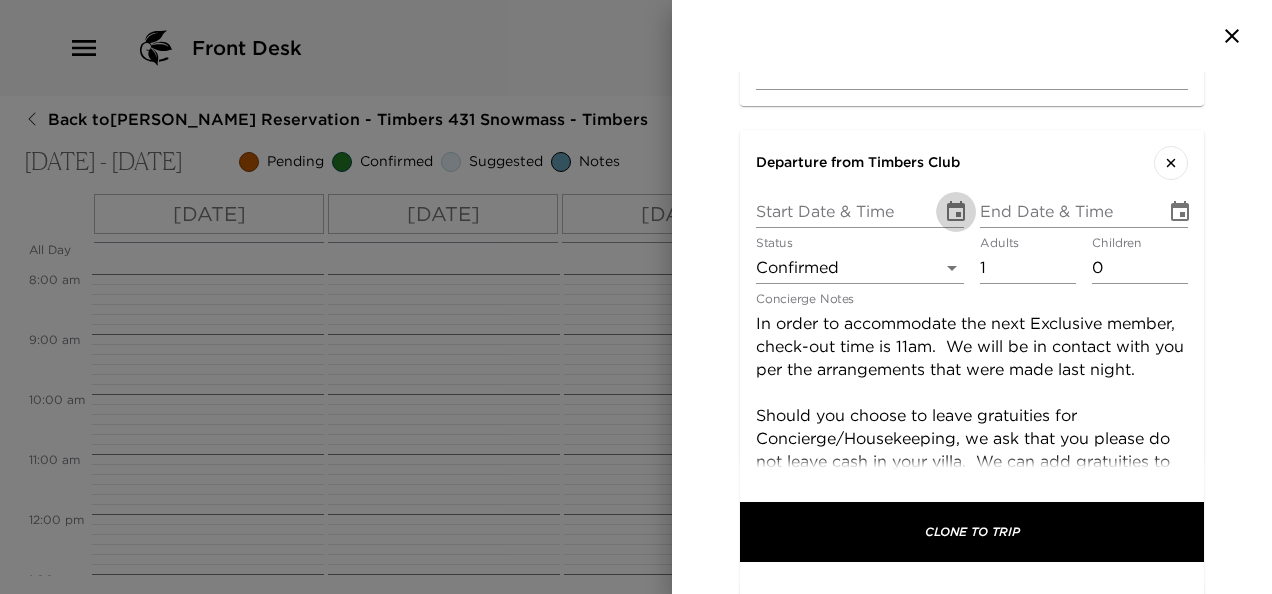 click 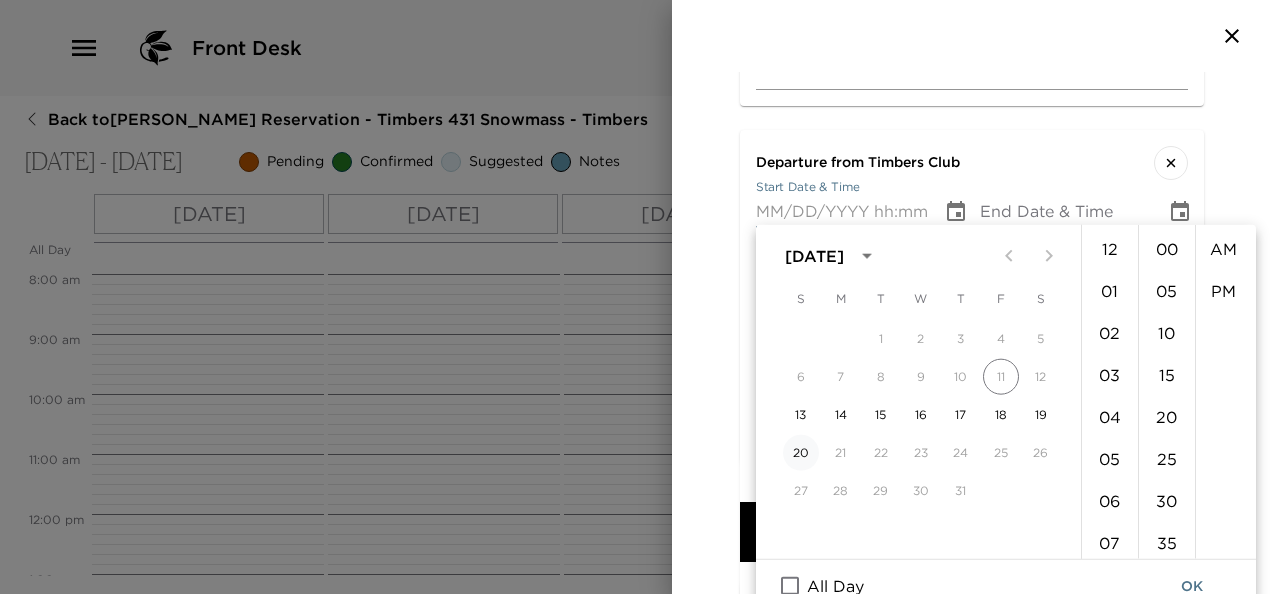 click on "20" at bounding box center (801, 453) 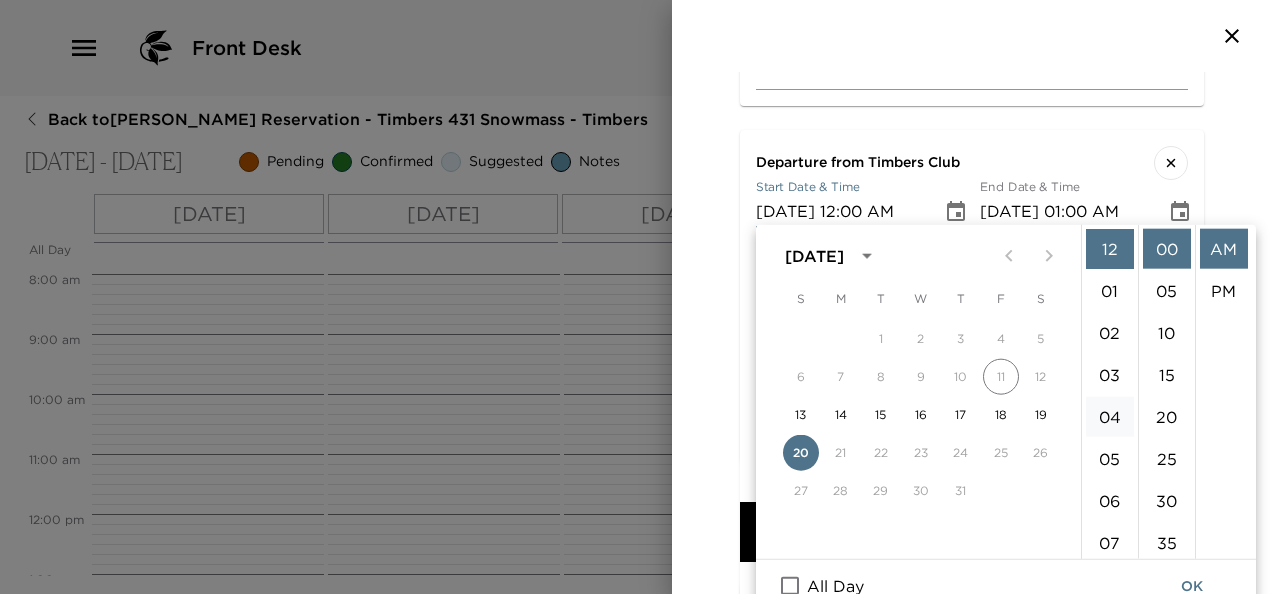 scroll, scrollTop: 366, scrollLeft: 0, axis: vertical 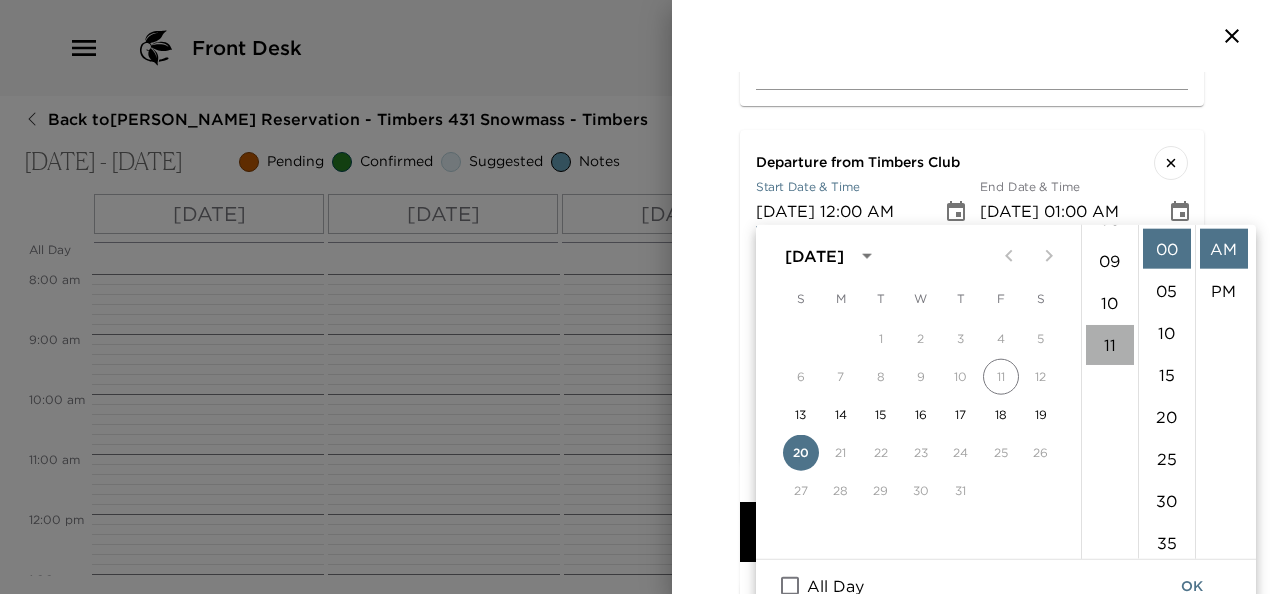 click on "11" at bounding box center [1110, 345] 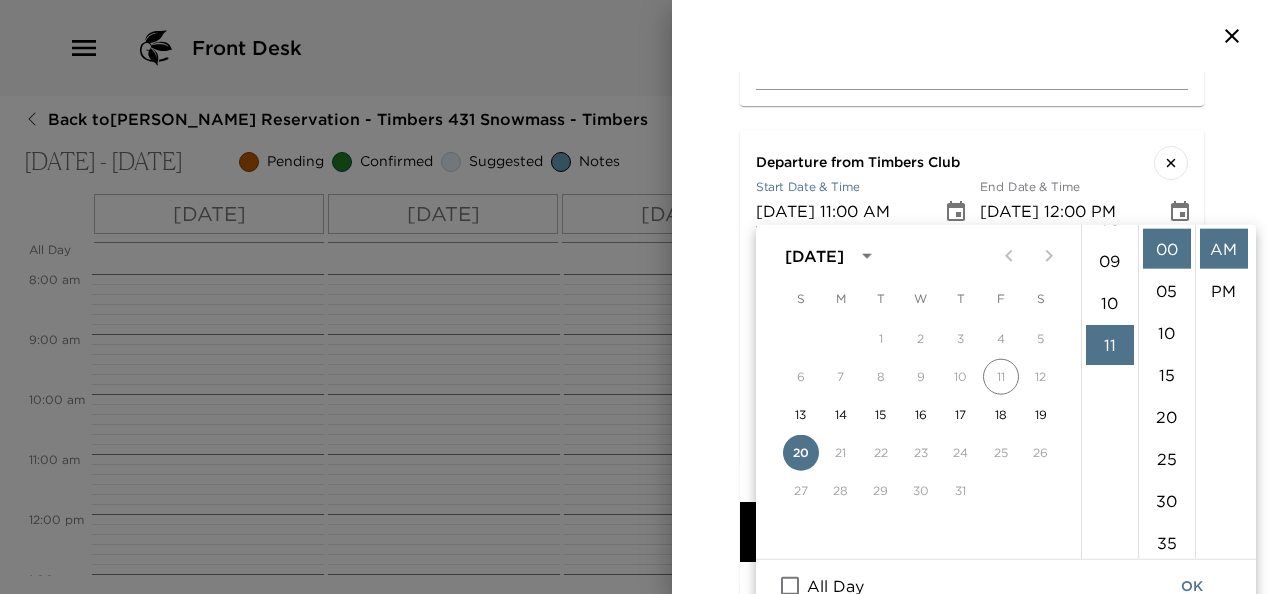 scroll, scrollTop: 462, scrollLeft: 0, axis: vertical 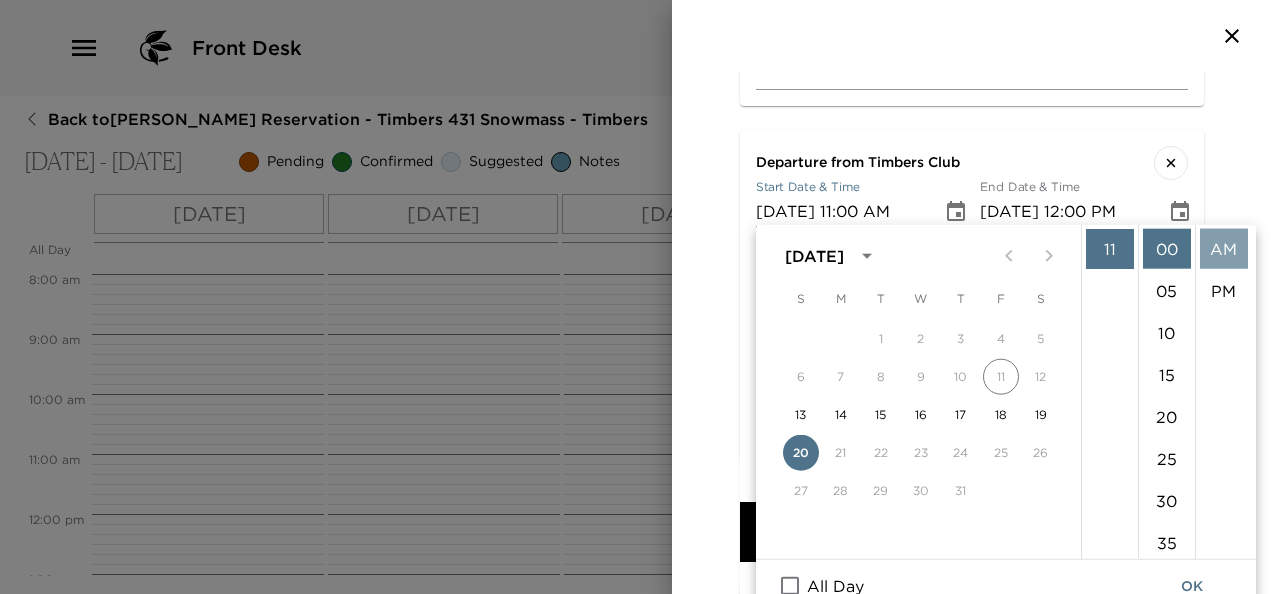 click on "AM" at bounding box center [1224, 249] 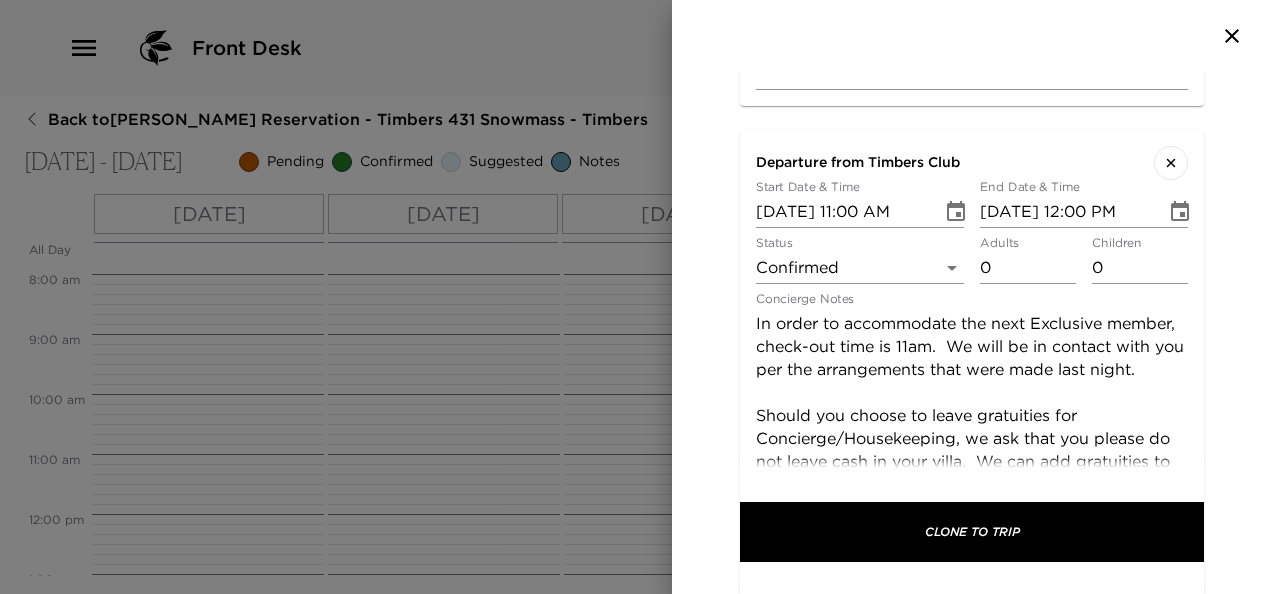 type on "0" 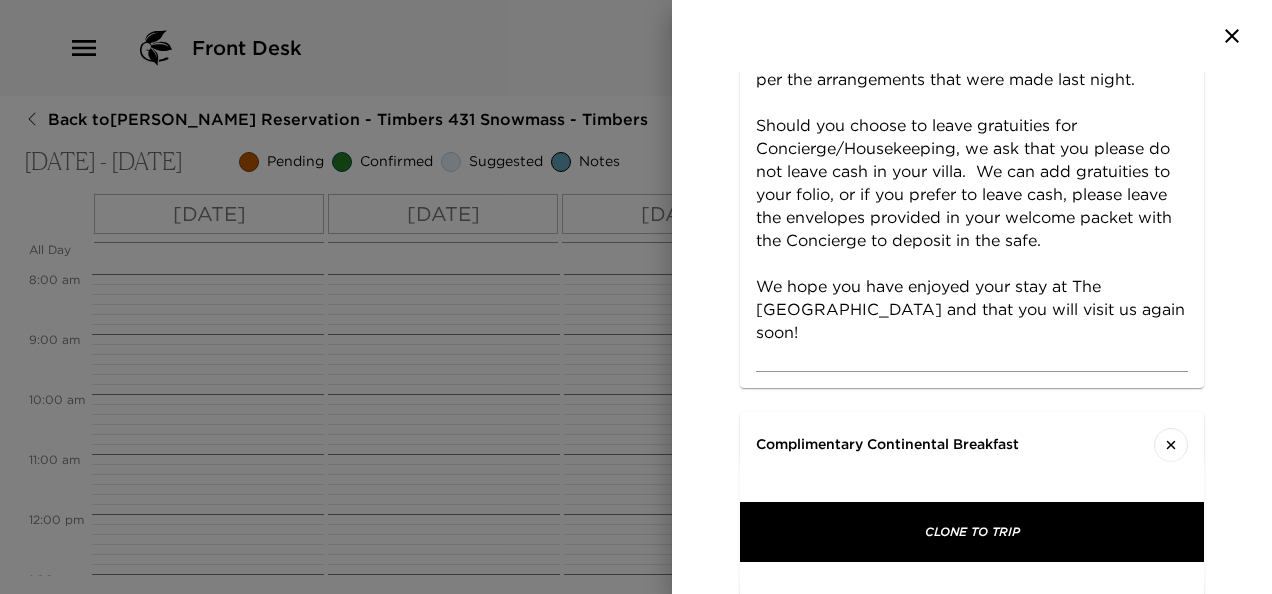 scroll, scrollTop: 2066, scrollLeft: 0, axis: vertical 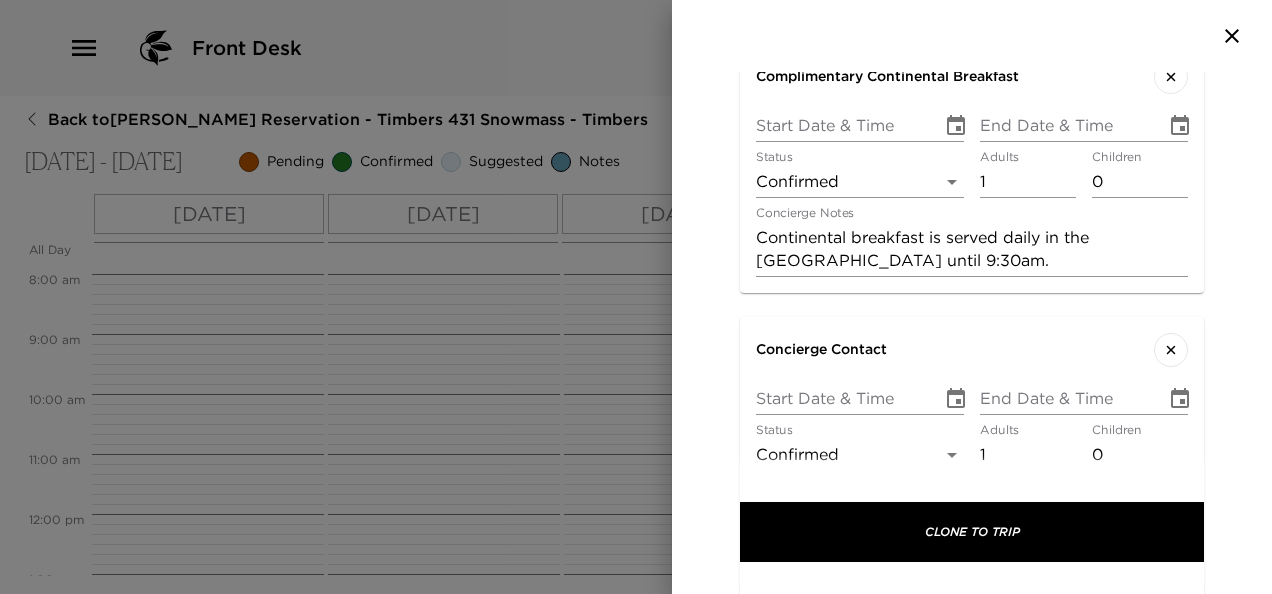 click 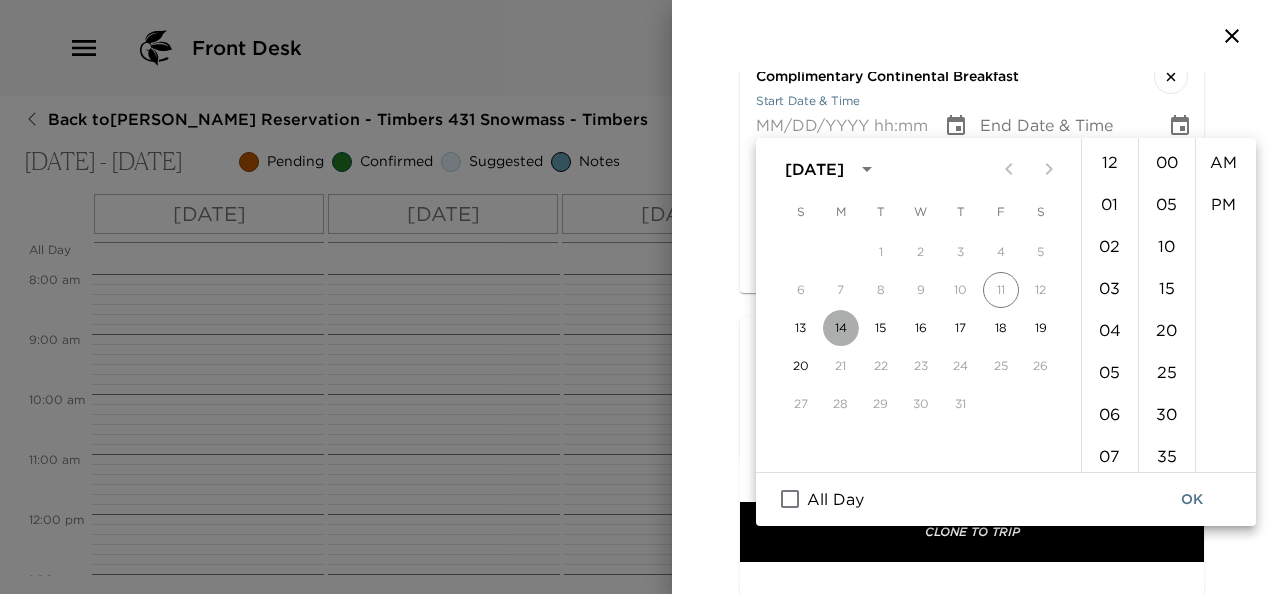 click on "14" at bounding box center [841, 328] 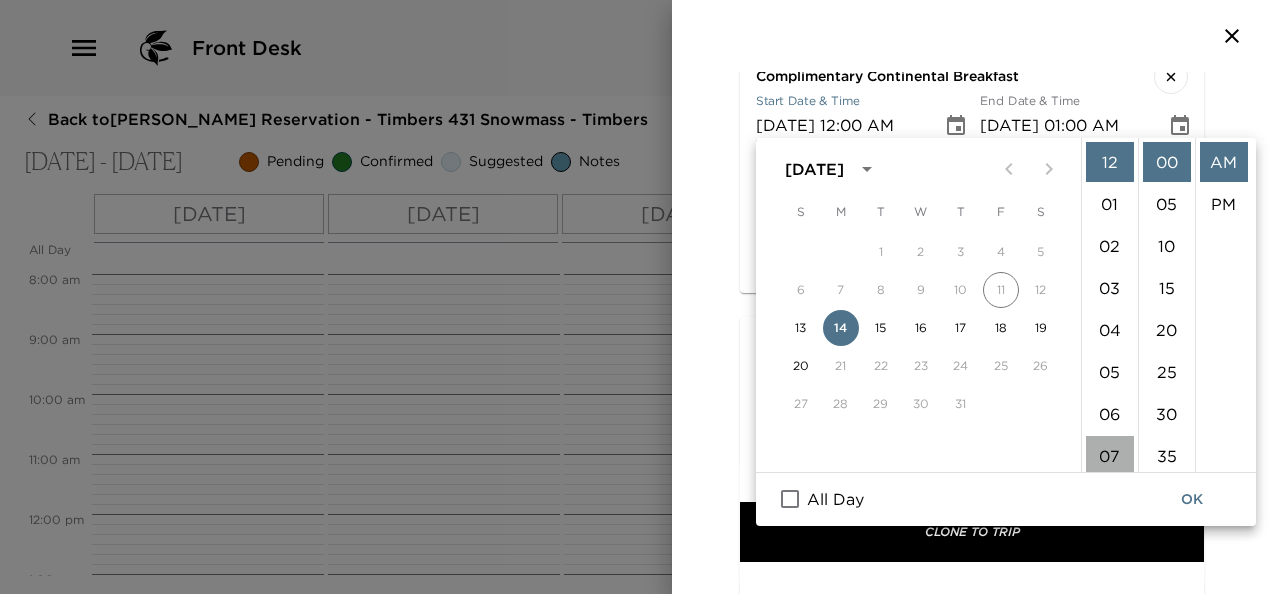 click on "07" at bounding box center (1110, 456) 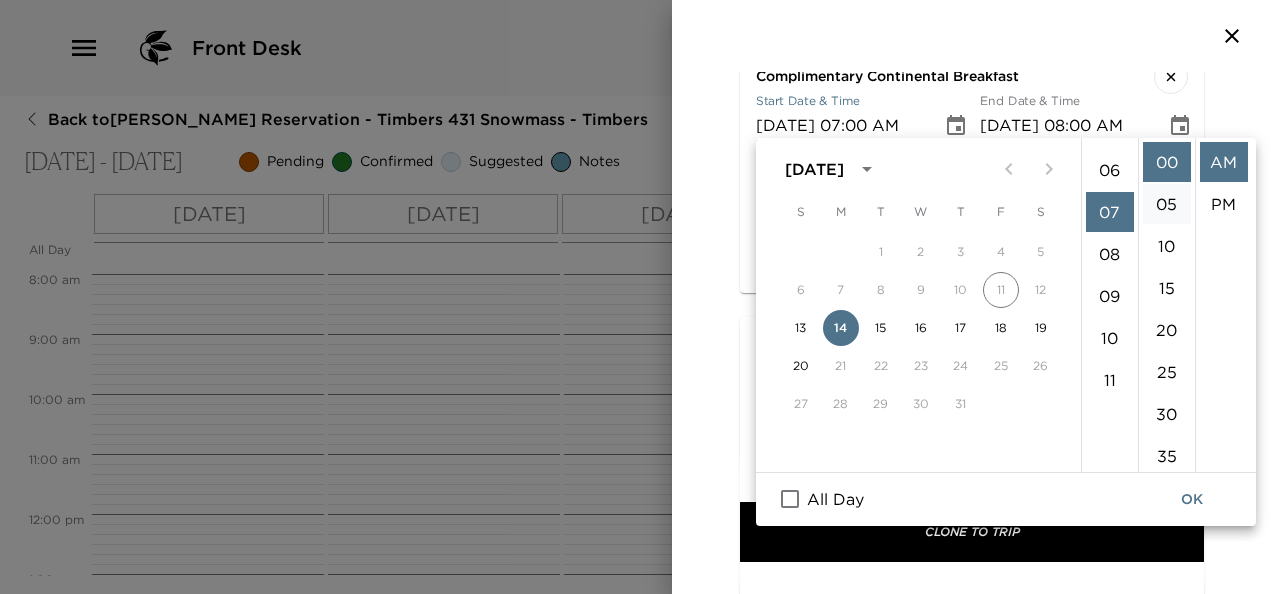 scroll, scrollTop: 294, scrollLeft: 0, axis: vertical 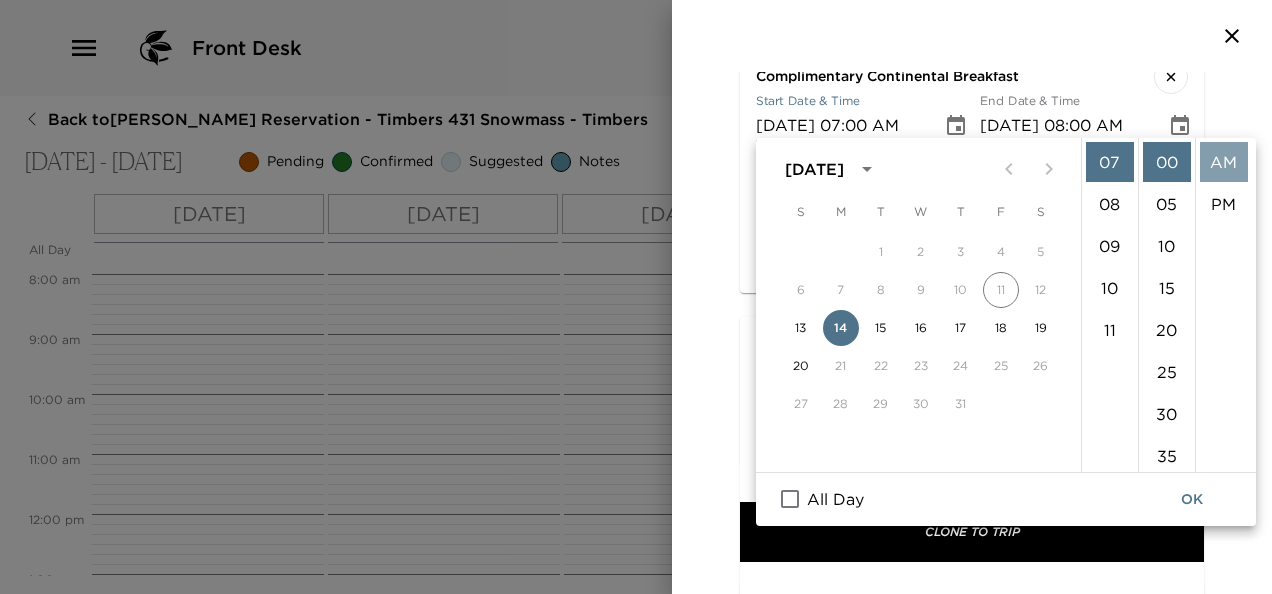 click on "AM" at bounding box center [1224, 162] 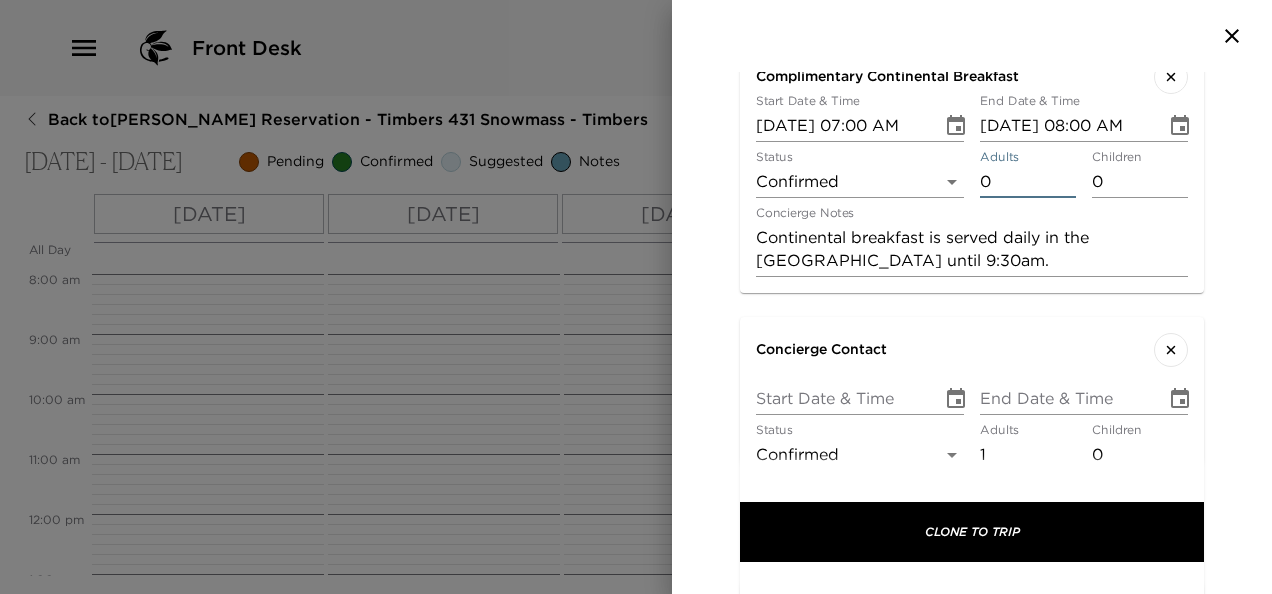 type on "0" 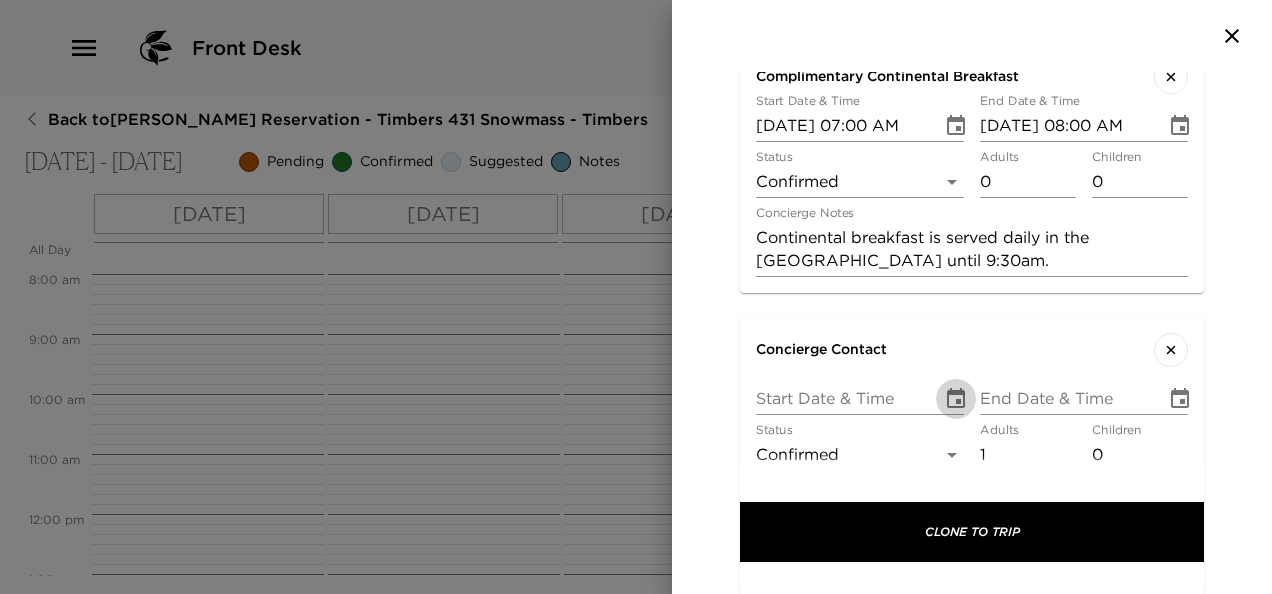 click 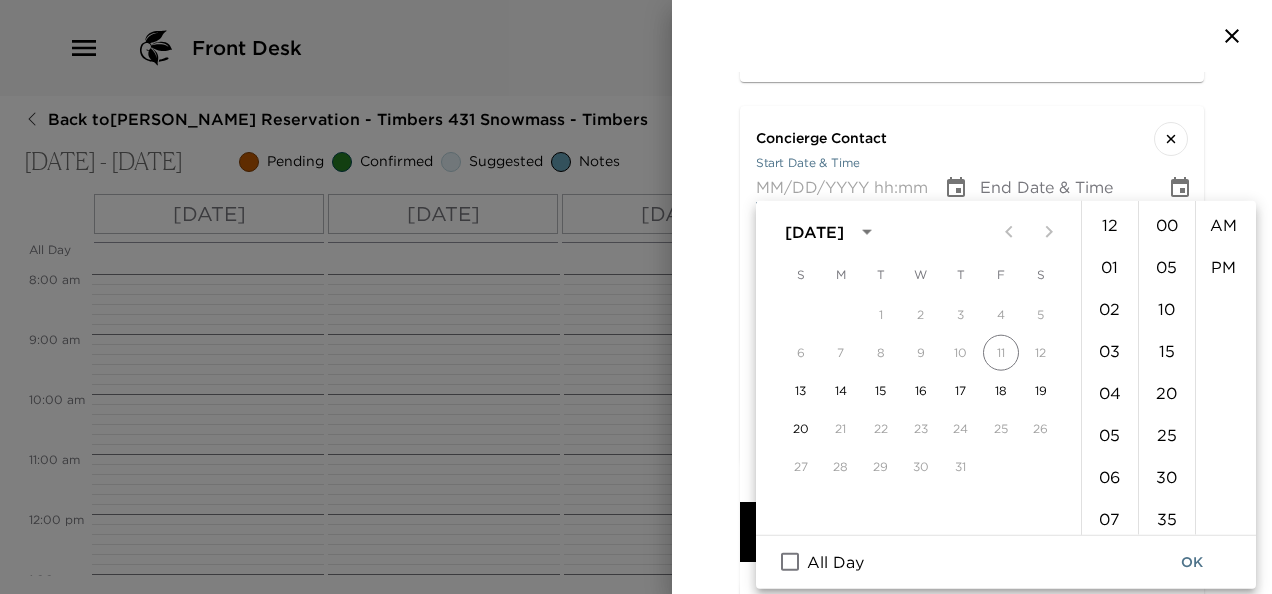scroll, scrollTop: 2276, scrollLeft: 0, axis: vertical 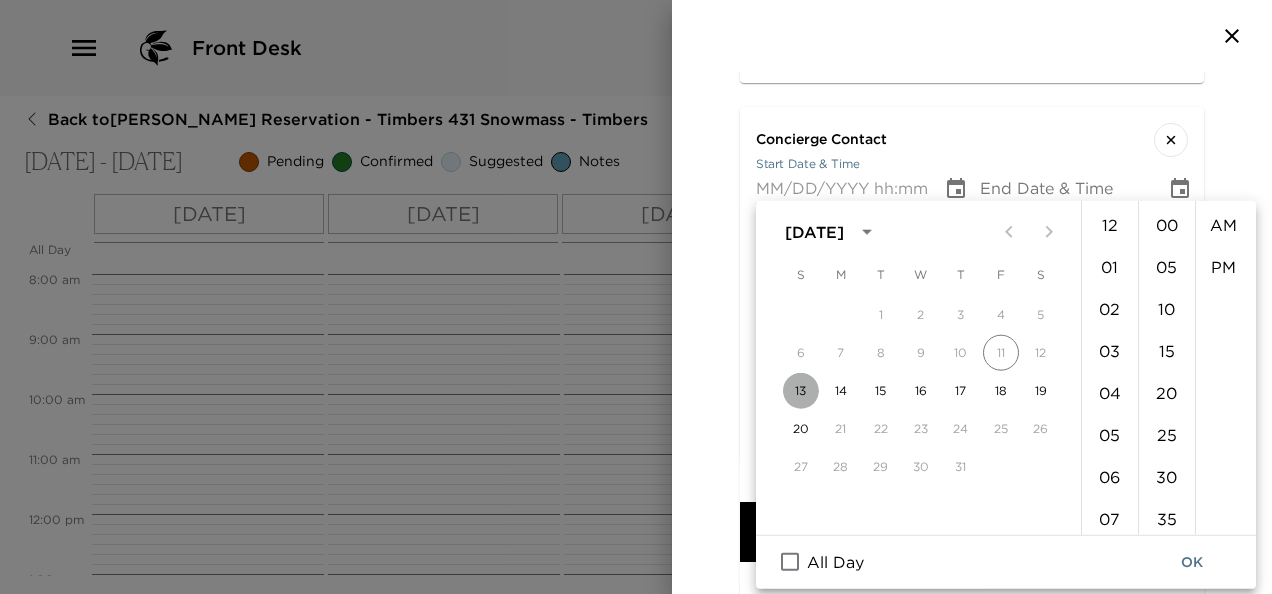 click on "13" at bounding box center [801, 391] 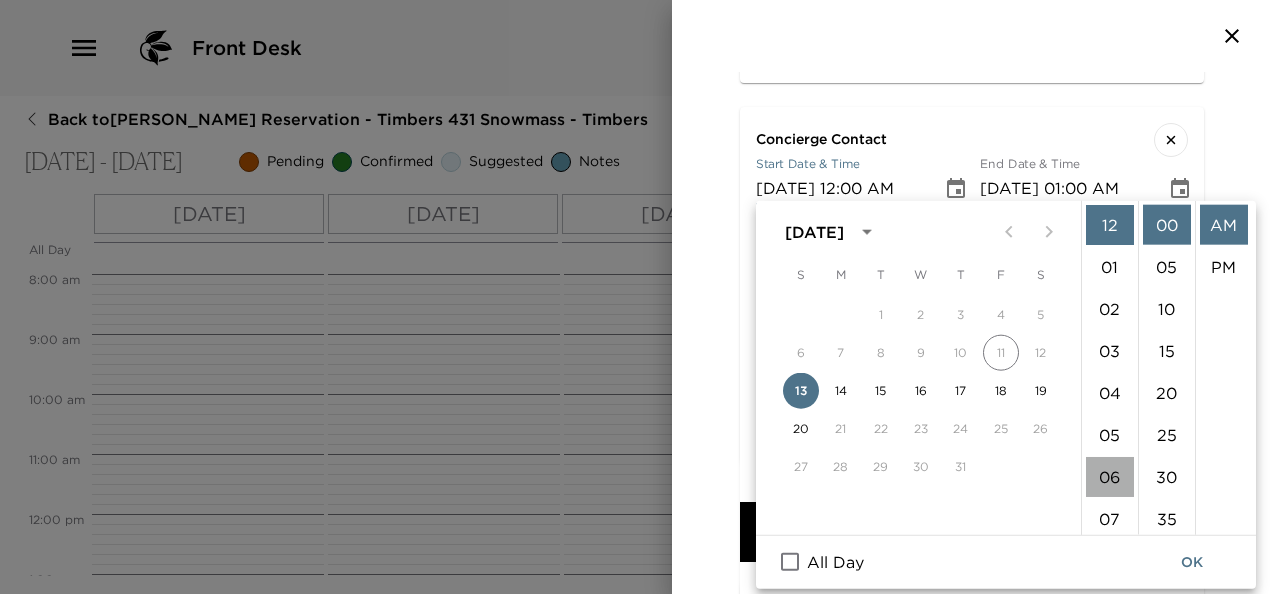 click on "06" at bounding box center [1110, 477] 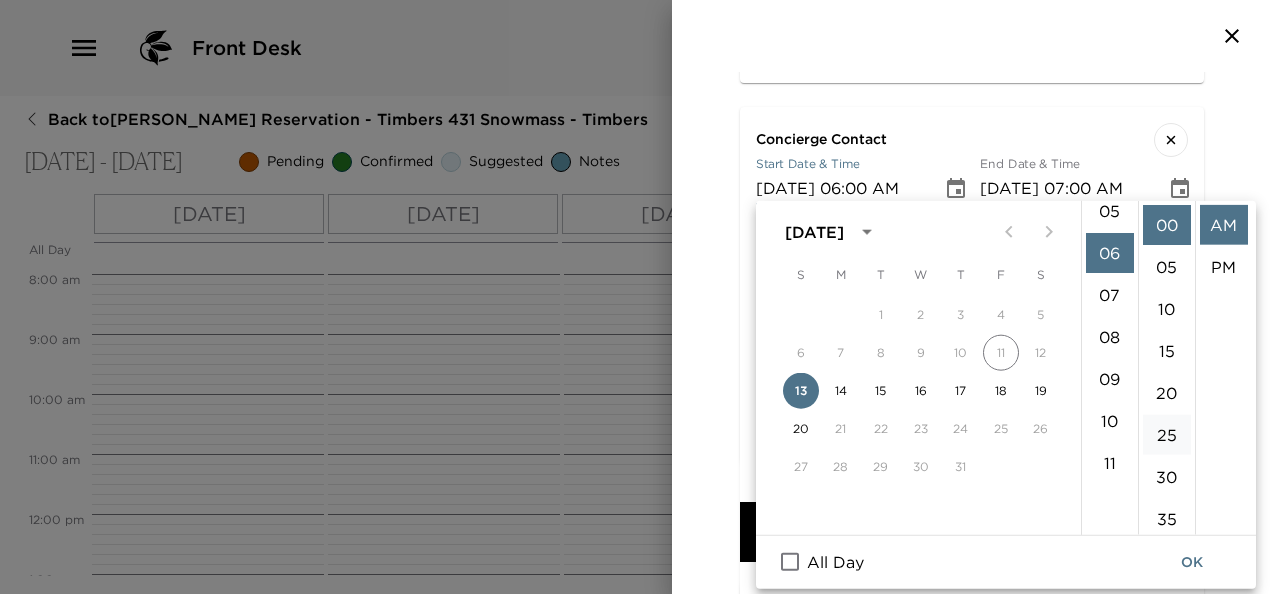 scroll, scrollTop: 252, scrollLeft: 0, axis: vertical 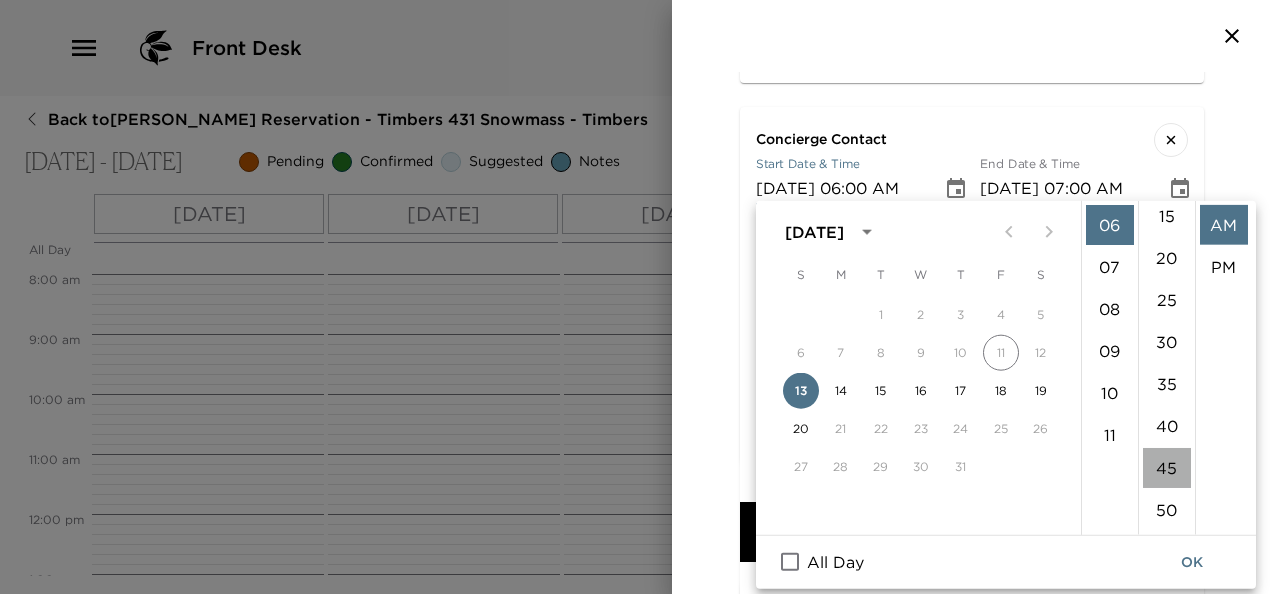 click on "45" at bounding box center [1167, 468] 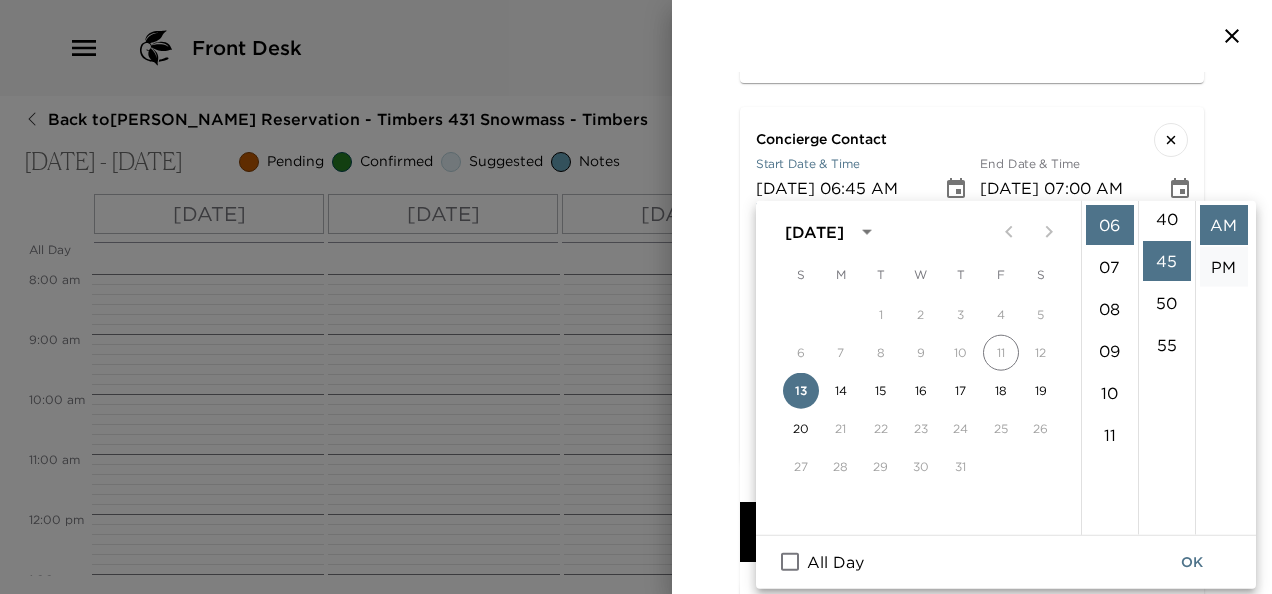 scroll, scrollTop: 378, scrollLeft: 0, axis: vertical 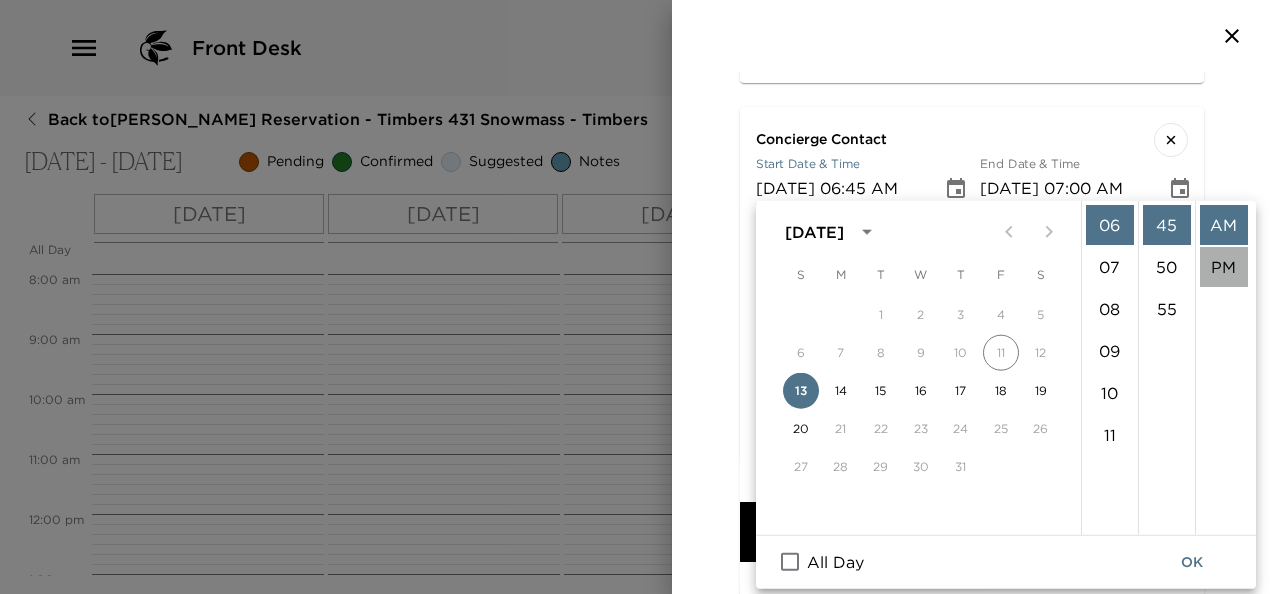 click on "PM" at bounding box center (1224, 267) 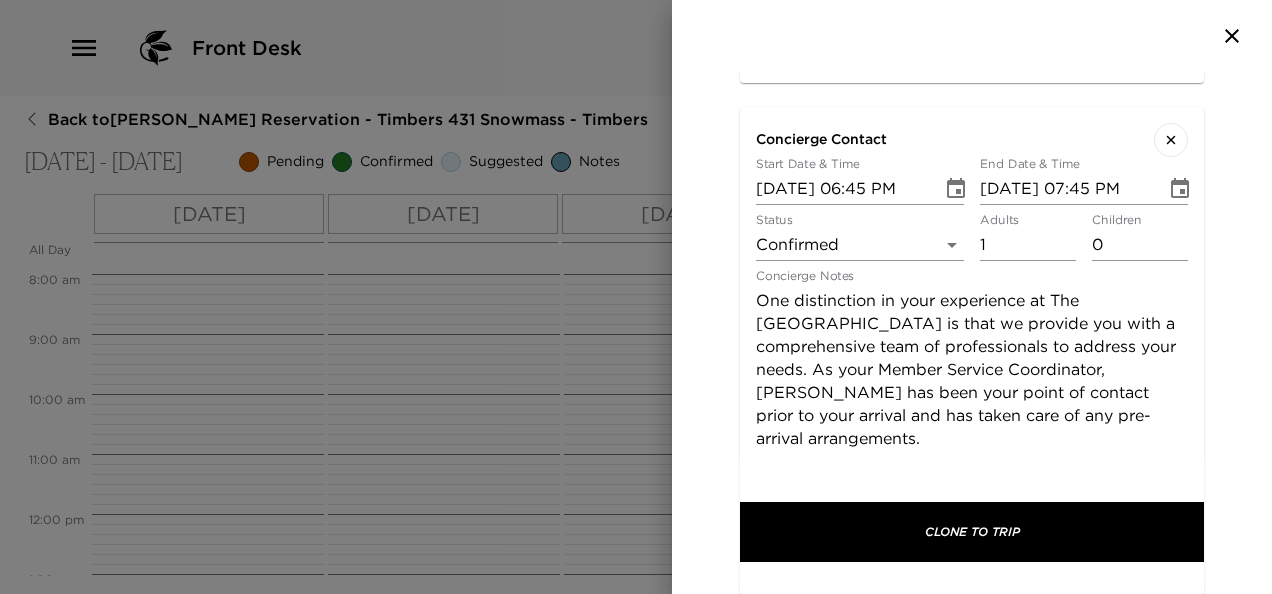 scroll, scrollTop: 42, scrollLeft: 0, axis: vertical 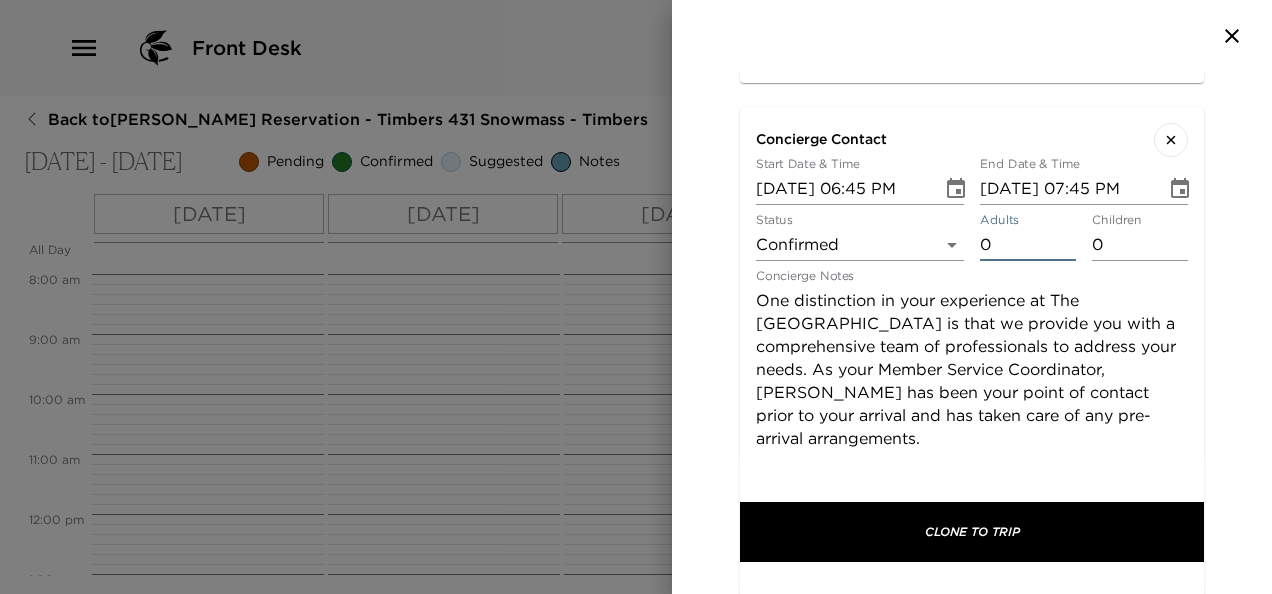 type on "0" 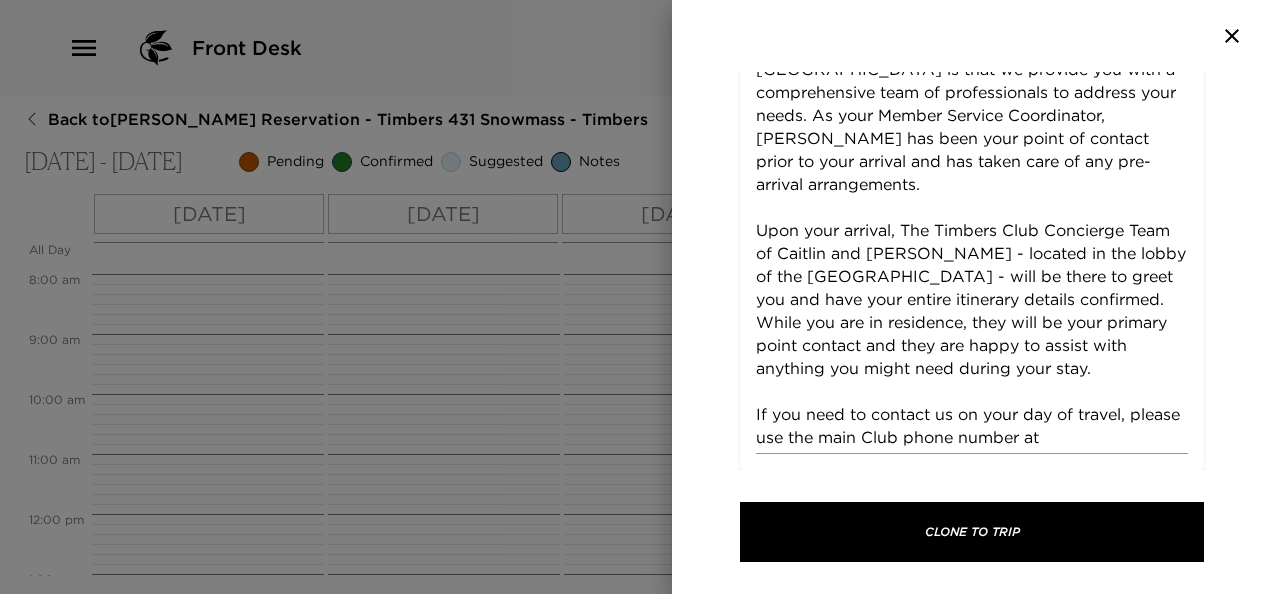 scroll, scrollTop: 2530, scrollLeft: 0, axis: vertical 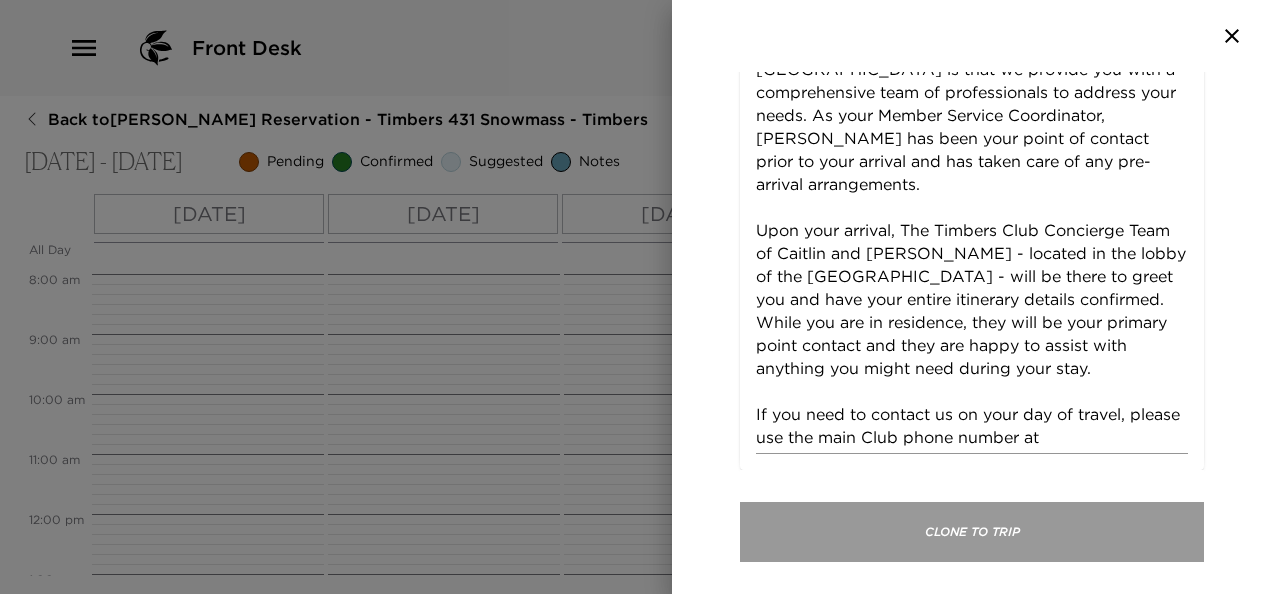 click on "Clone To Trip" at bounding box center (972, 532) 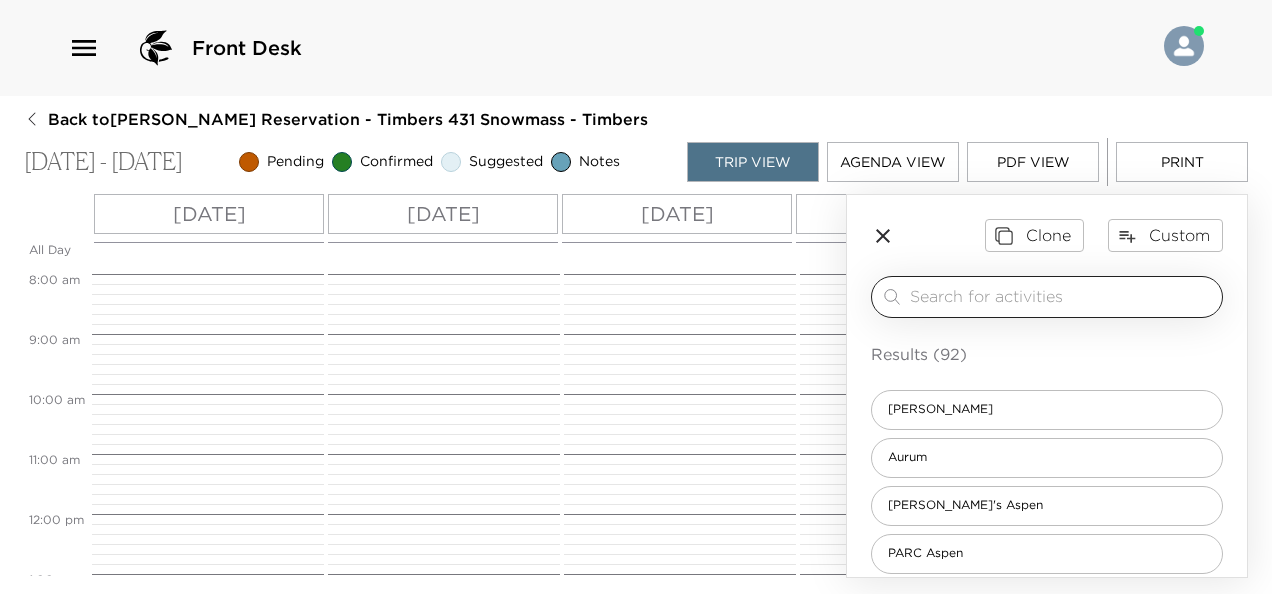 click at bounding box center [1062, 296] 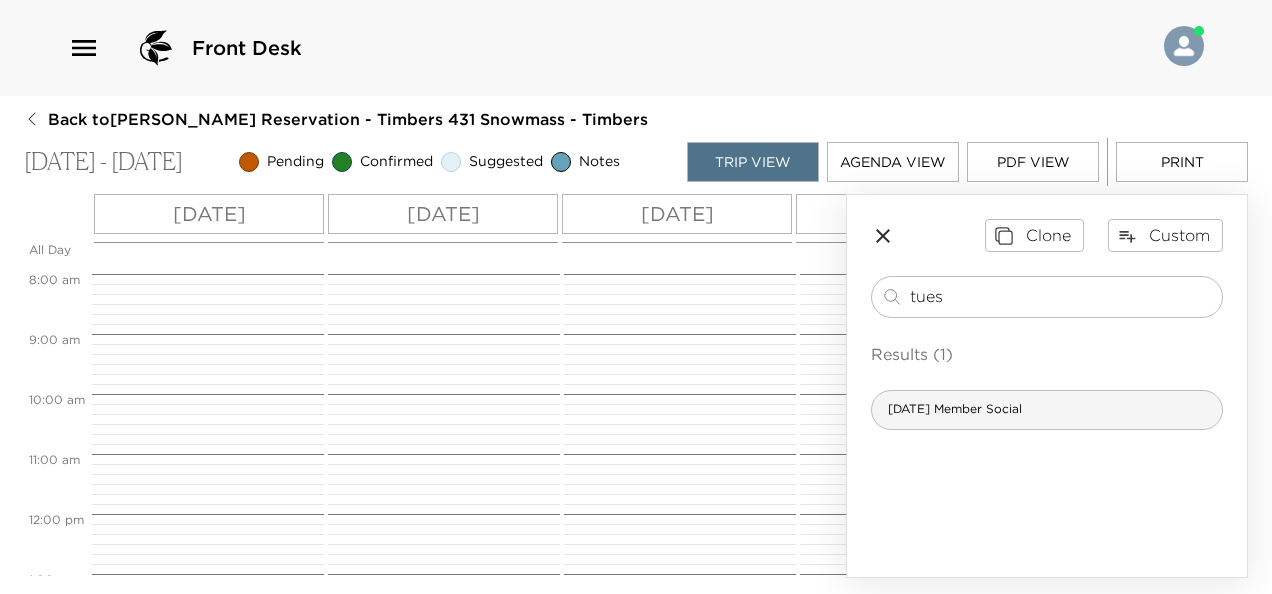 type on "tues" 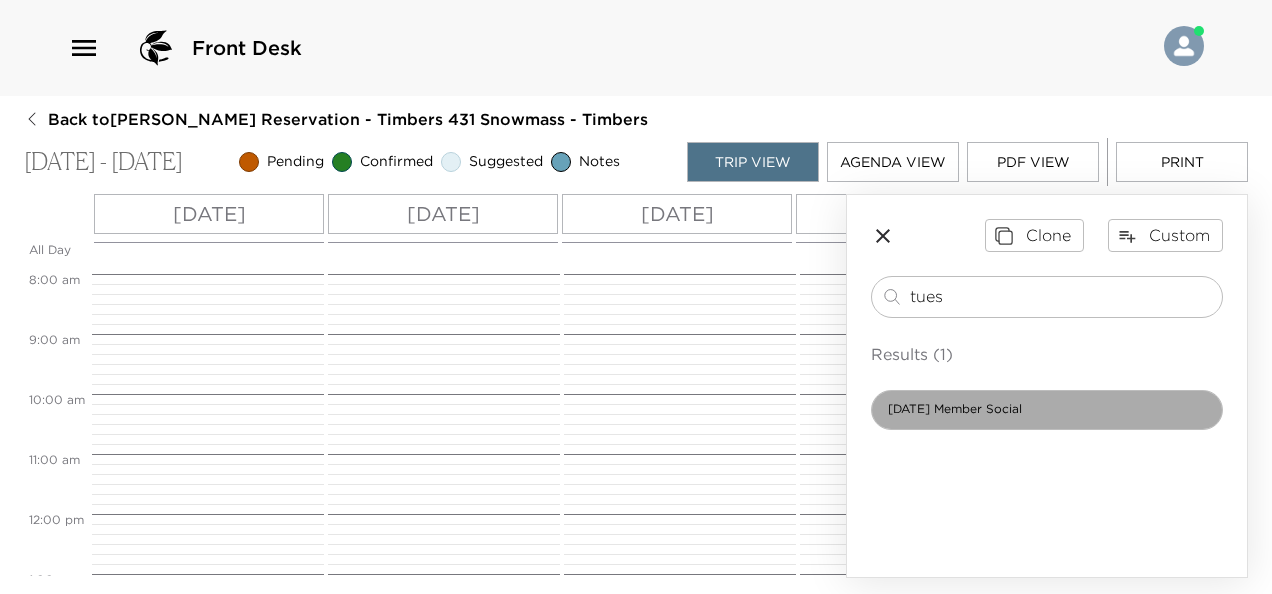 click on "Tuesday Member Social" at bounding box center (955, 409) 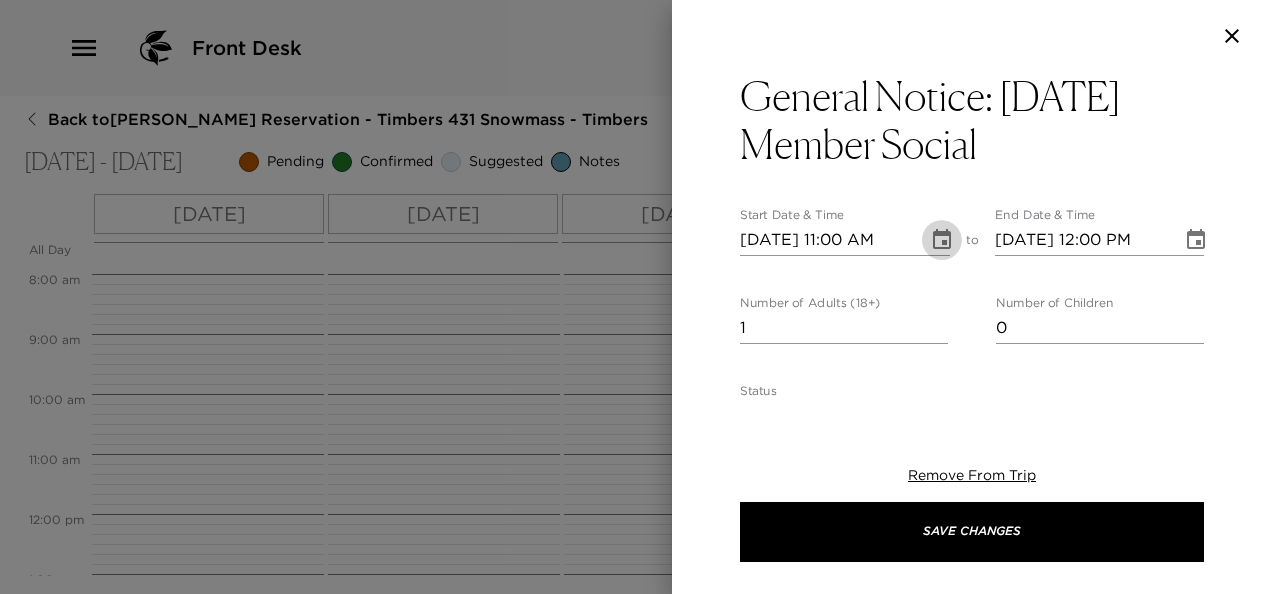 click 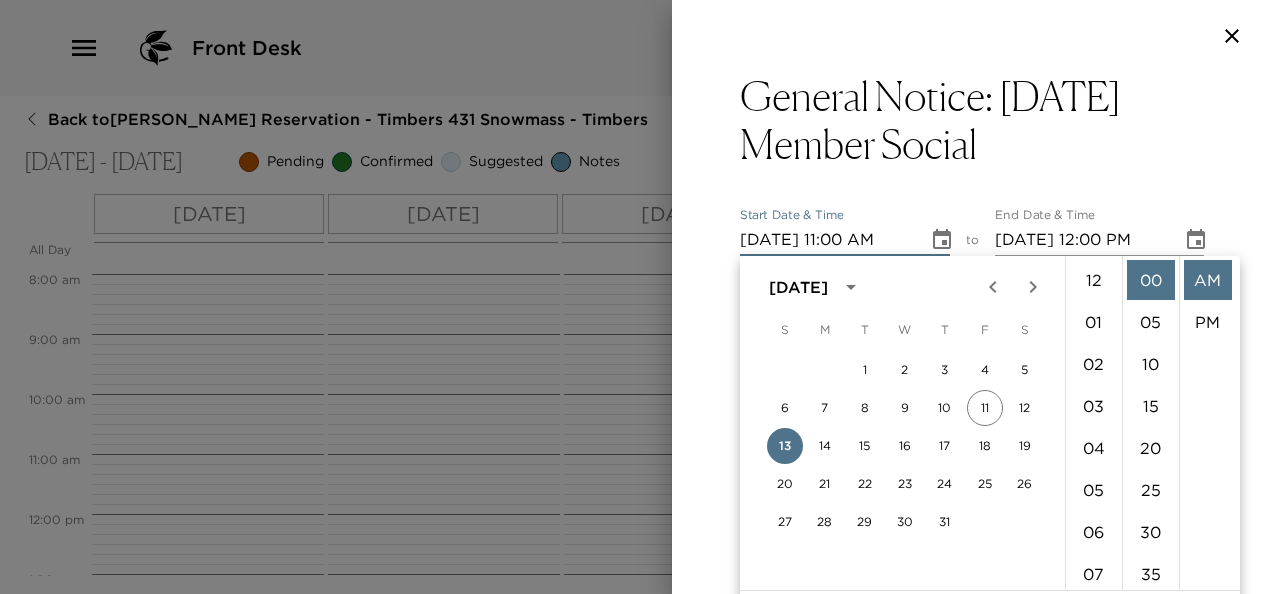 scroll, scrollTop: 462, scrollLeft: 0, axis: vertical 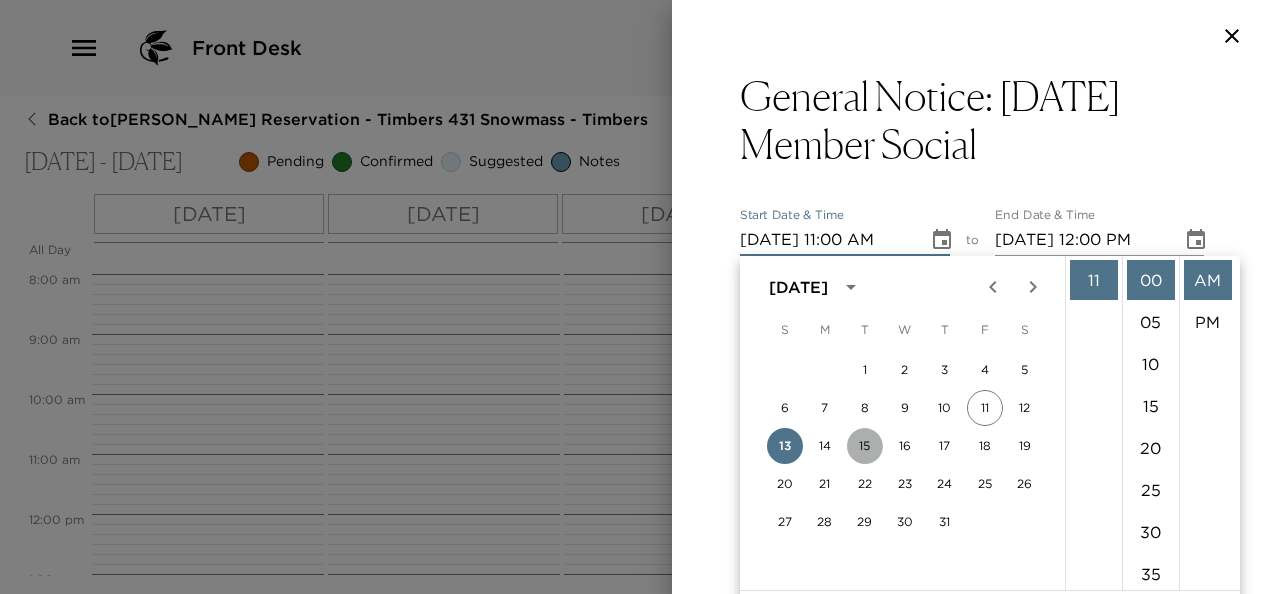 click on "15" at bounding box center (865, 446) 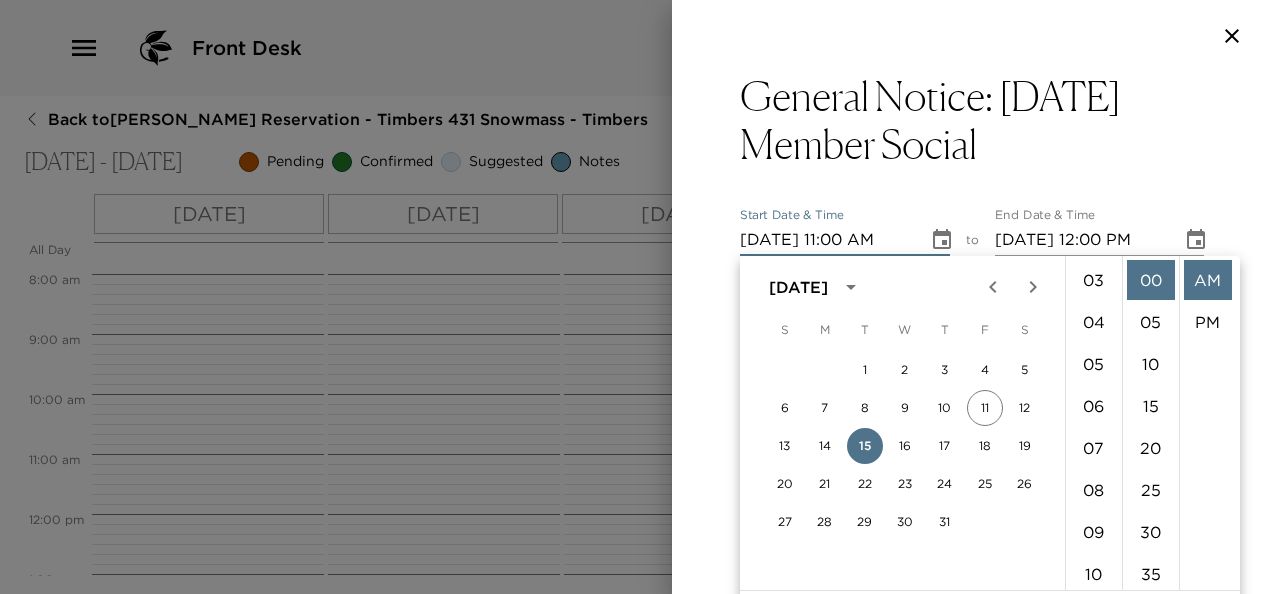 scroll, scrollTop: 128, scrollLeft: 0, axis: vertical 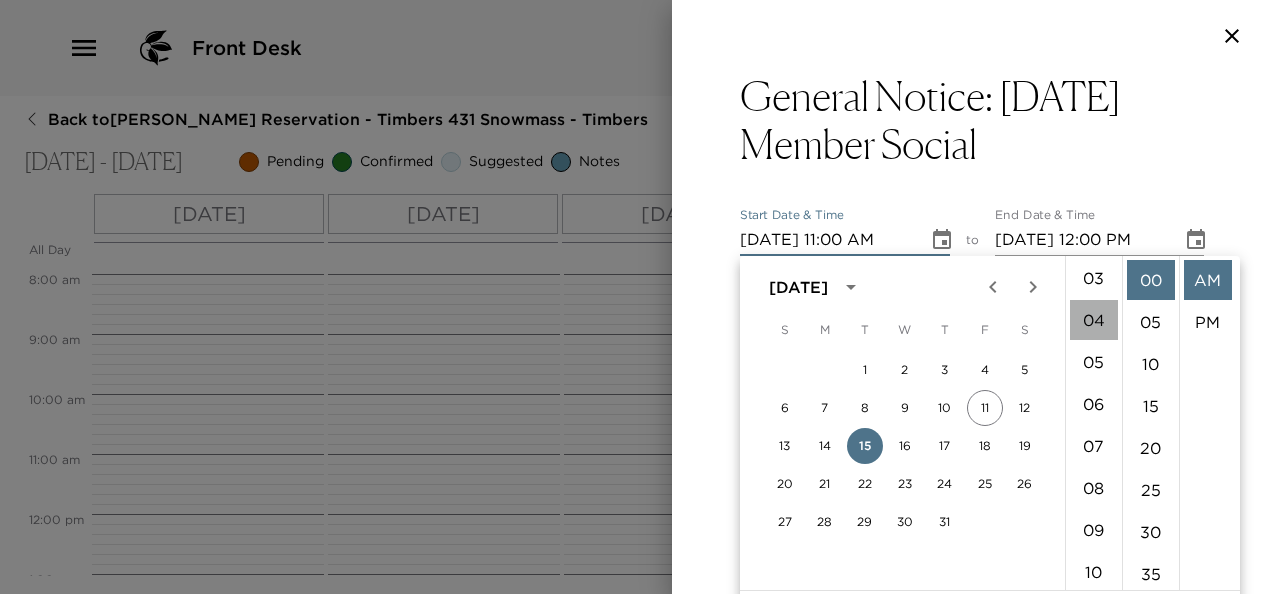 click on "04" at bounding box center (1094, 320) 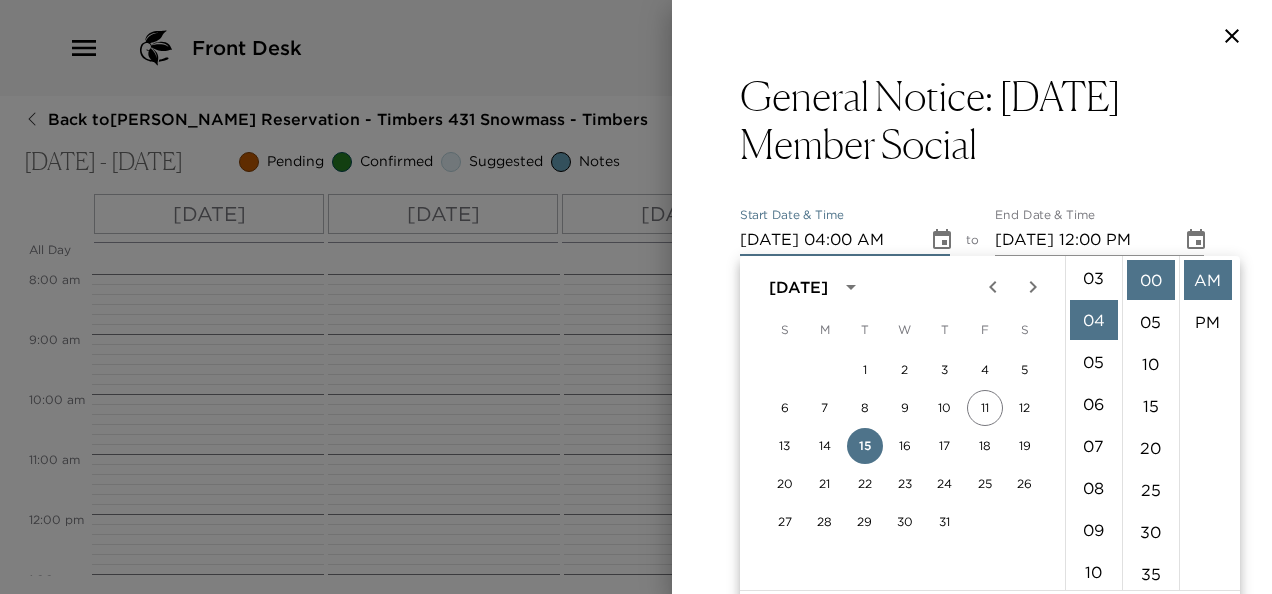 scroll, scrollTop: 168, scrollLeft: 0, axis: vertical 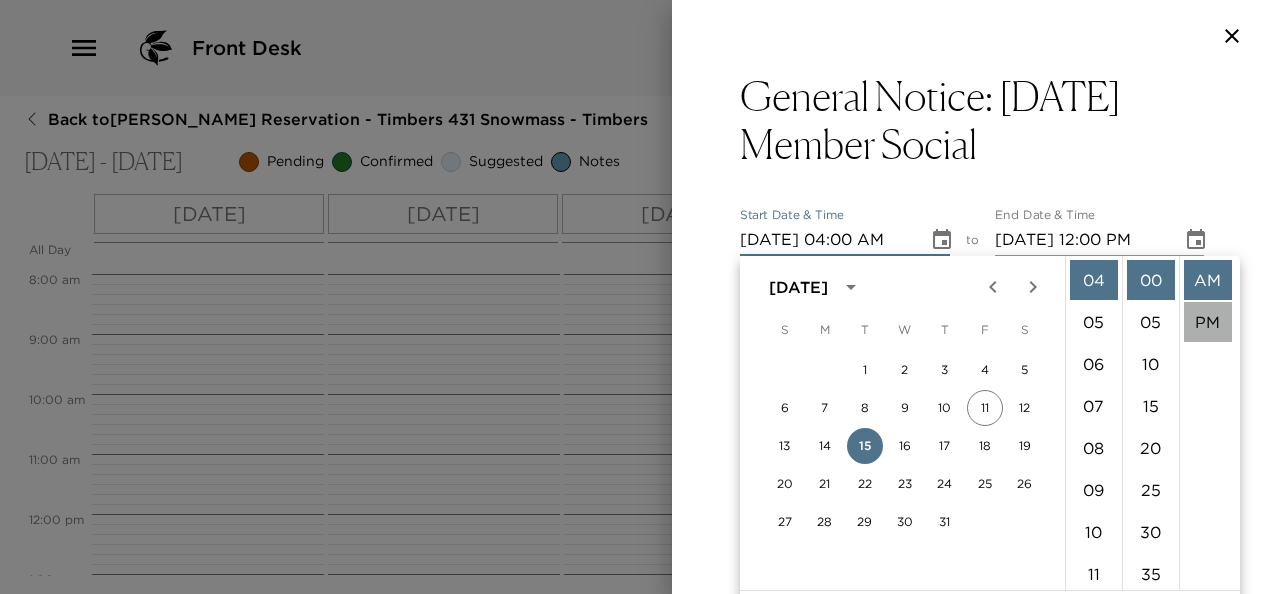 click on "PM" at bounding box center [1208, 322] 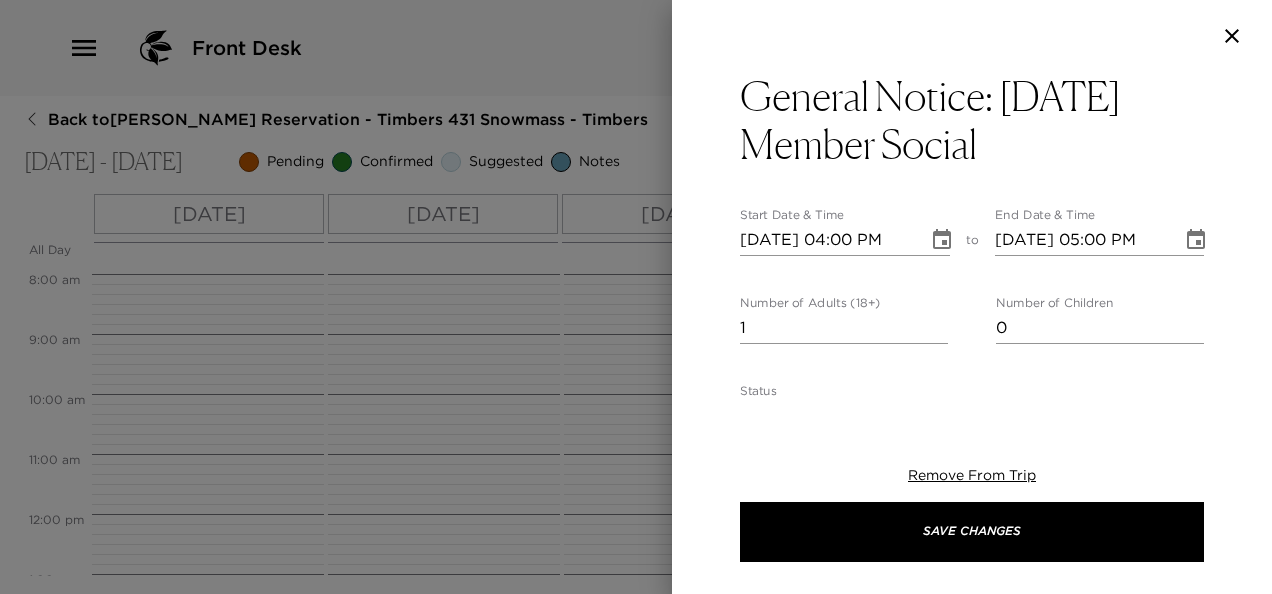 scroll, scrollTop: 42, scrollLeft: 0, axis: vertical 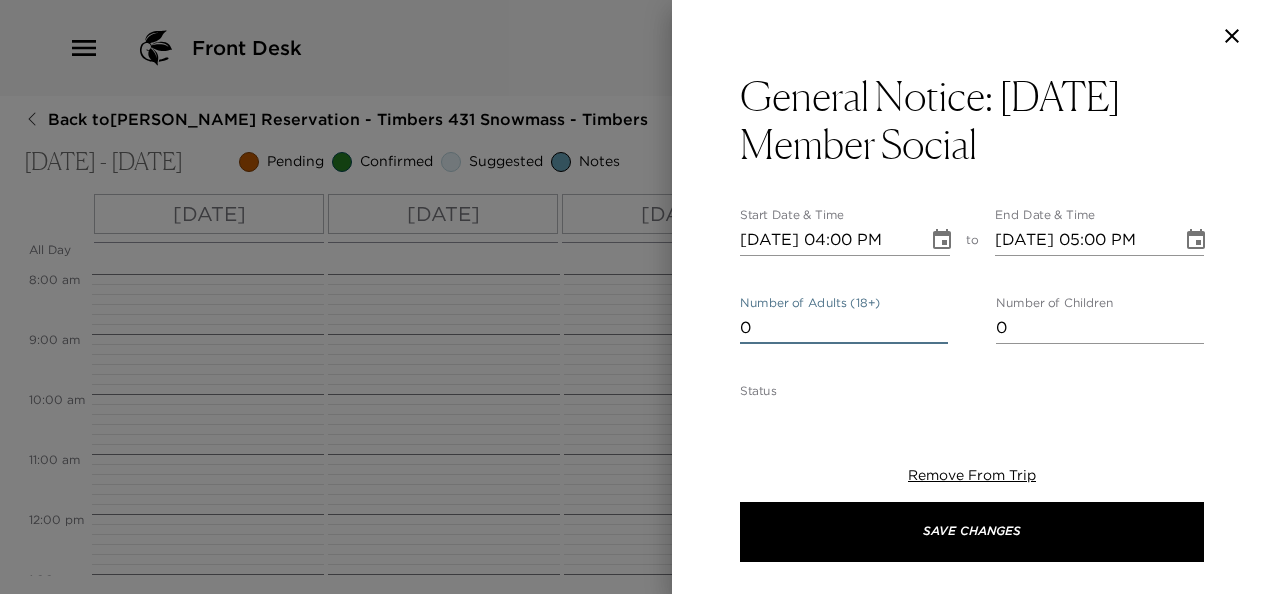 type on "0" 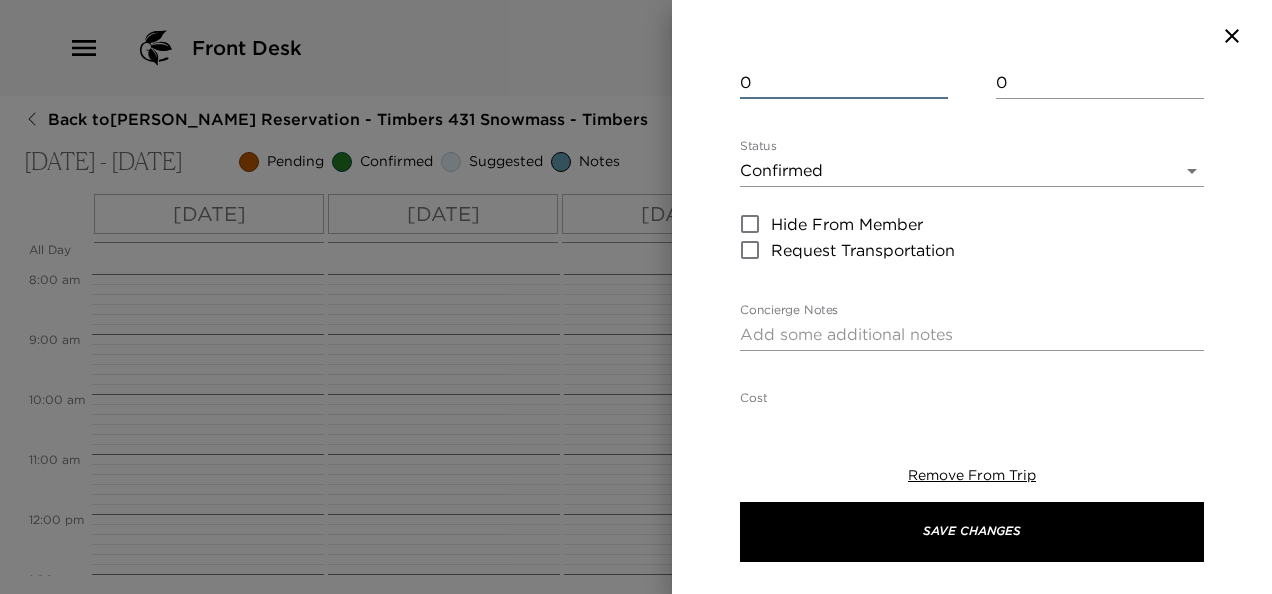 scroll, scrollTop: 246, scrollLeft: 0, axis: vertical 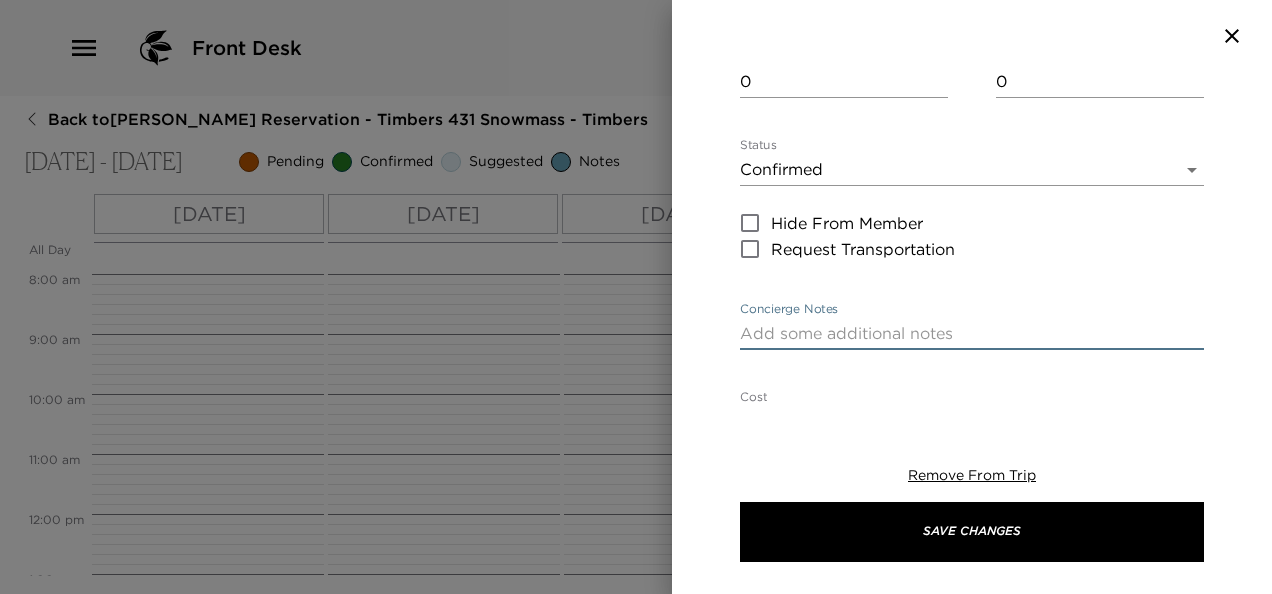 click on "Concierge Notes" at bounding box center (972, 333) 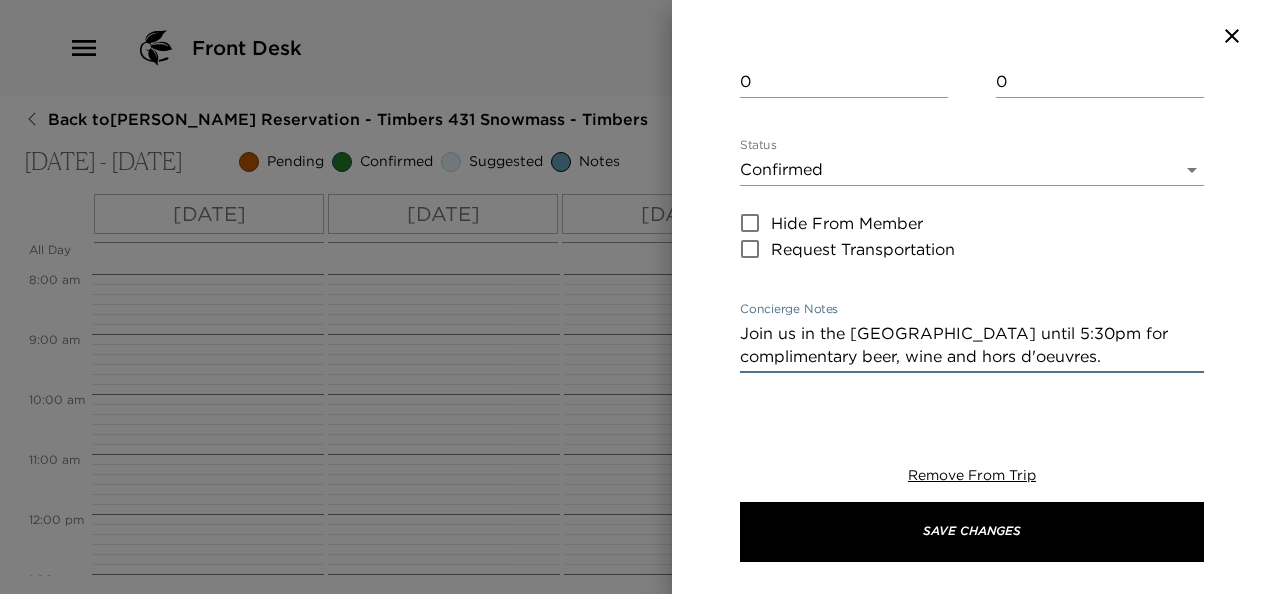 scroll, scrollTop: 351, scrollLeft: 0, axis: vertical 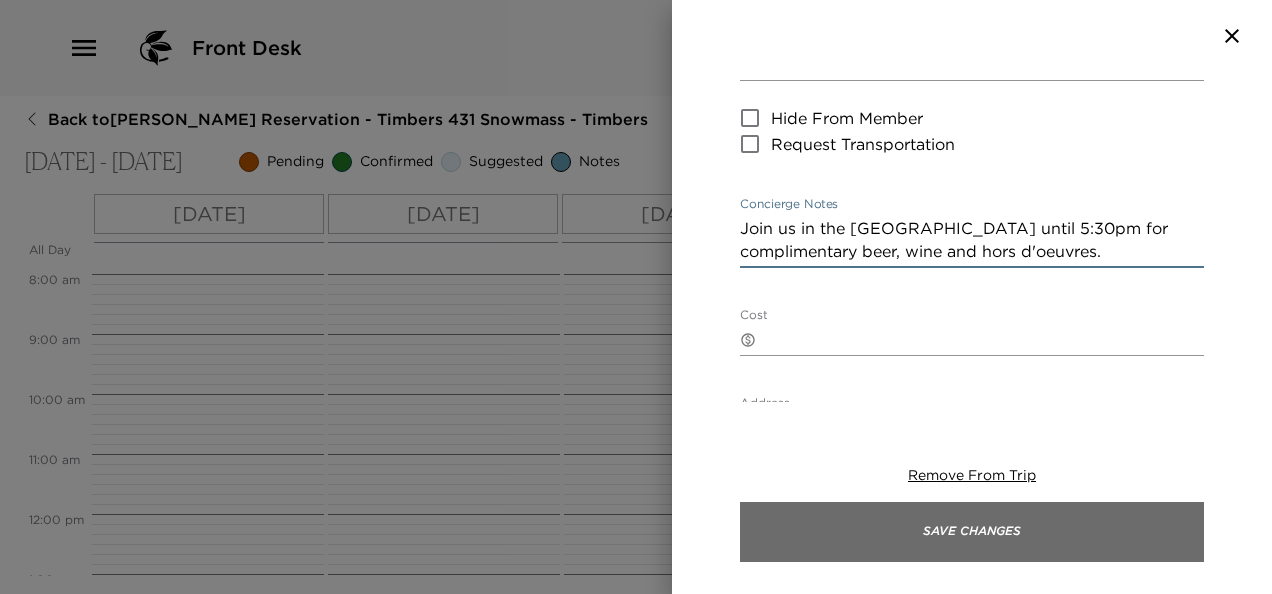 type on "Join us in the Main Lodge Lounge until 5:30pm for complimentary beer, wine and hors d'oeuvres." 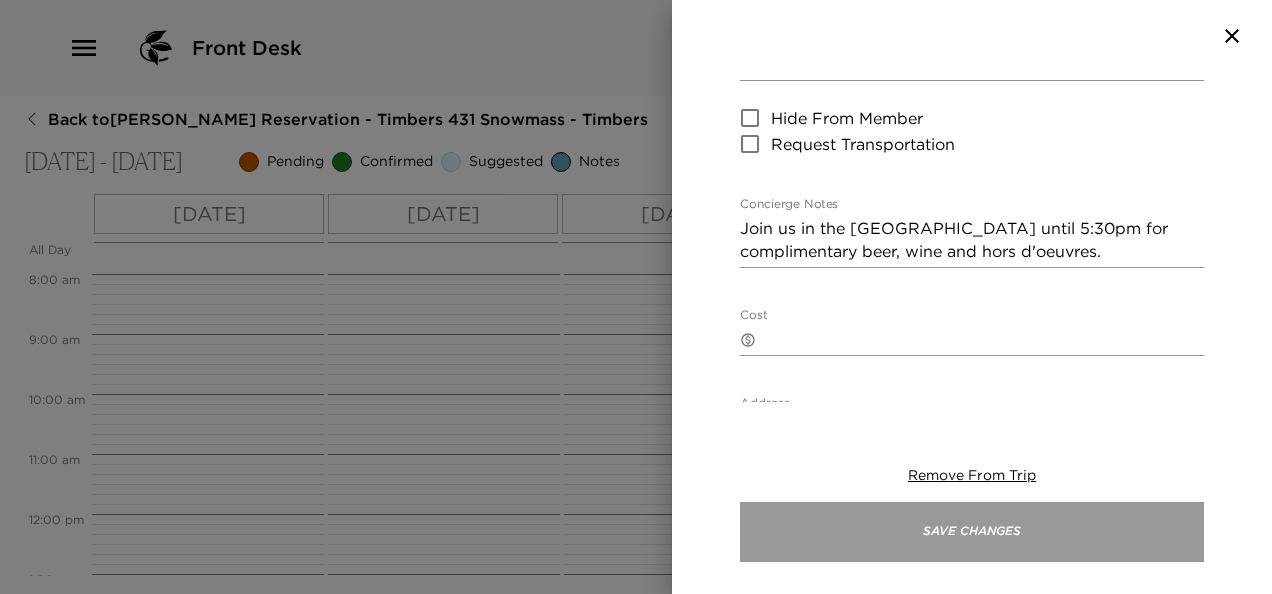 click on "Save Changes" at bounding box center [972, 532] 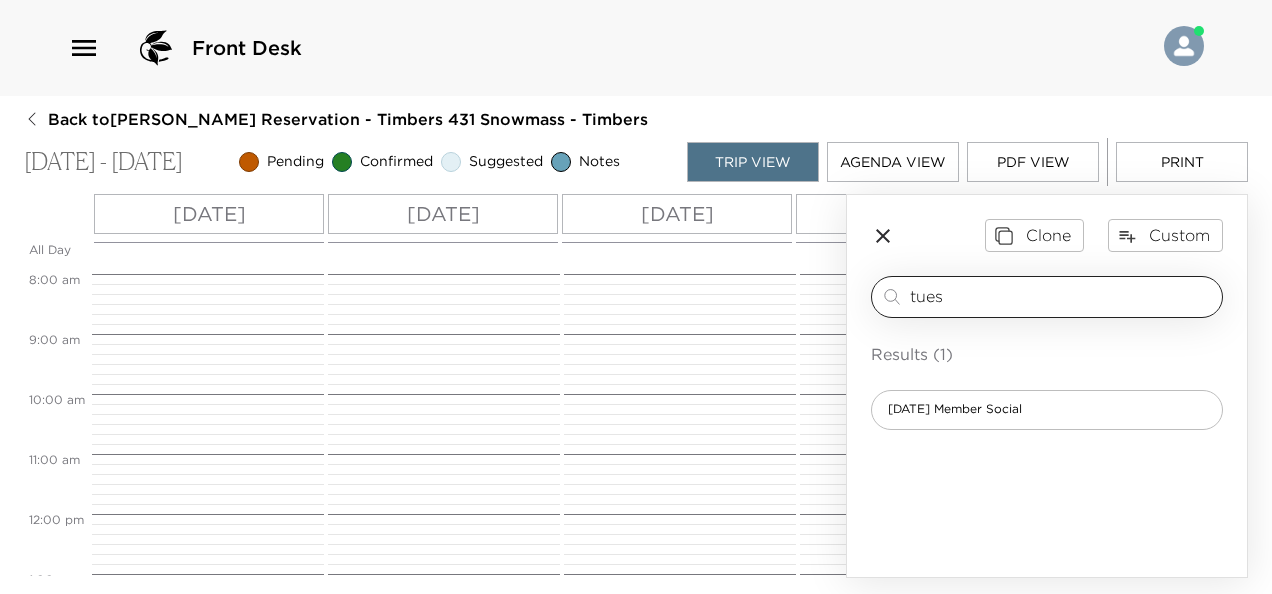 click on "tues" at bounding box center [1062, 296] 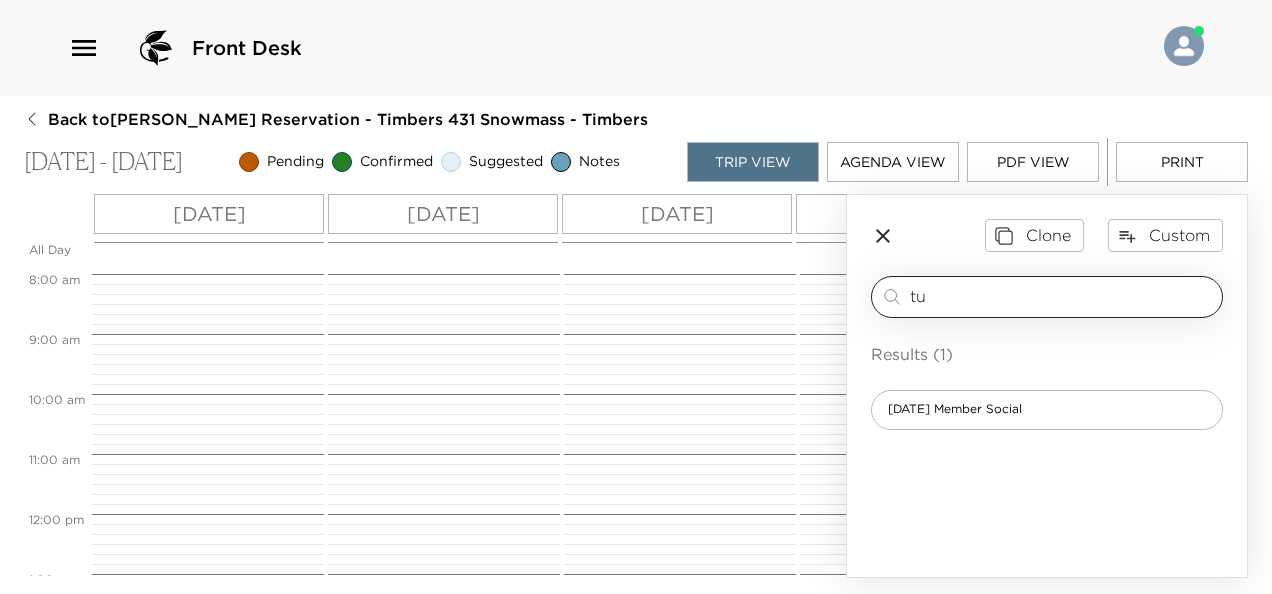 type on "t" 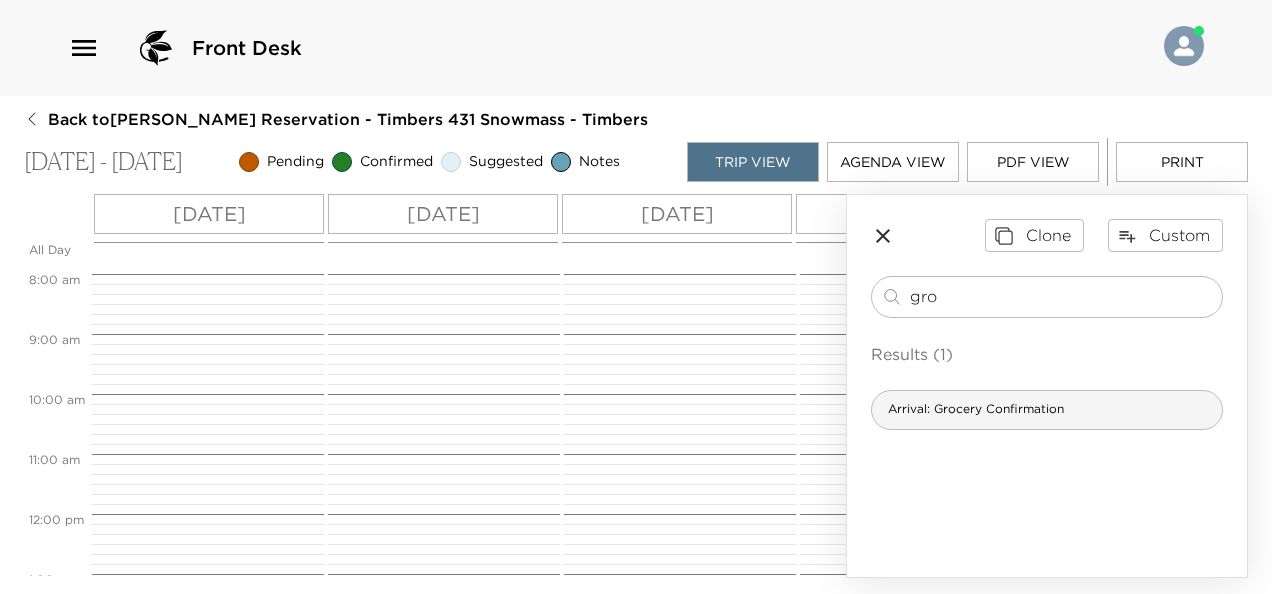 type on "gro" 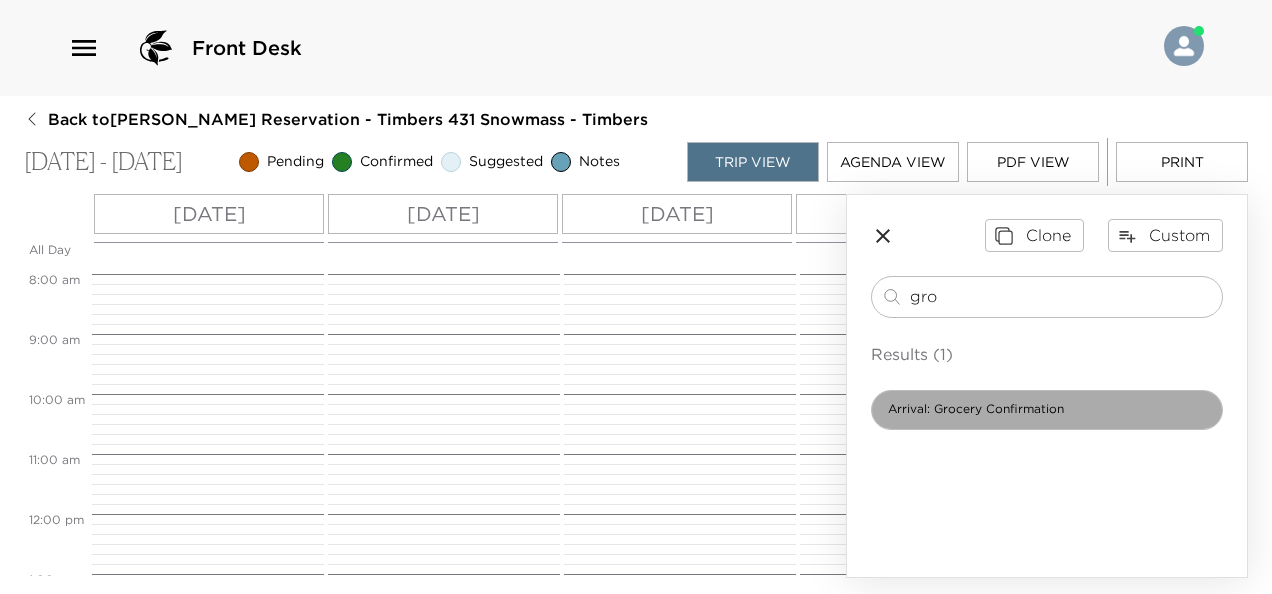 click on "Arrival: Grocery Confirmation" at bounding box center (976, 409) 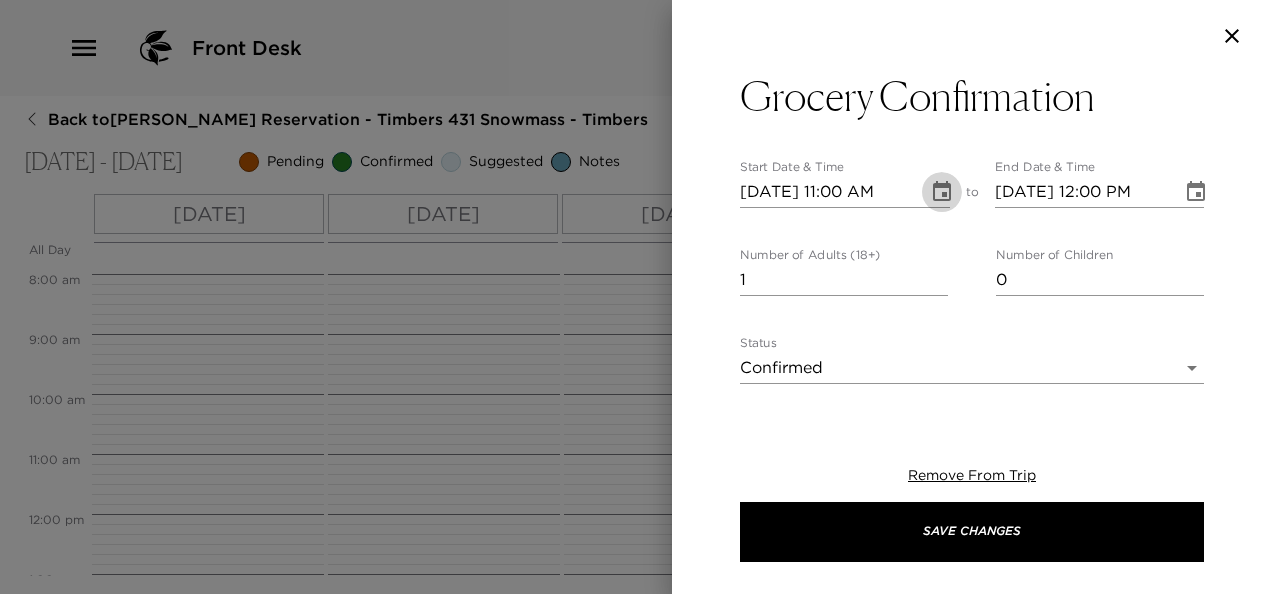 click 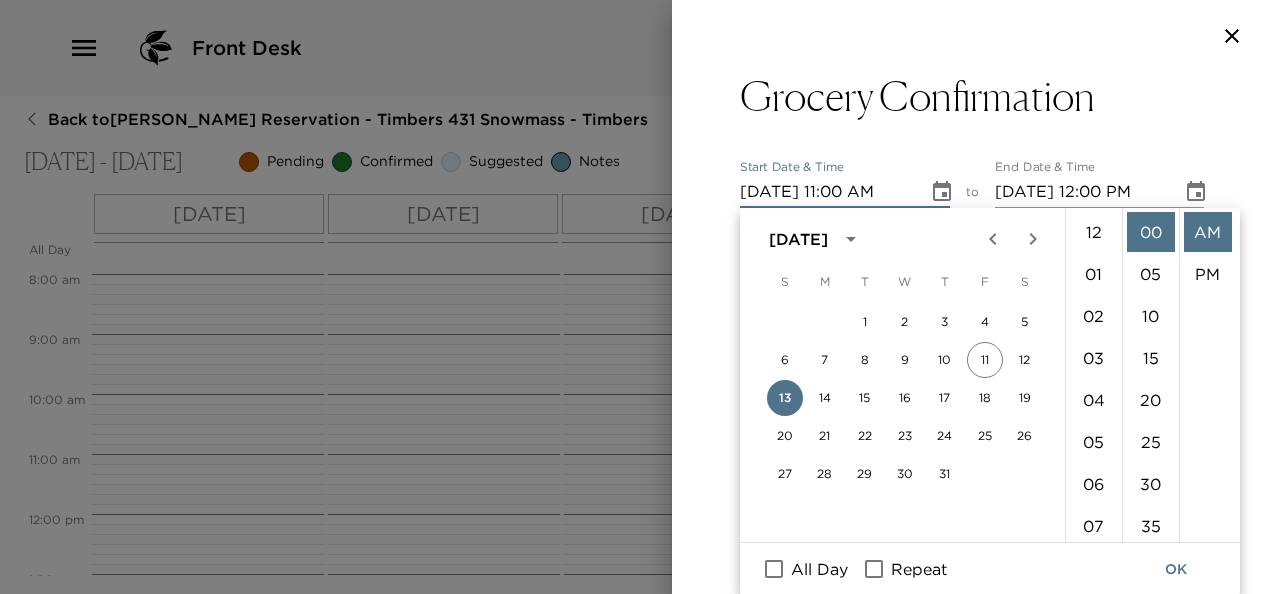 scroll, scrollTop: 462, scrollLeft: 0, axis: vertical 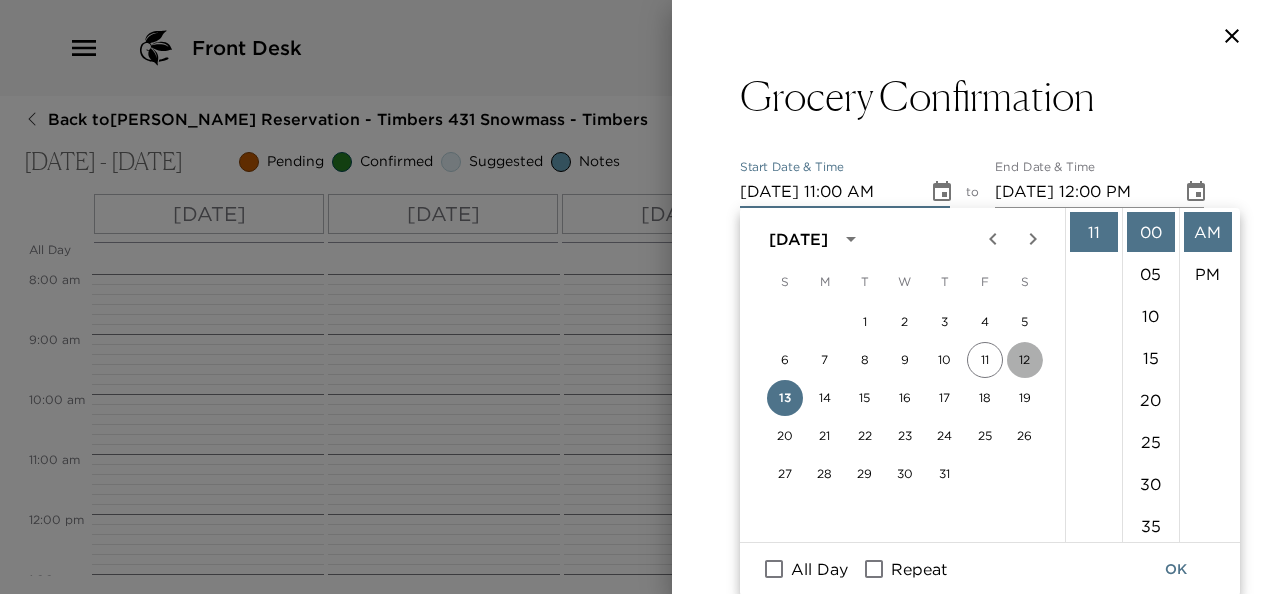 click on "12" at bounding box center (1025, 360) 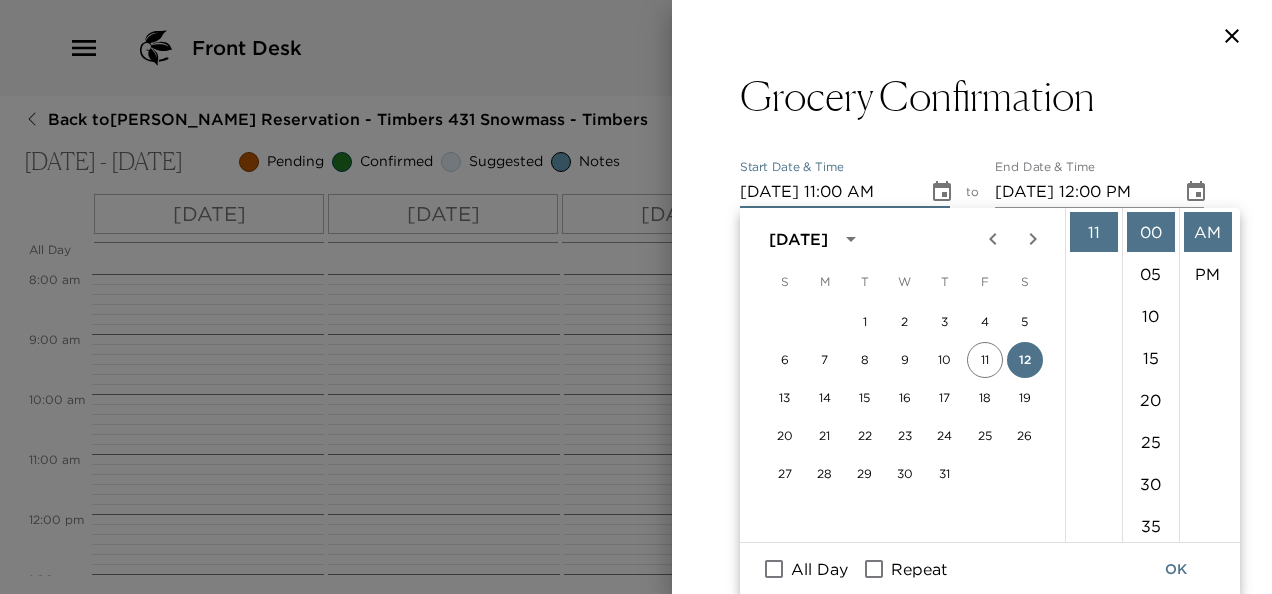 scroll, scrollTop: 0, scrollLeft: 0, axis: both 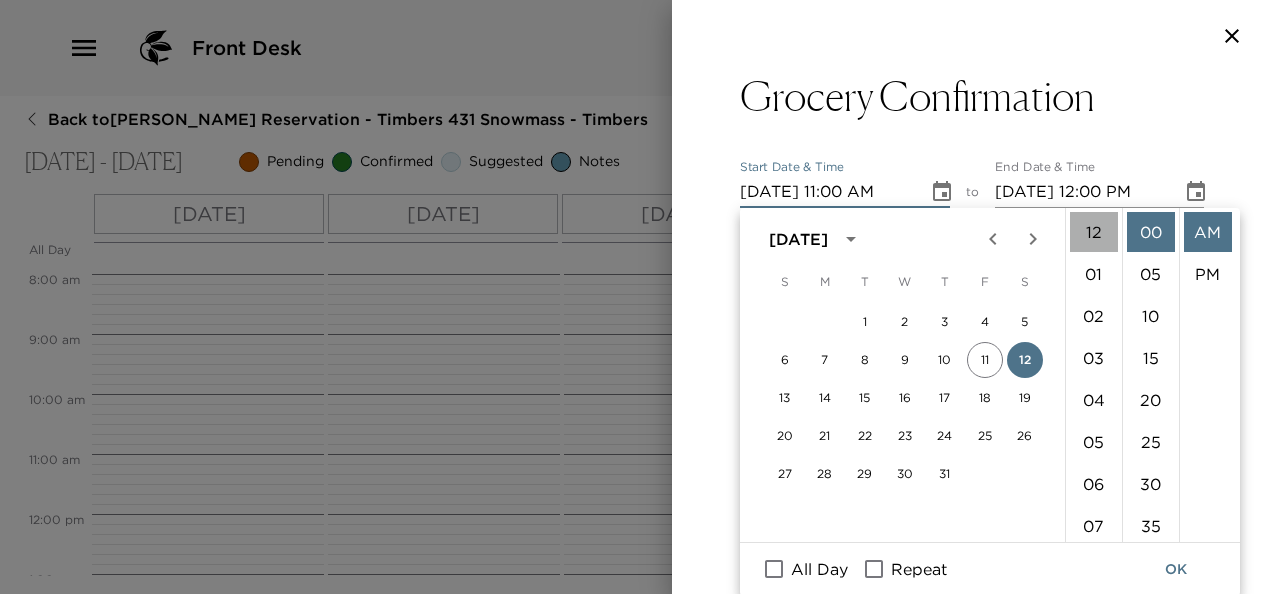 click on "12" at bounding box center (1094, 232) 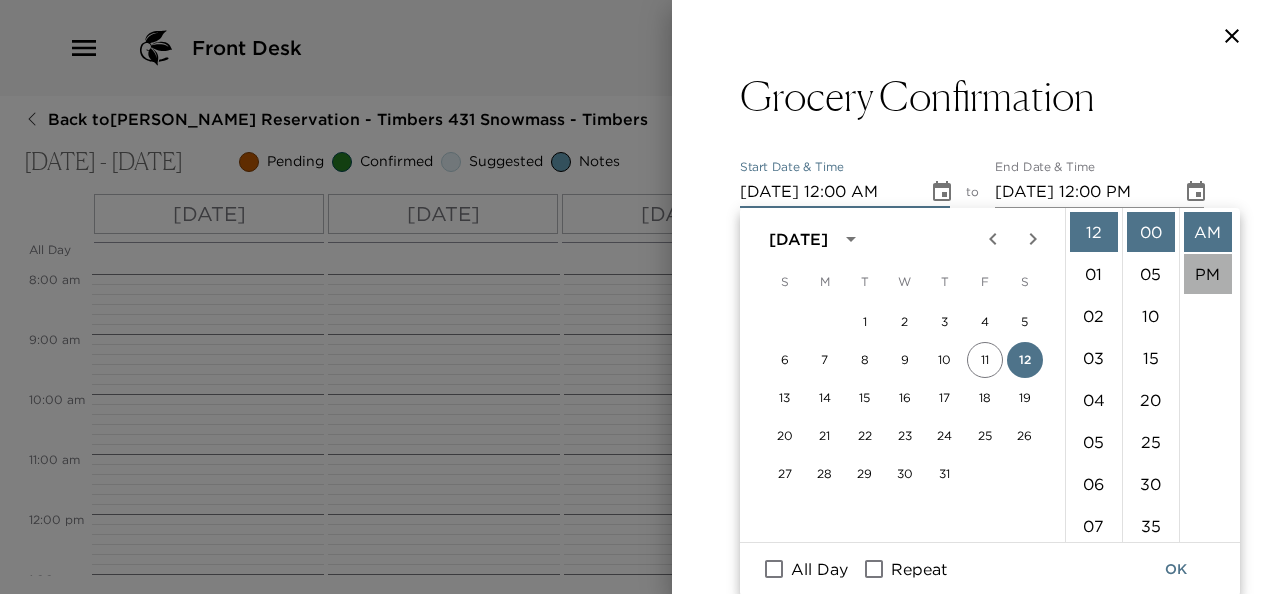 click on "PM" at bounding box center [1208, 274] 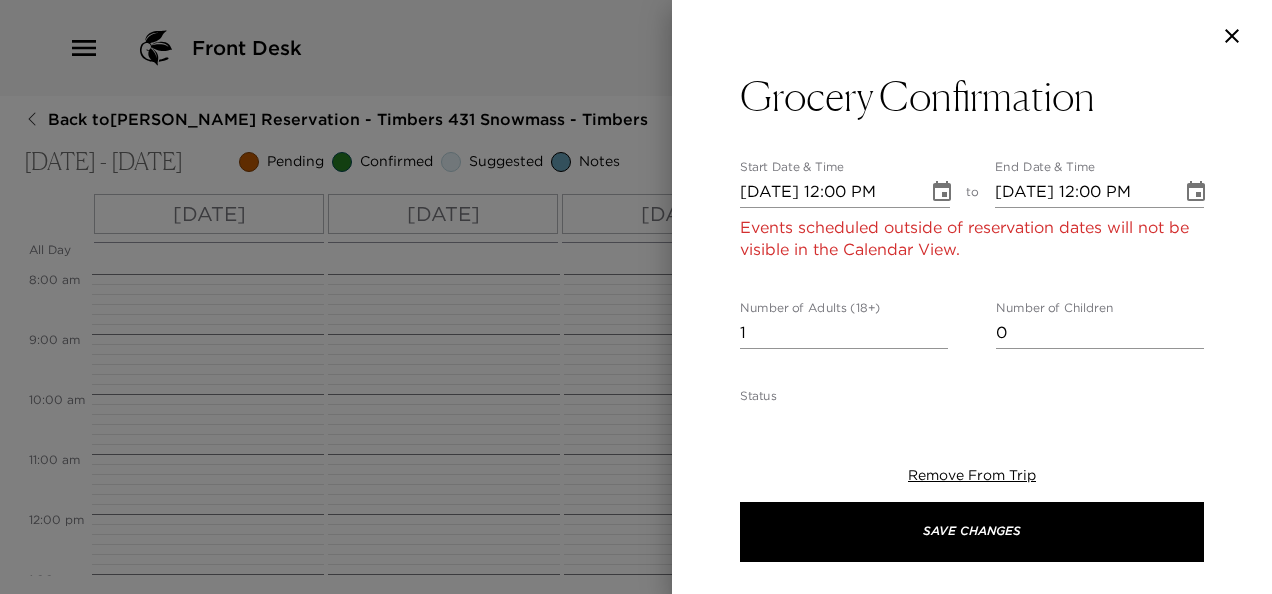 scroll, scrollTop: 42, scrollLeft: 0, axis: vertical 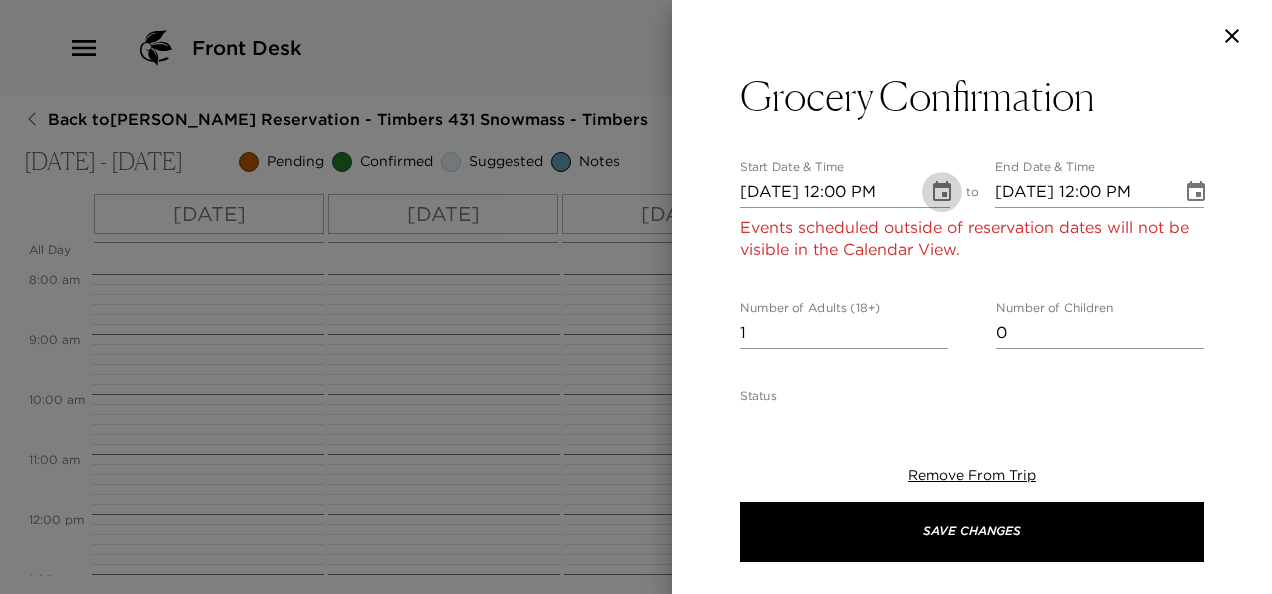 click 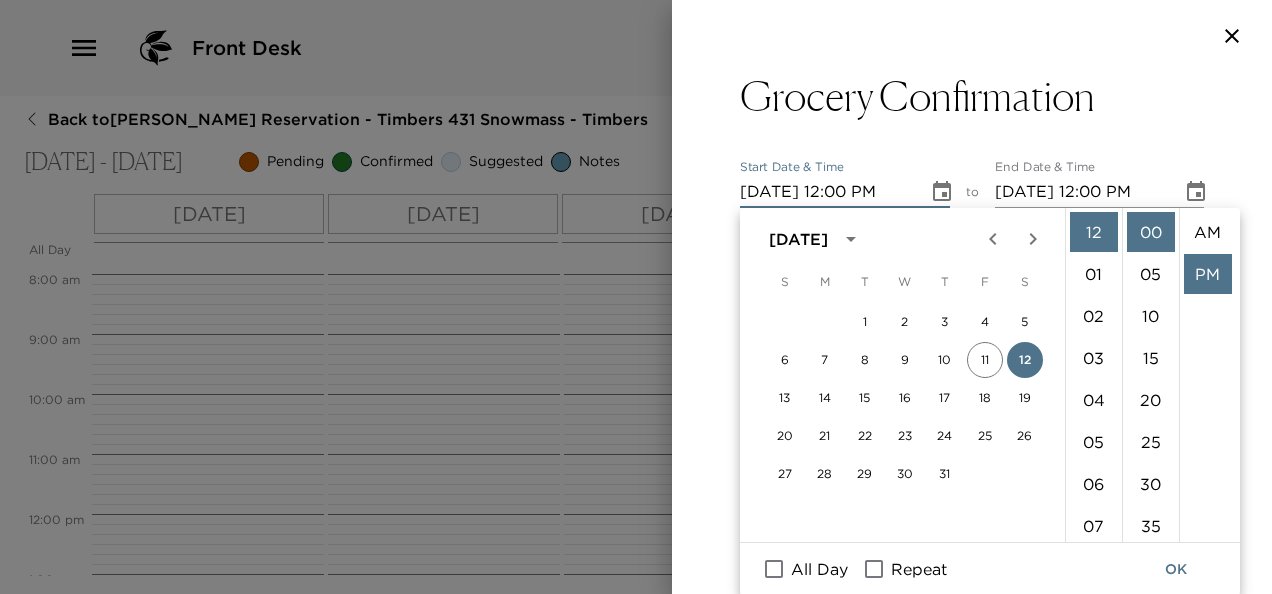 scroll, scrollTop: 42, scrollLeft: 0, axis: vertical 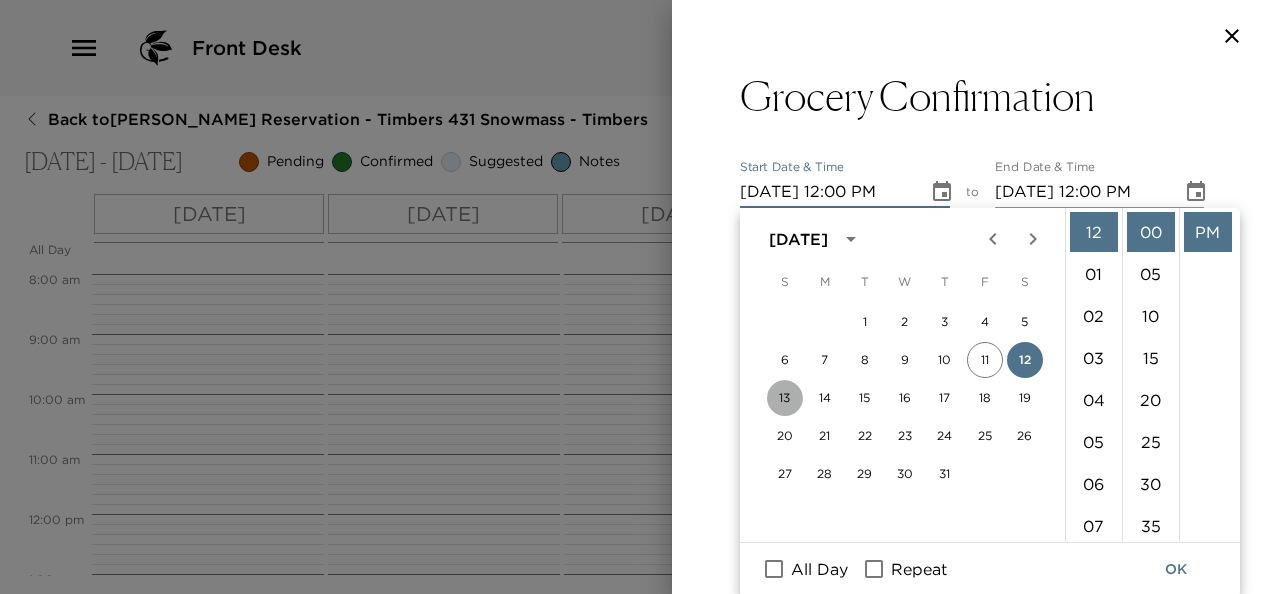 click on "13" at bounding box center [785, 398] 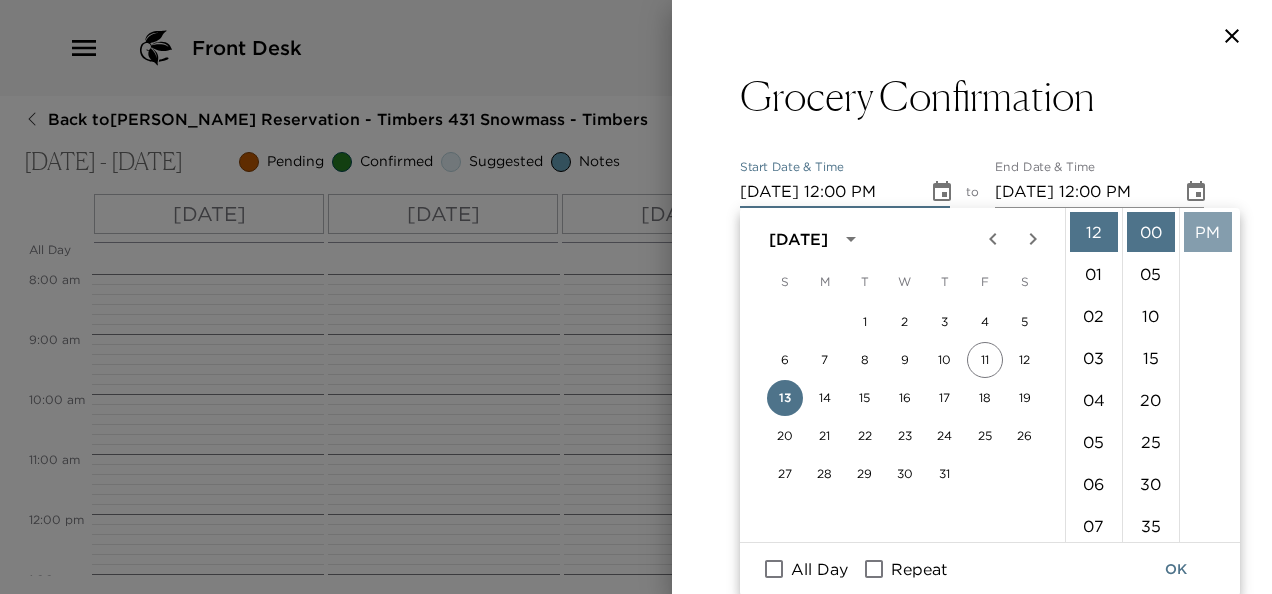 click on "PM" at bounding box center (1208, 232) 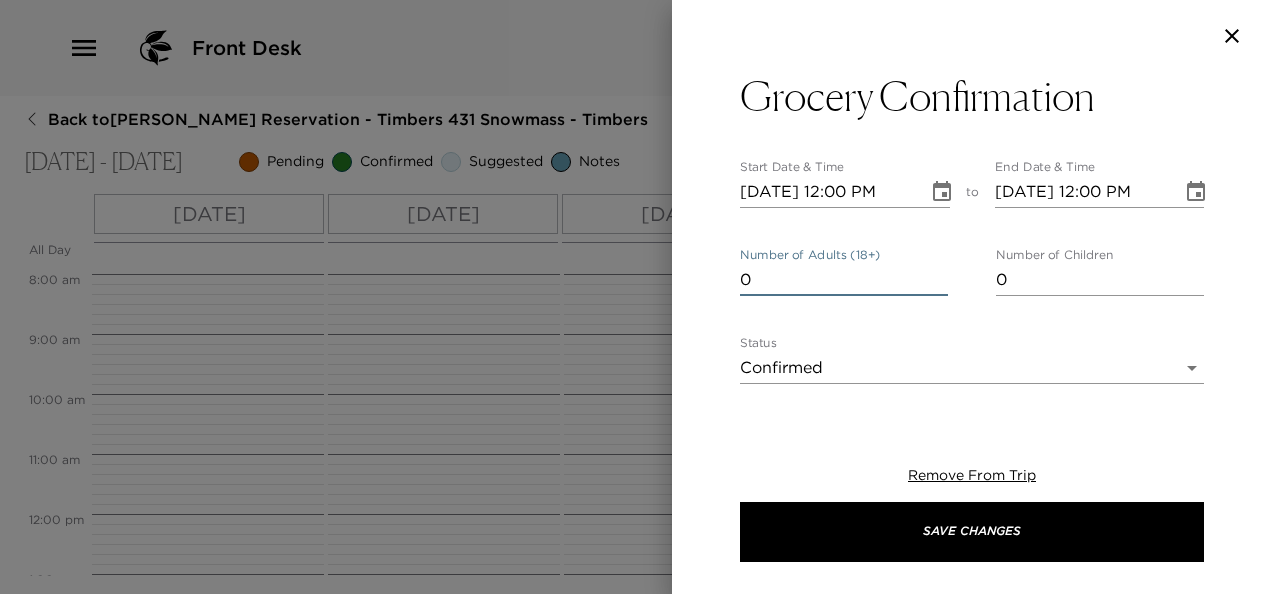 type on "0" 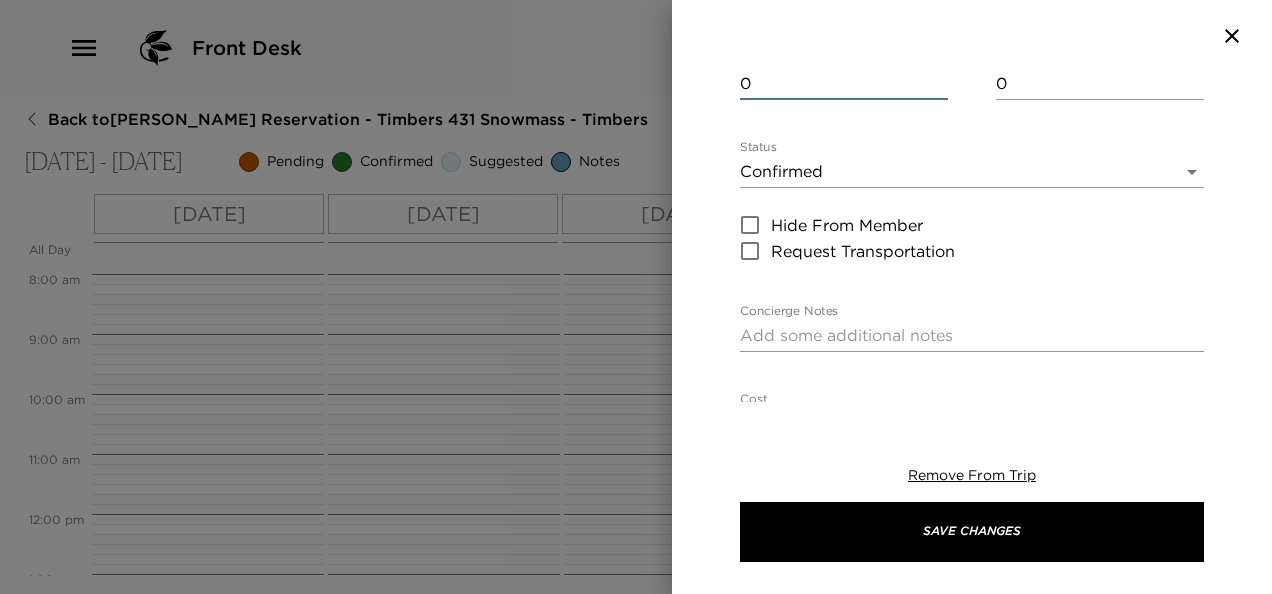 scroll, scrollTop: 195, scrollLeft: 0, axis: vertical 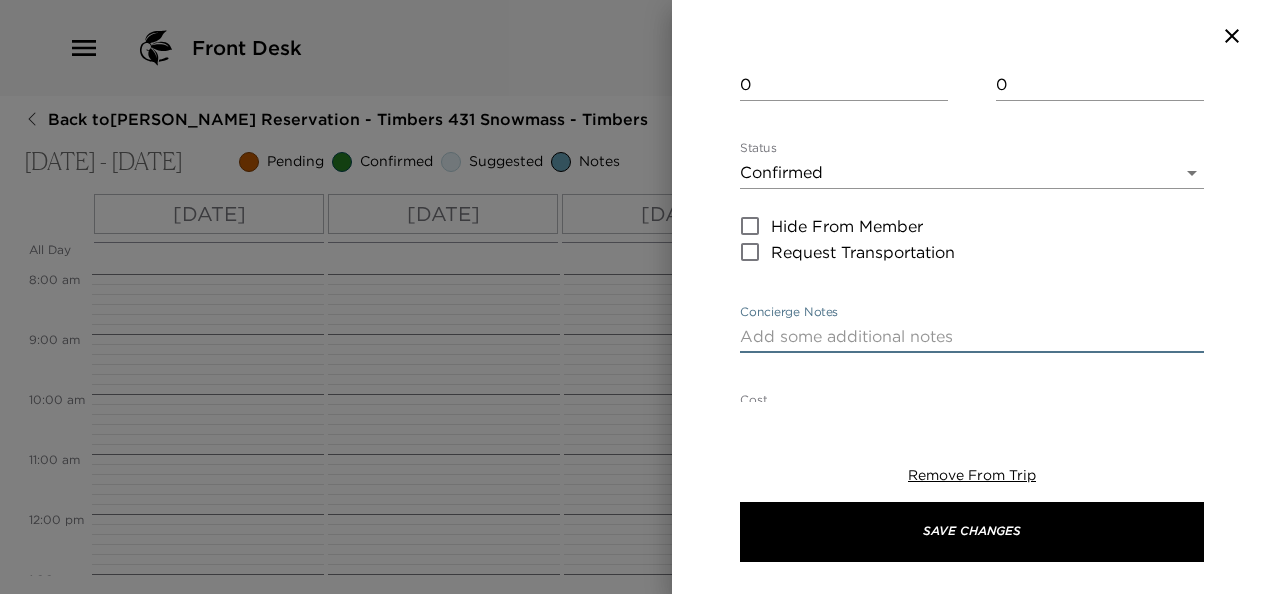 click on "Concierge Notes" at bounding box center (972, 336) 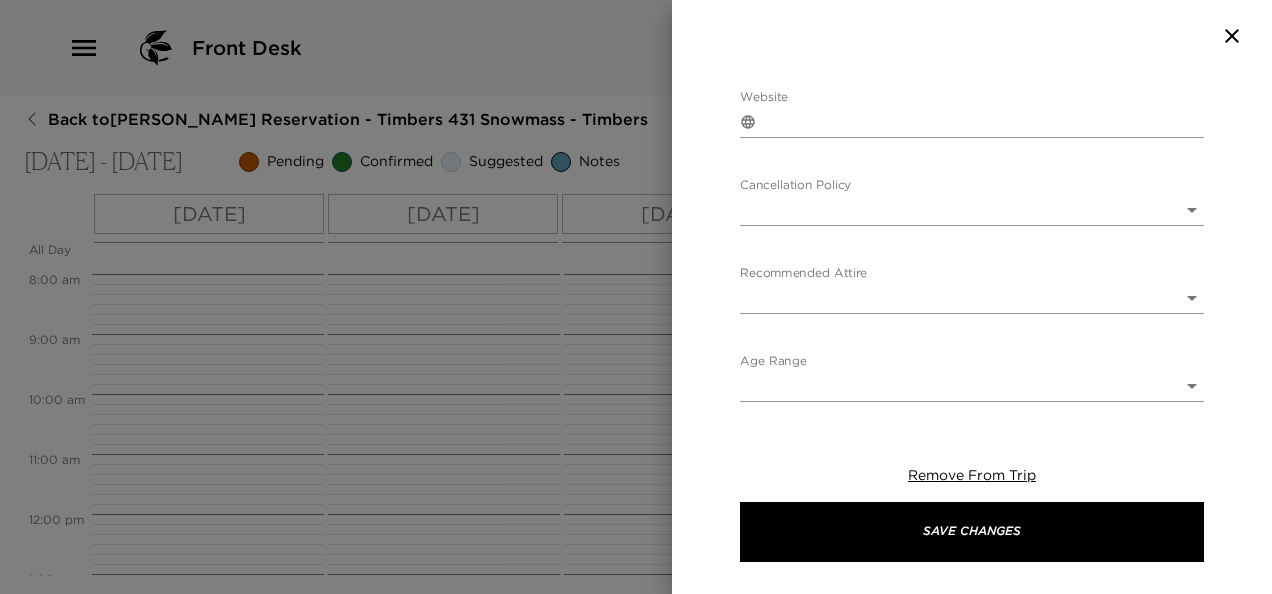 scroll, scrollTop: 872, scrollLeft: 0, axis: vertical 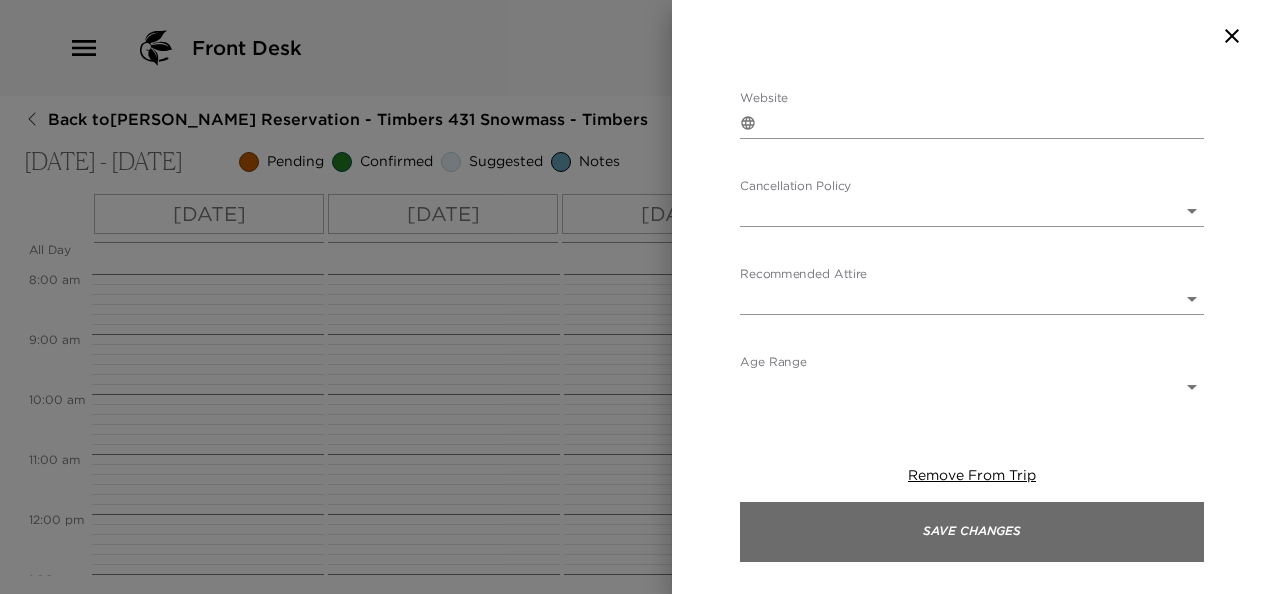 type on "A grocery list has been received and will be shopped and delivered to your residence prior to your arrival." 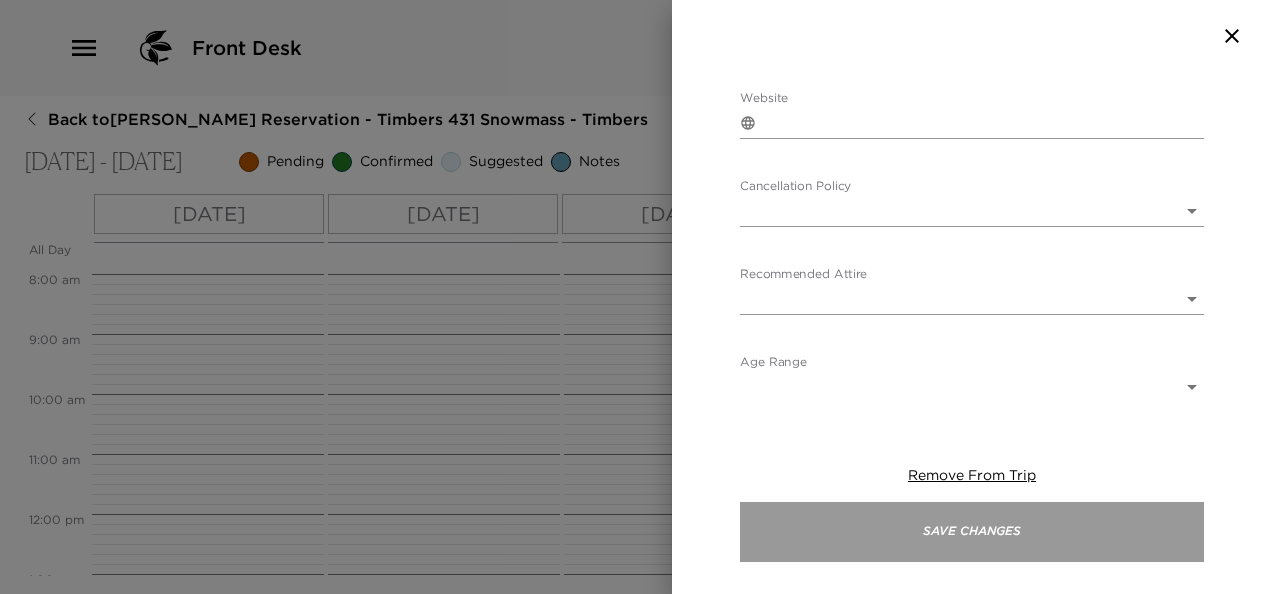 click on "Save Changes" at bounding box center [972, 532] 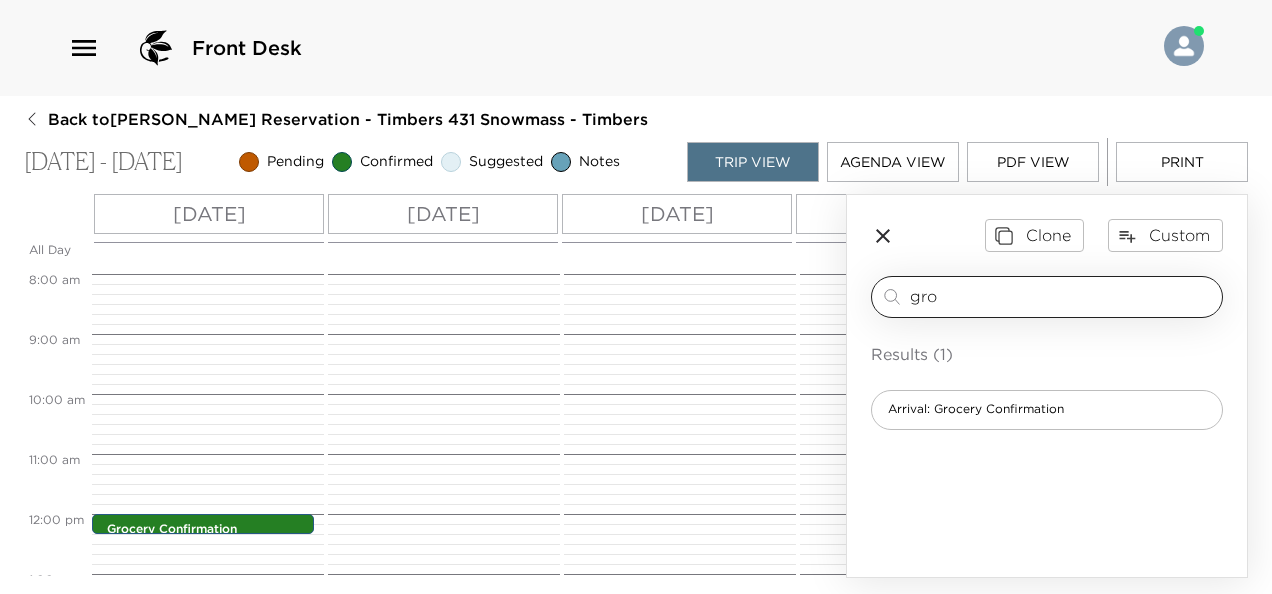 click on "gro" at bounding box center [1062, 296] 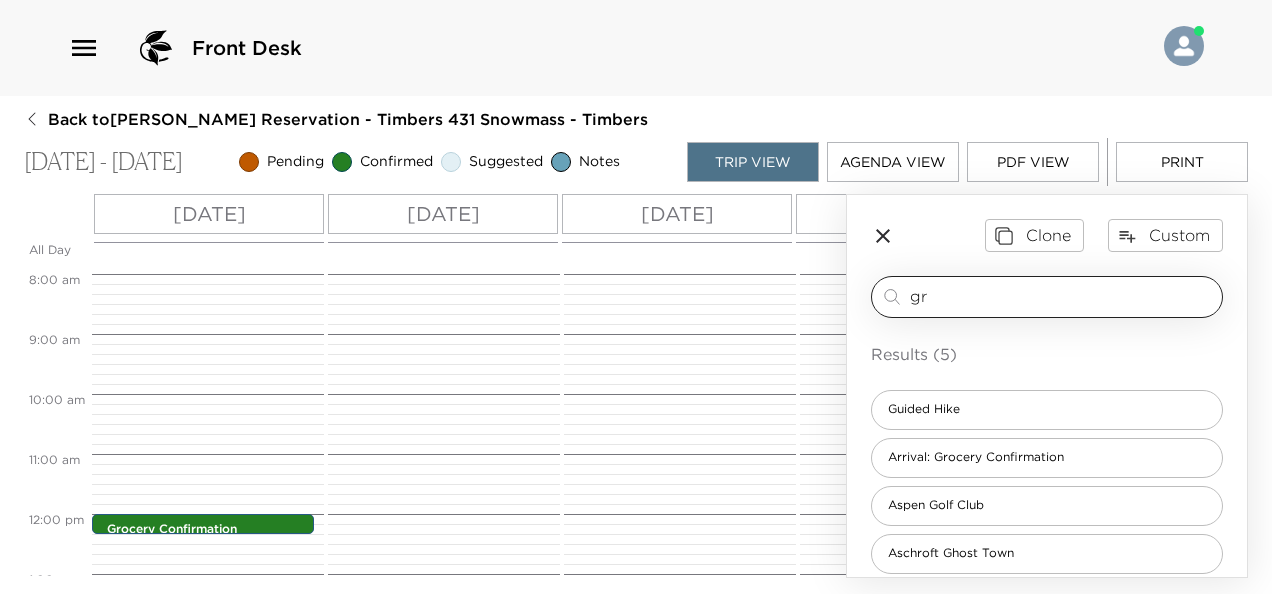 type on "g" 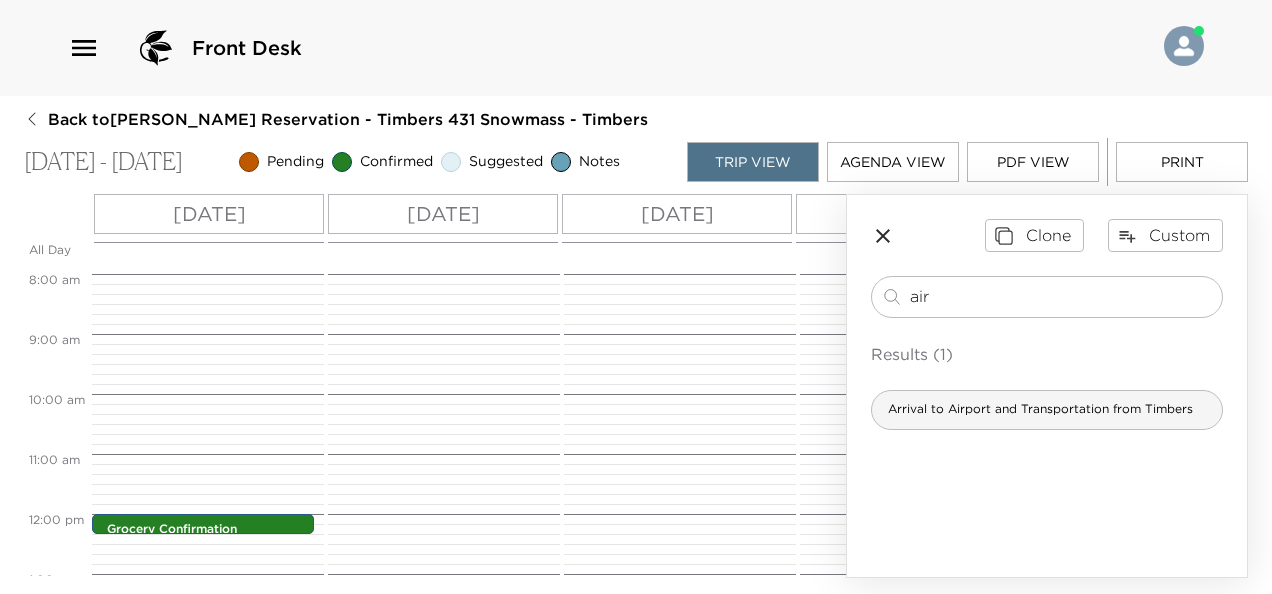 type on "air" 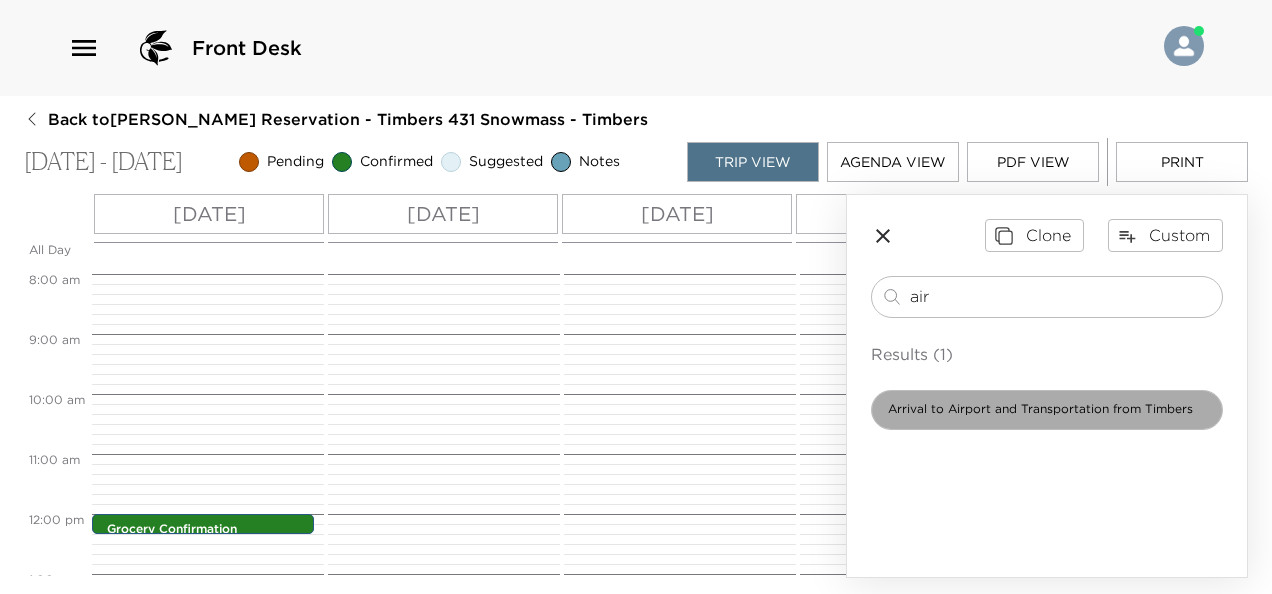 click on "Arrival to Airport and Transportation from Timbers" at bounding box center (1040, 409) 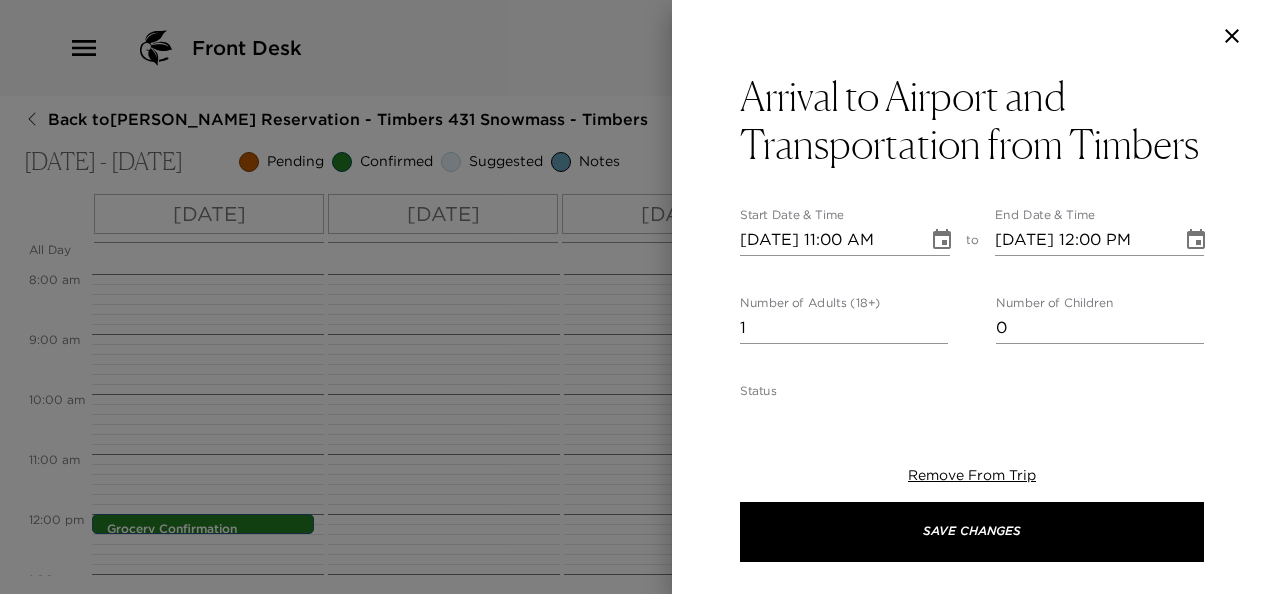 type on "TEST" 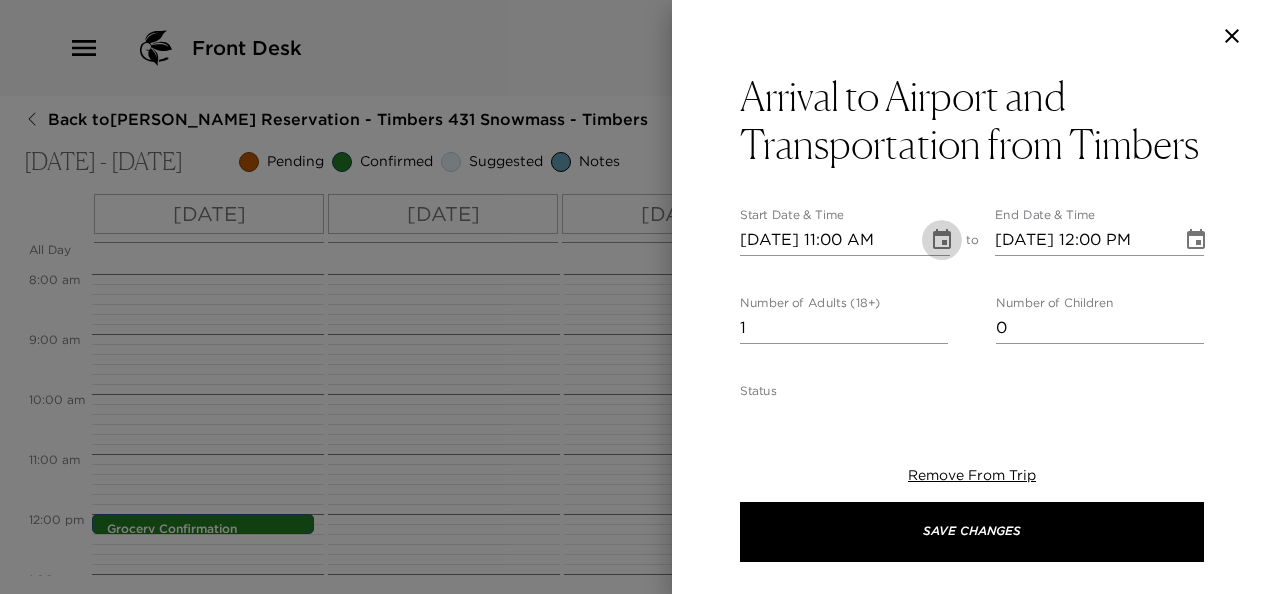 click 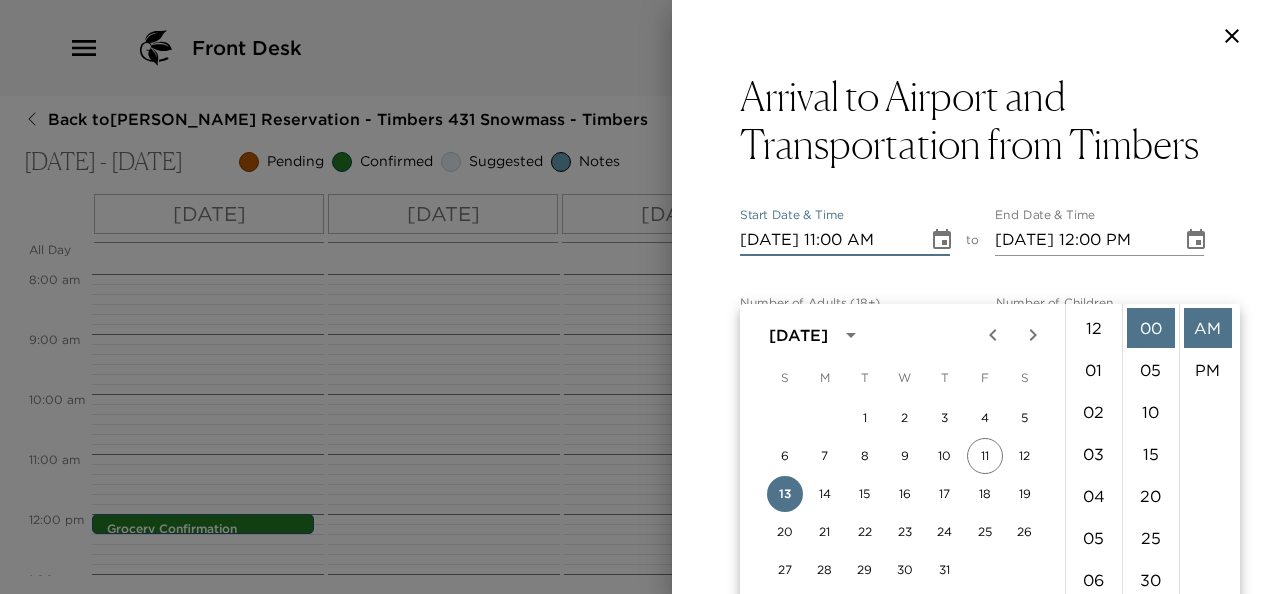 scroll, scrollTop: 462, scrollLeft: 0, axis: vertical 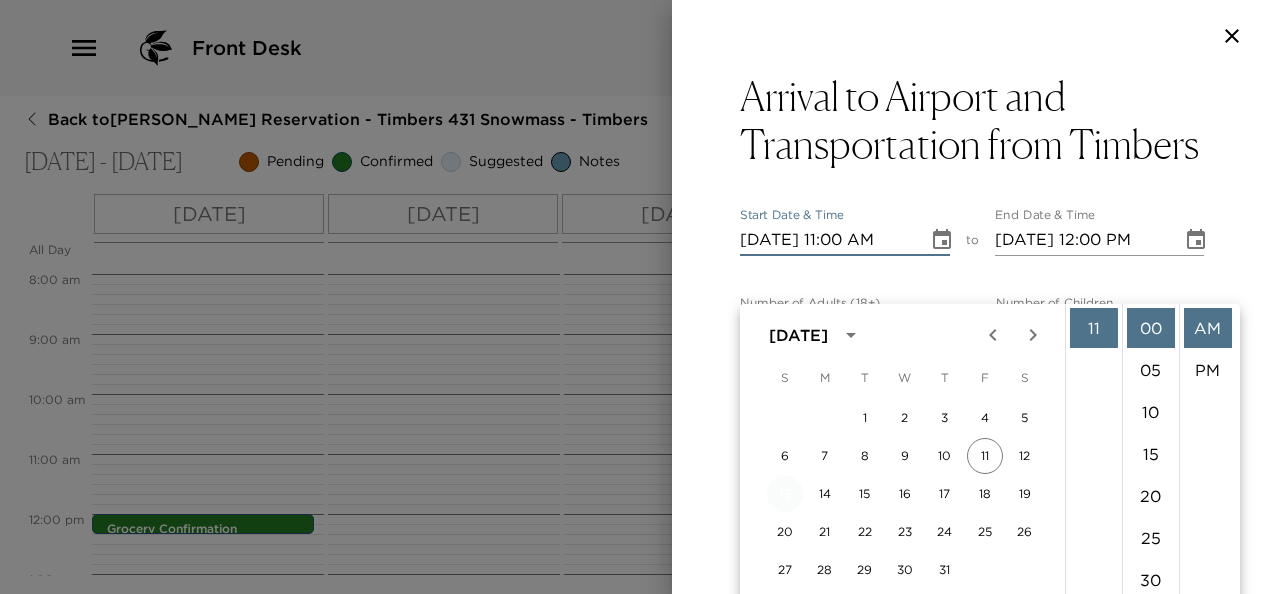 click on "13" at bounding box center [785, 494] 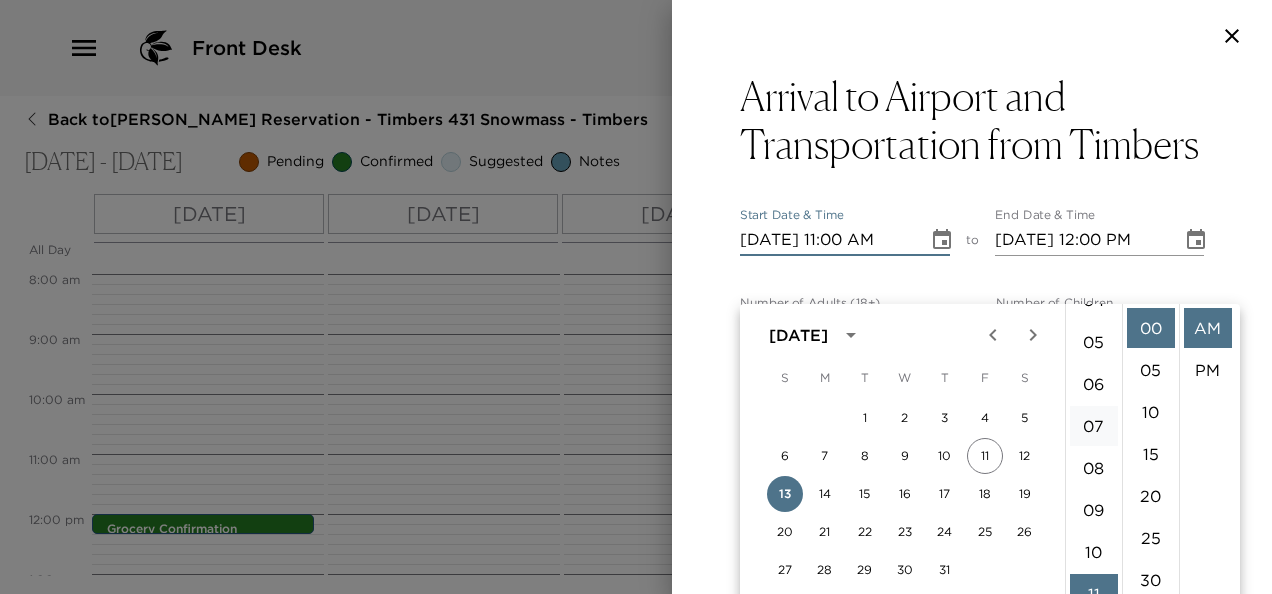scroll, scrollTop: 198, scrollLeft: 0, axis: vertical 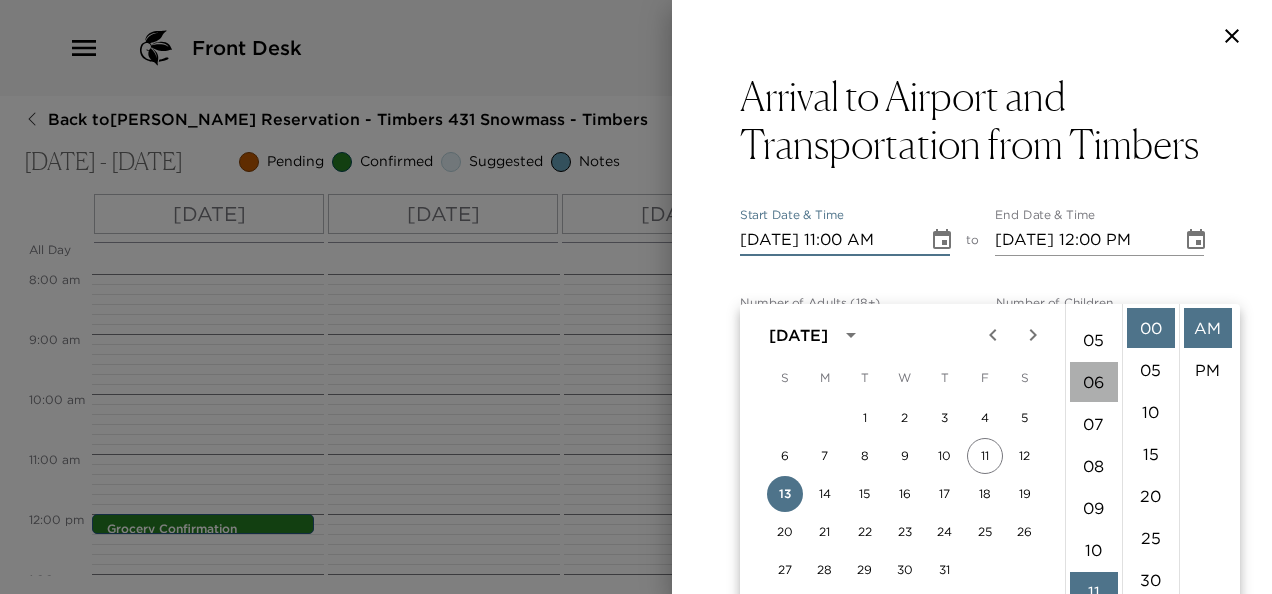 click on "06" at bounding box center (1094, 382) 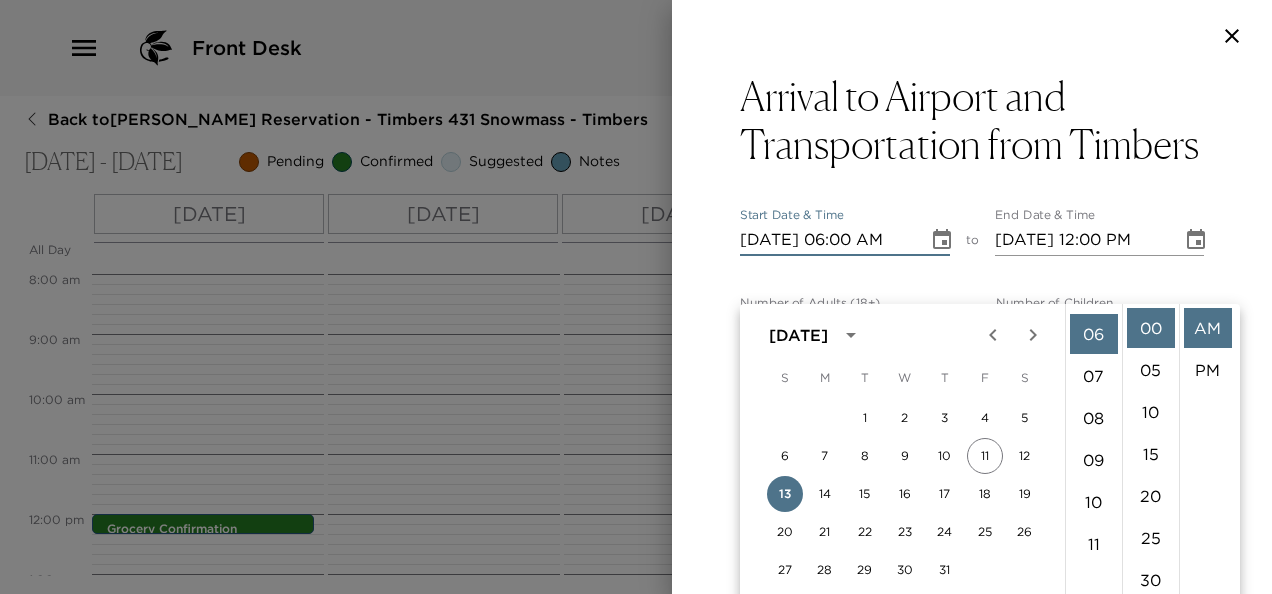 scroll, scrollTop: 252, scrollLeft: 0, axis: vertical 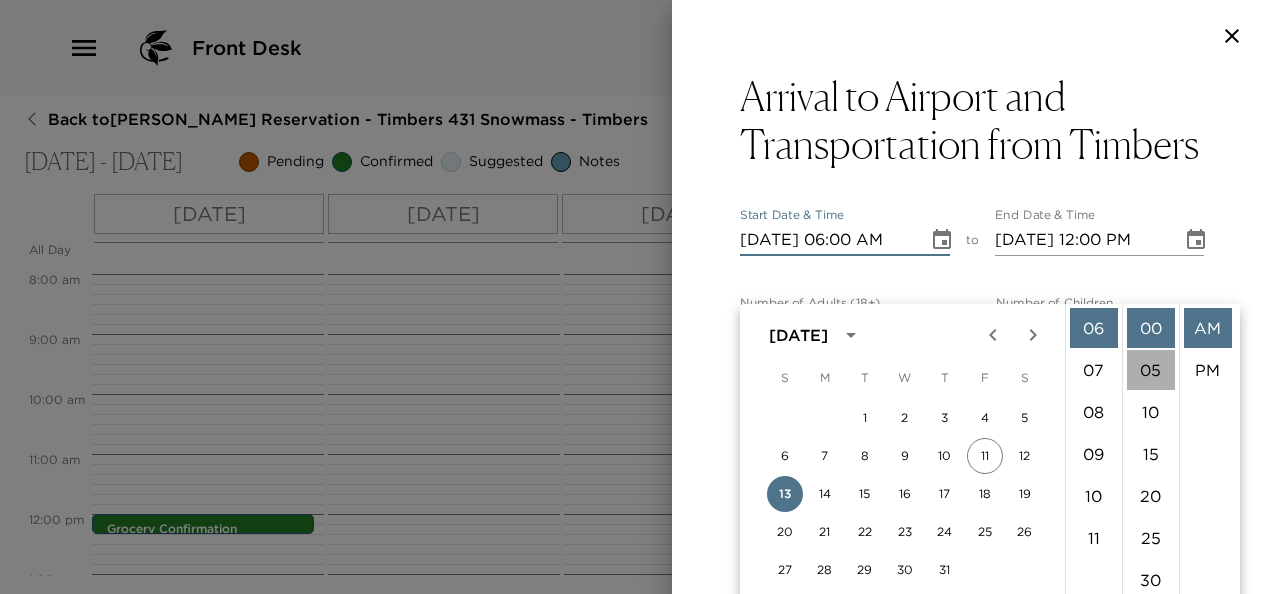 click on "05" at bounding box center (1151, 370) 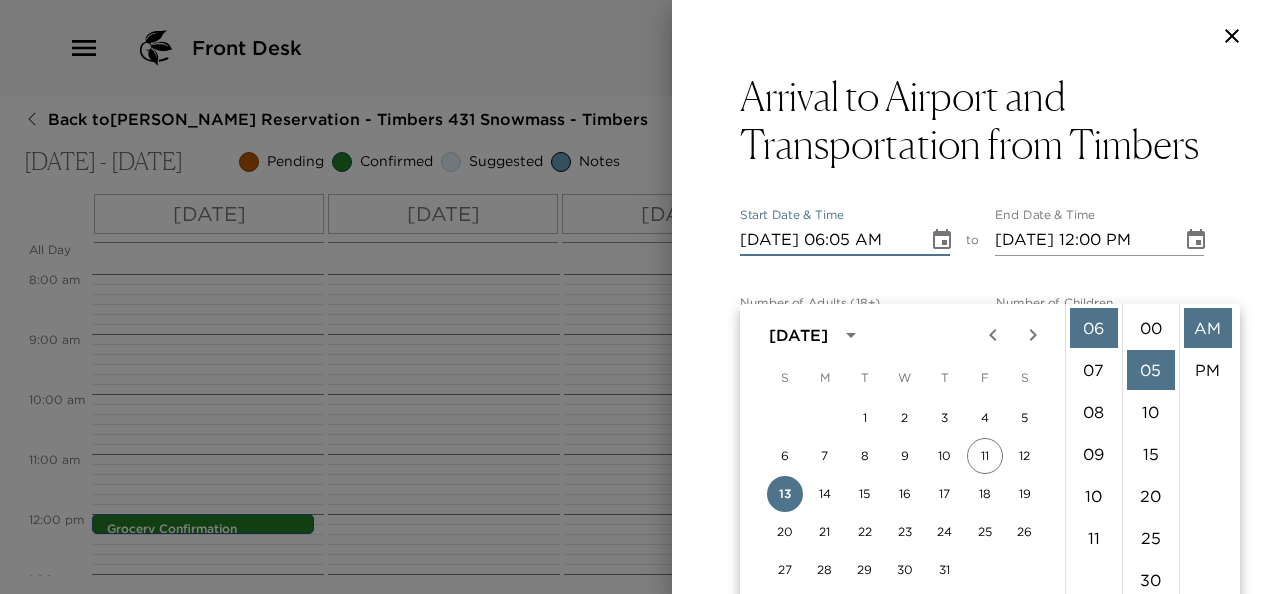 scroll, scrollTop: 42, scrollLeft: 0, axis: vertical 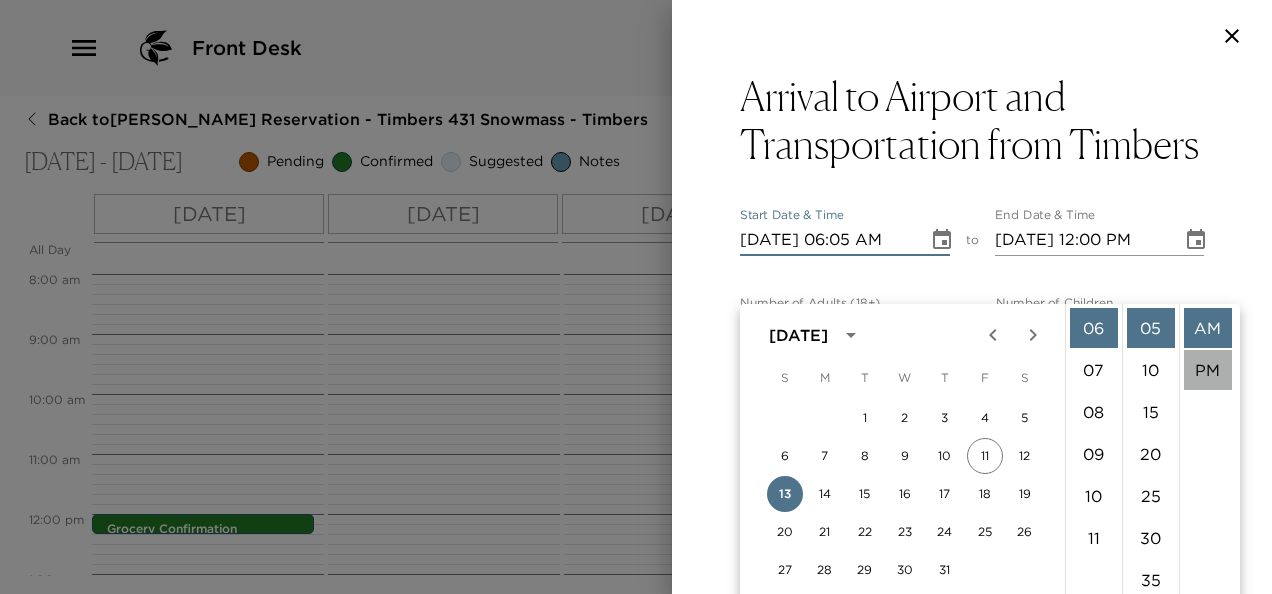 click on "PM" at bounding box center (1208, 370) 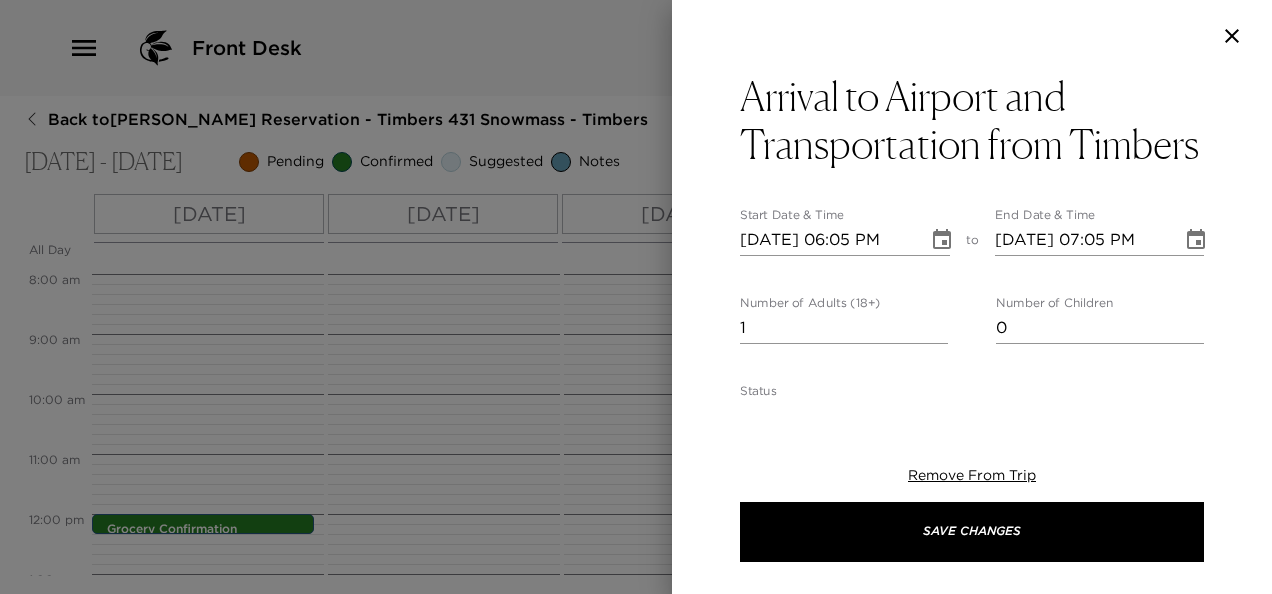 scroll, scrollTop: 42, scrollLeft: 0, axis: vertical 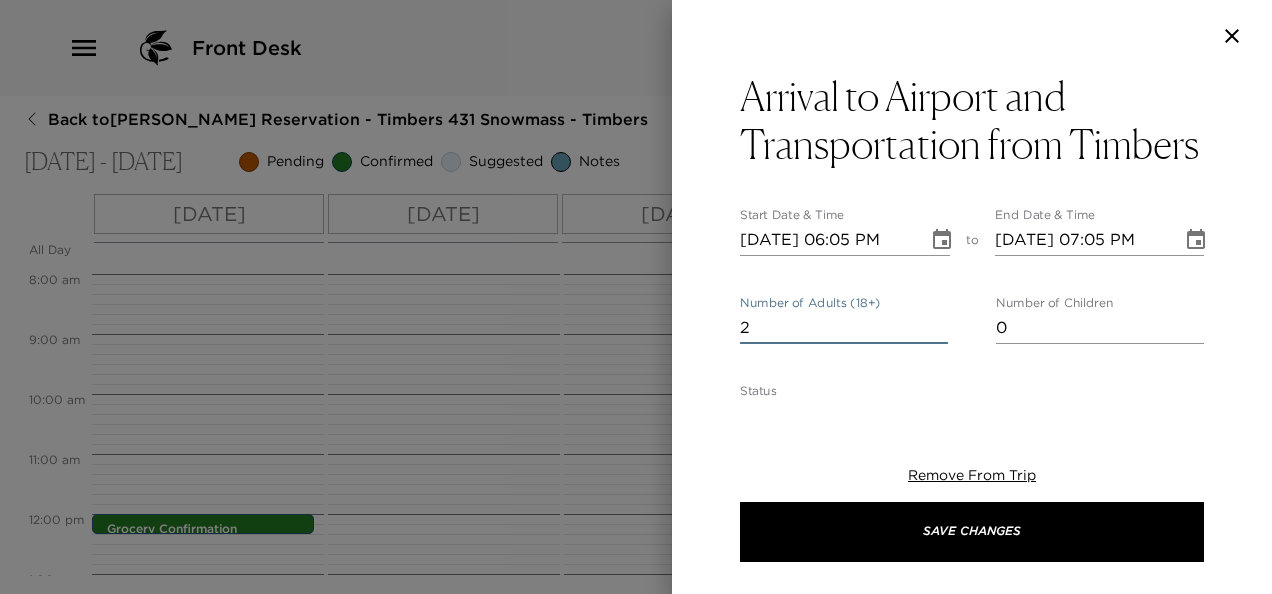 click on "2" at bounding box center (844, 328) 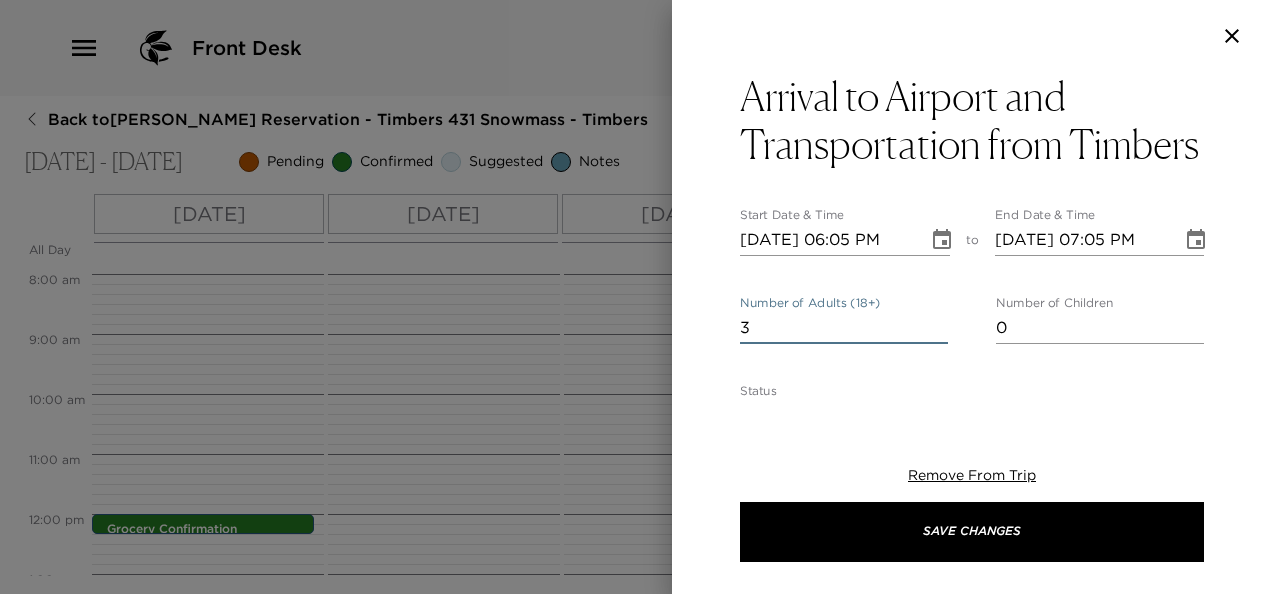 type on "3" 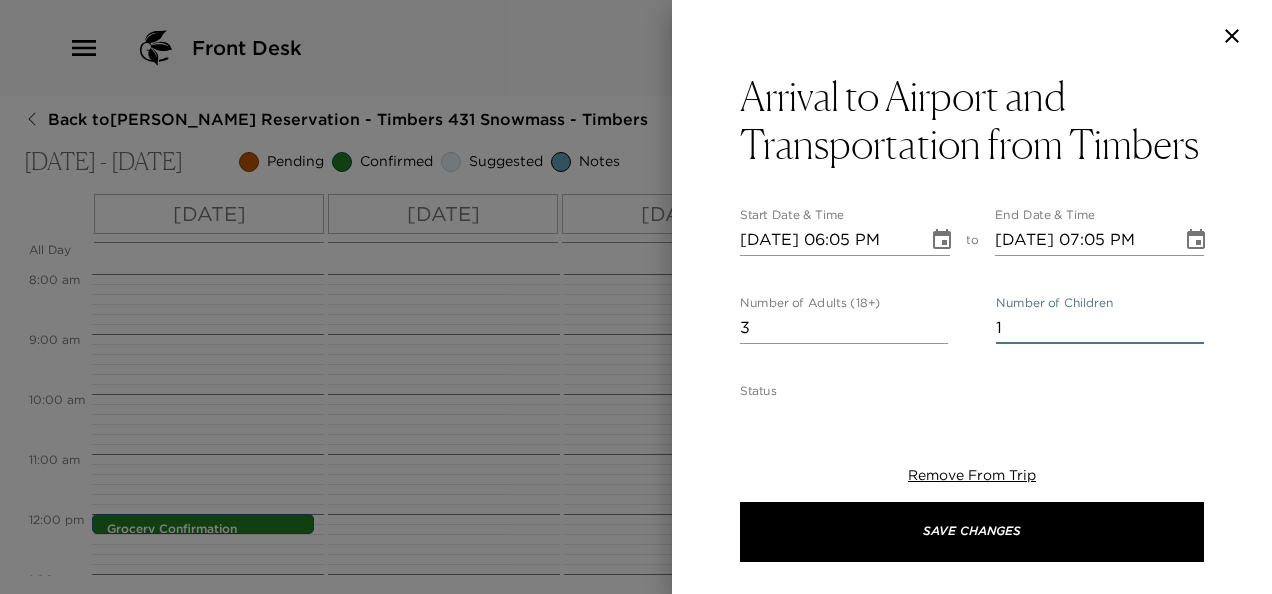 type on "1" 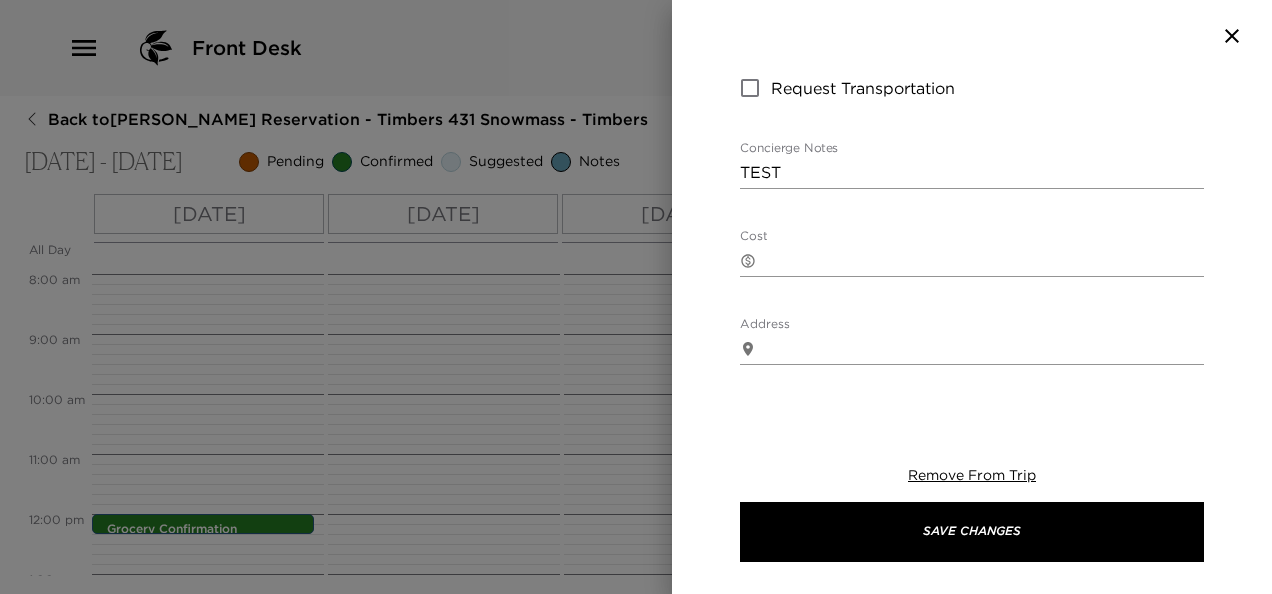 scroll, scrollTop: 407, scrollLeft: 0, axis: vertical 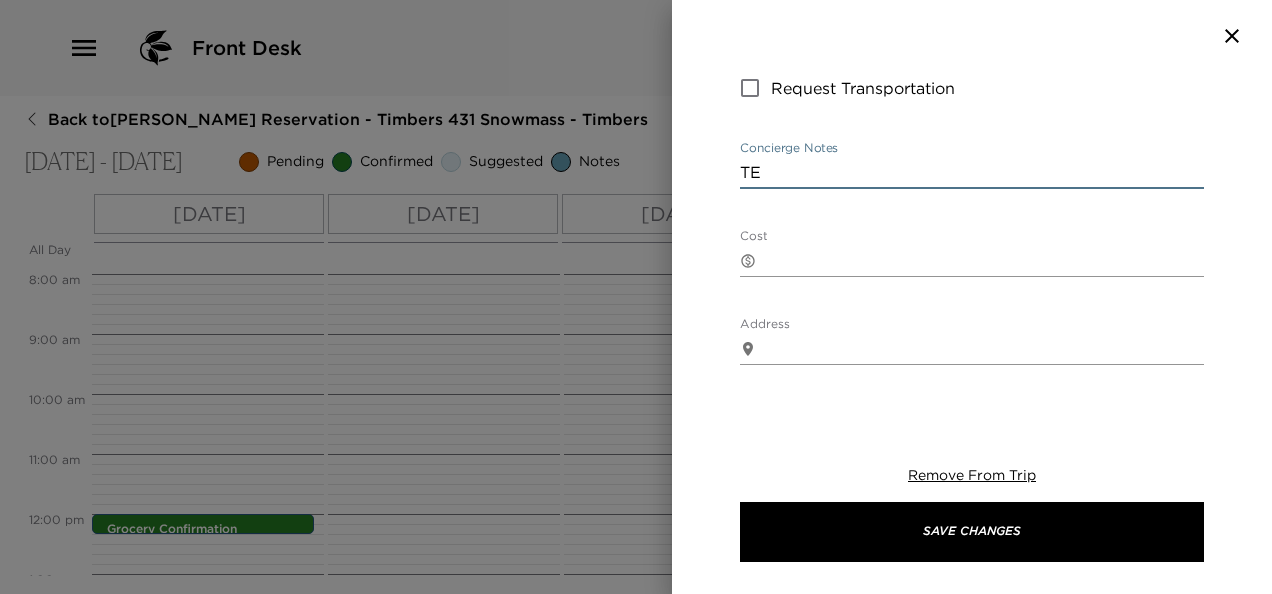 type on "T" 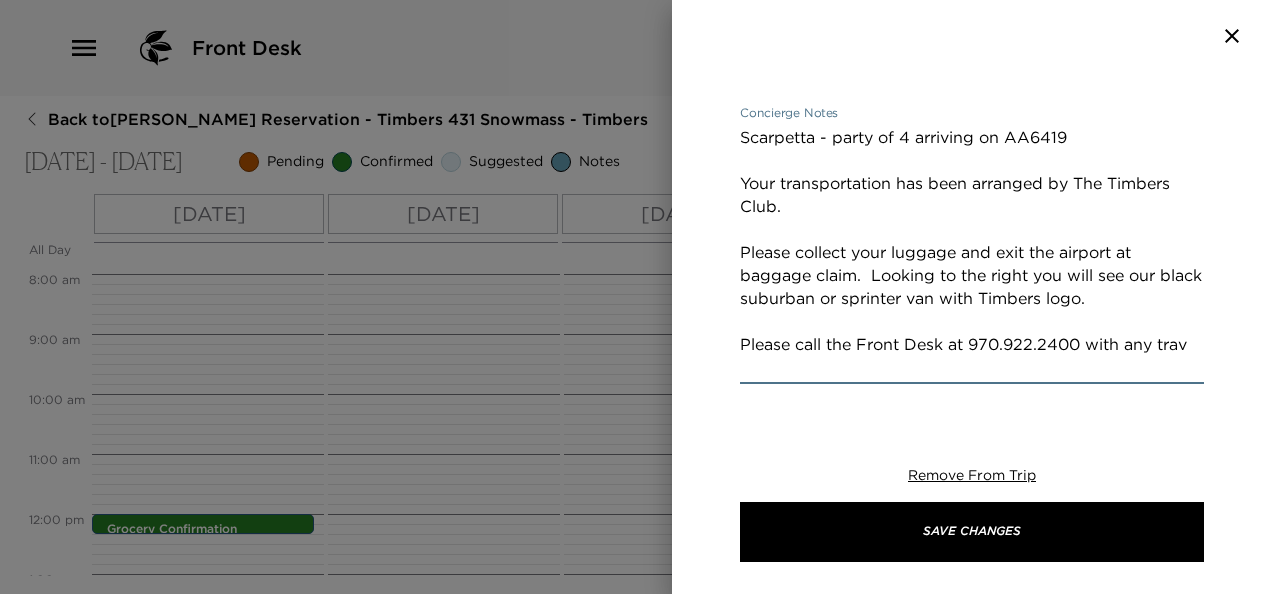 scroll, scrollTop: 464, scrollLeft: 0, axis: vertical 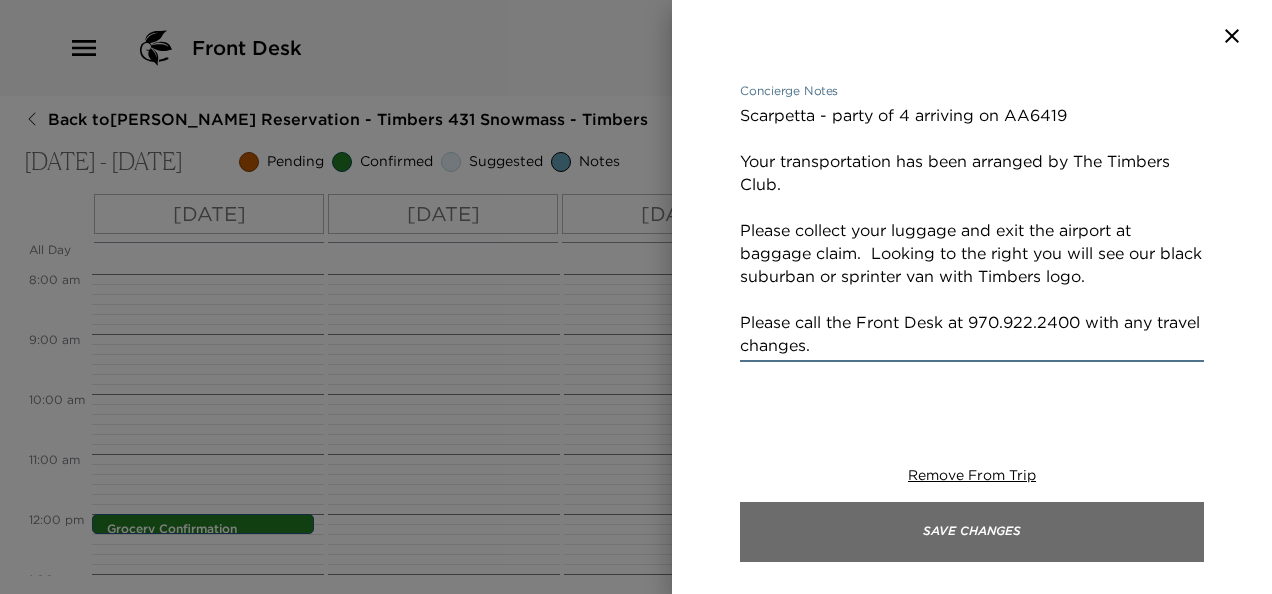 type on "Scarpetta - party of 4 arriving on AA6419
Your transportation has been arranged by The Timbers Club.
Please collect your luggage and exit the airport at baggage claim.  Looking to the right you will see our black suburban or sprinter van with Timbers logo.
Please call the Front Desk at 970.922.2400 with any travel changes." 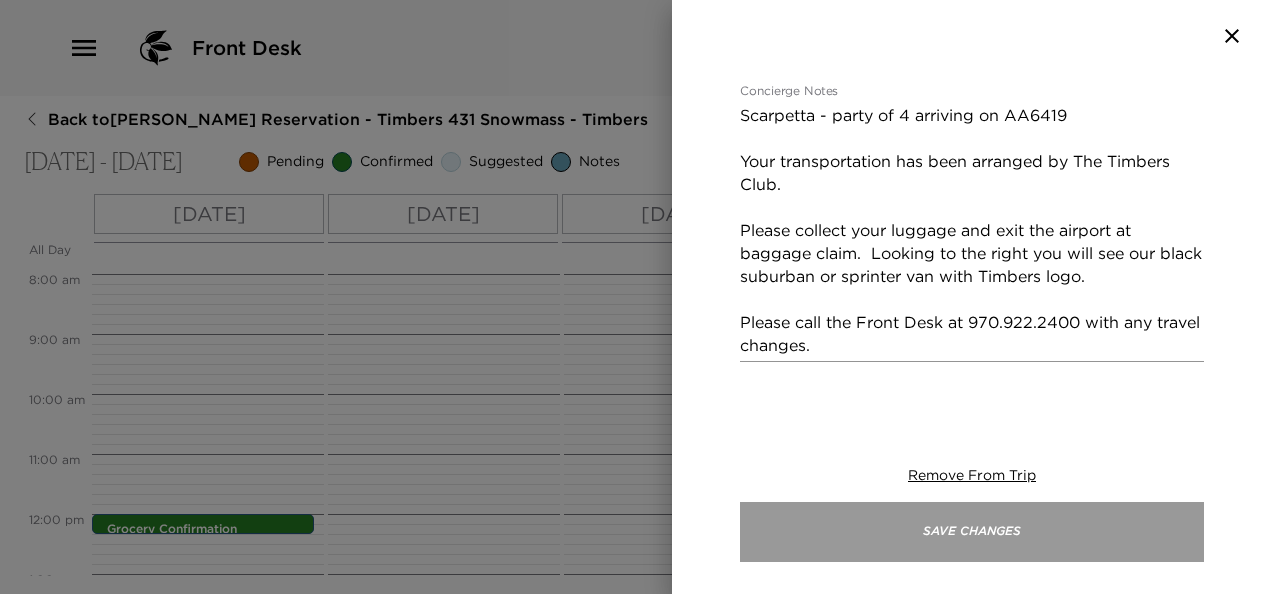 click on "Save Changes" at bounding box center (972, 532) 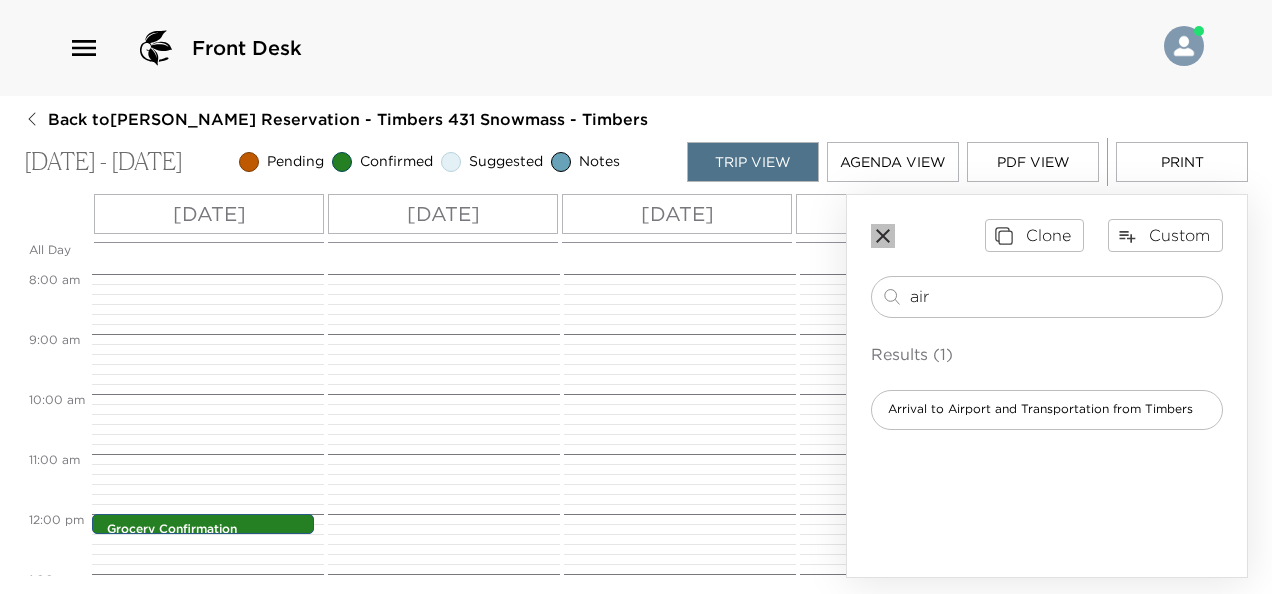 click 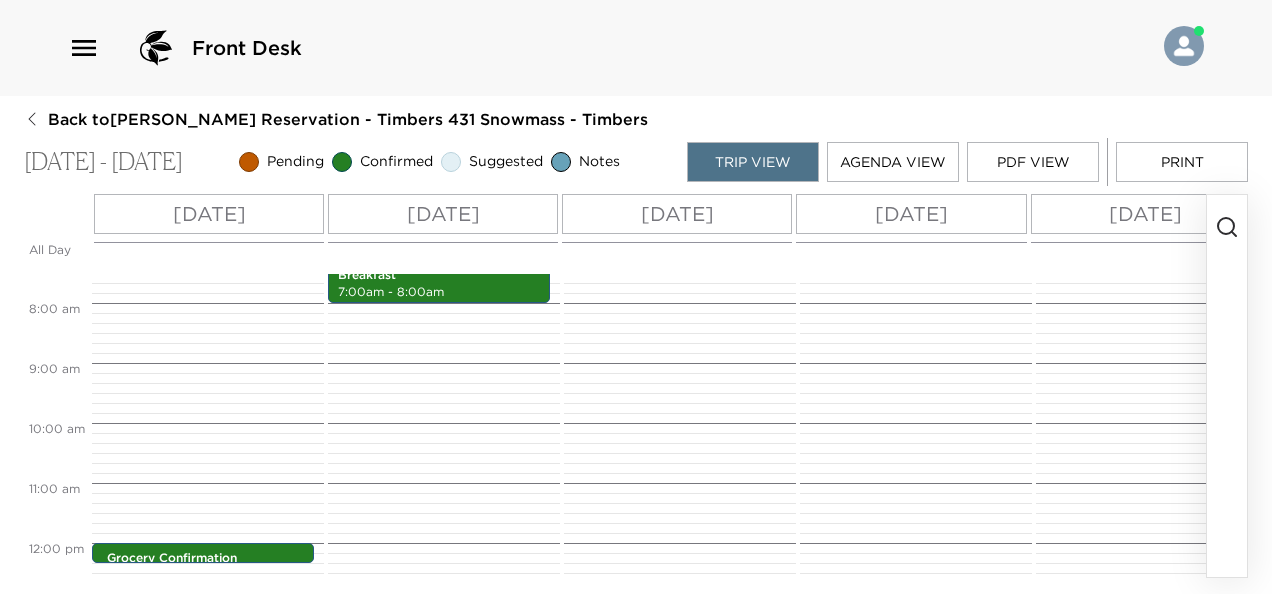 scroll, scrollTop: 450, scrollLeft: 0, axis: vertical 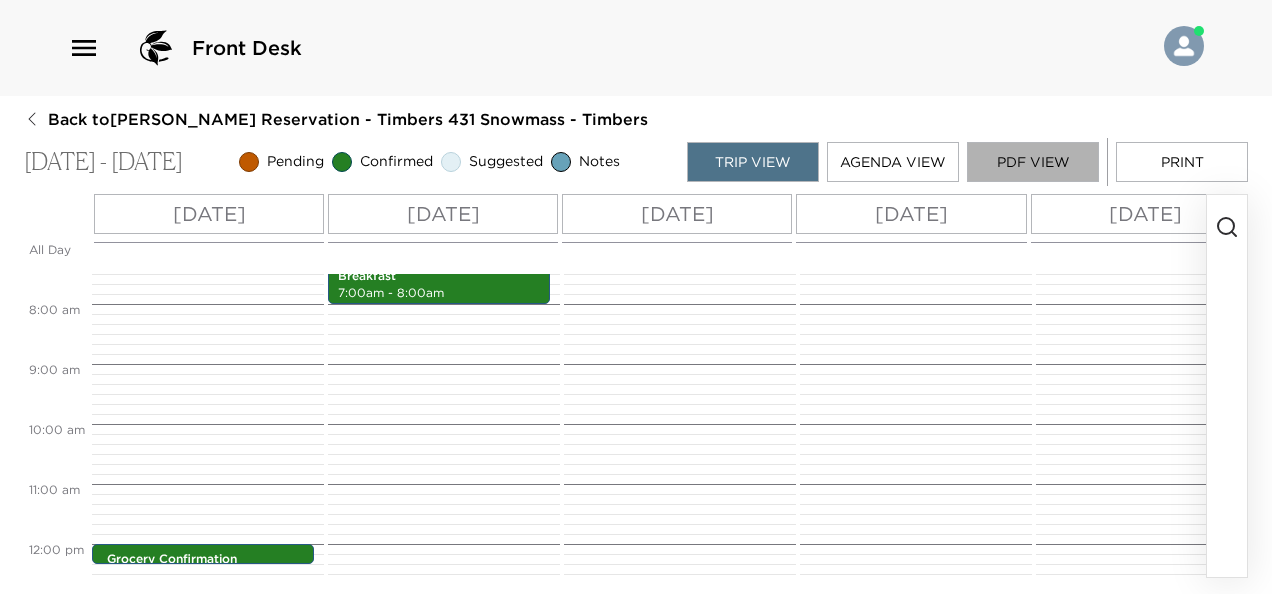 click on "PDF View" at bounding box center (1033, 162) 